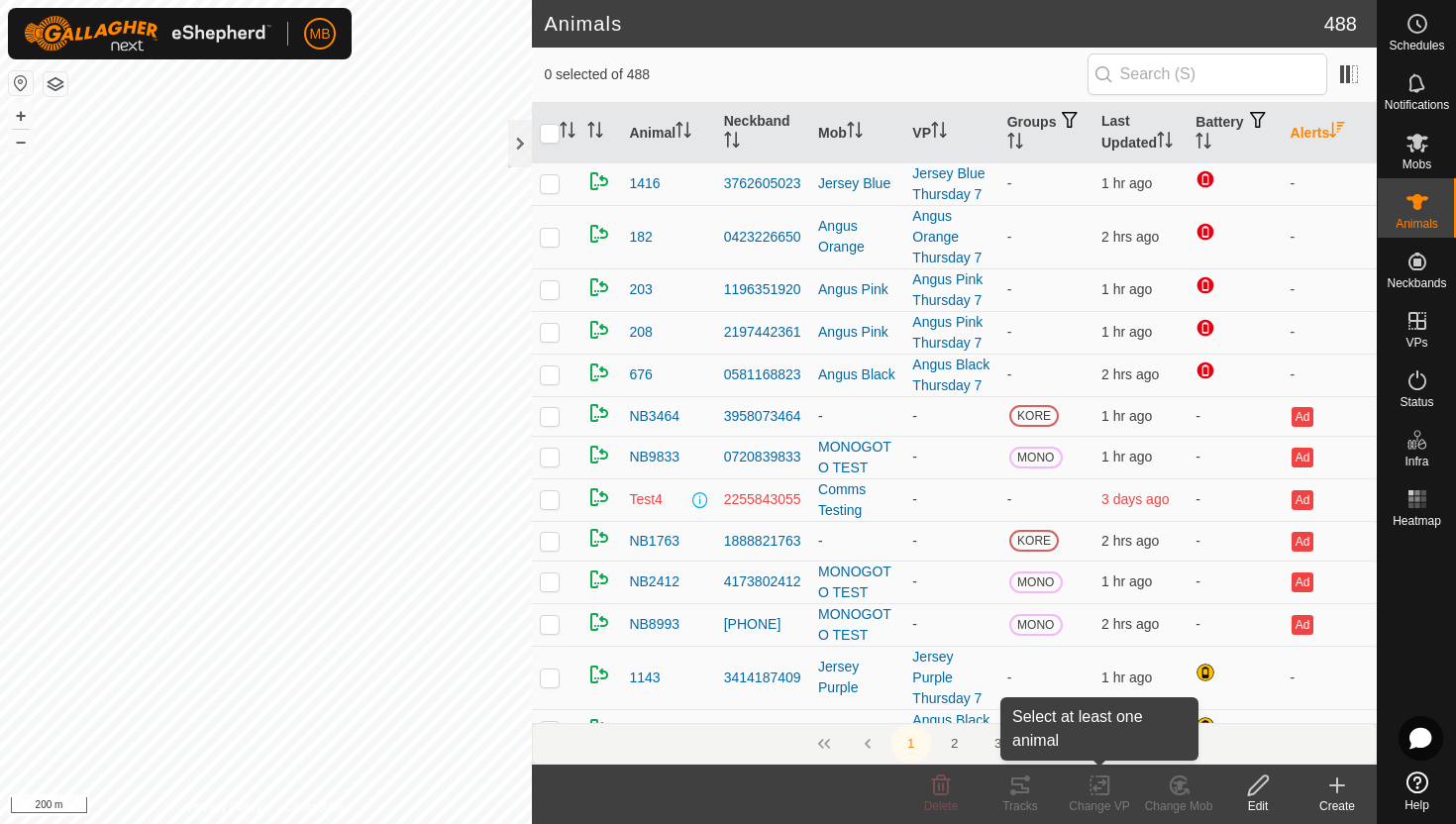 scroll, scrollTop: 0, scrollLeft: 0, axis: both 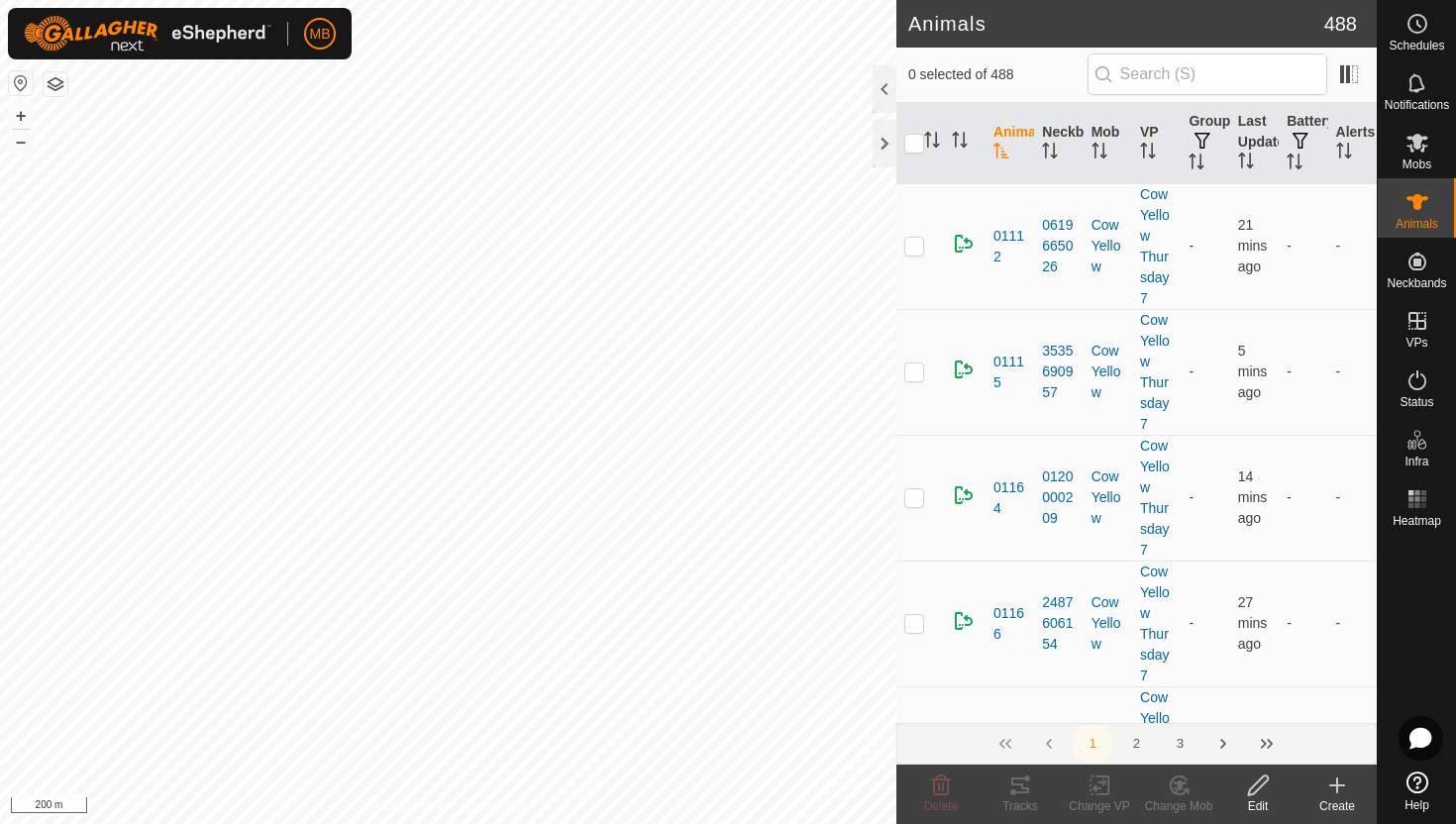 click on "Animals 488  0 selected of 488      Animal   Neckband   Mob   VP   Groups   Last Updated   Battery   Alerts   01112   [PHONE]   Cow Yellow  Cow Yellow Thursday 7  -  21 mins ago -  -   01115   [PHONE]   Cow Yellow  Cow Yellow Thursday 7  -  5 mins ago -  -   01164   [PHONE]   Cow Yellow  Cow Yellow Thursday 7  -  14 mins ago -  -   01166   [PHONE]   Cow Yellow  Cow Yellow Thursday 7  -  27 mins ago -  -   01280   [PHONE]   Cow Yellow  Cow Yellow Thursday 7  -  49 mins ago -  -   01322   [PHONE]   Cow Yellow  Cow Yellow Thursday 7  -  59 mins ago -  -   01325   [PHONE]   Cow Yellow  Cow Yellow Thursday 7  -  23 mins ago -  -   01450   [PHONE]   Cow Yellow  Cow Yellow Thursday 7  -  41 mins ago -  -   01454   [PHONE]   Cow Yellow  Cow Yellow Thursday 7  -  12 mins ago -  -   0439   [PHONE]   Cow Yellow  Cow Yellow Thursday 7  -  4 mins ago -  -   0596   [PHONE]   Cow Yellow  Cow Yellow Thursday 7  -  12 mins ago -  -   0626   [PHONE]   Jersey Blue  Jersey Blue Thursday 7  -" 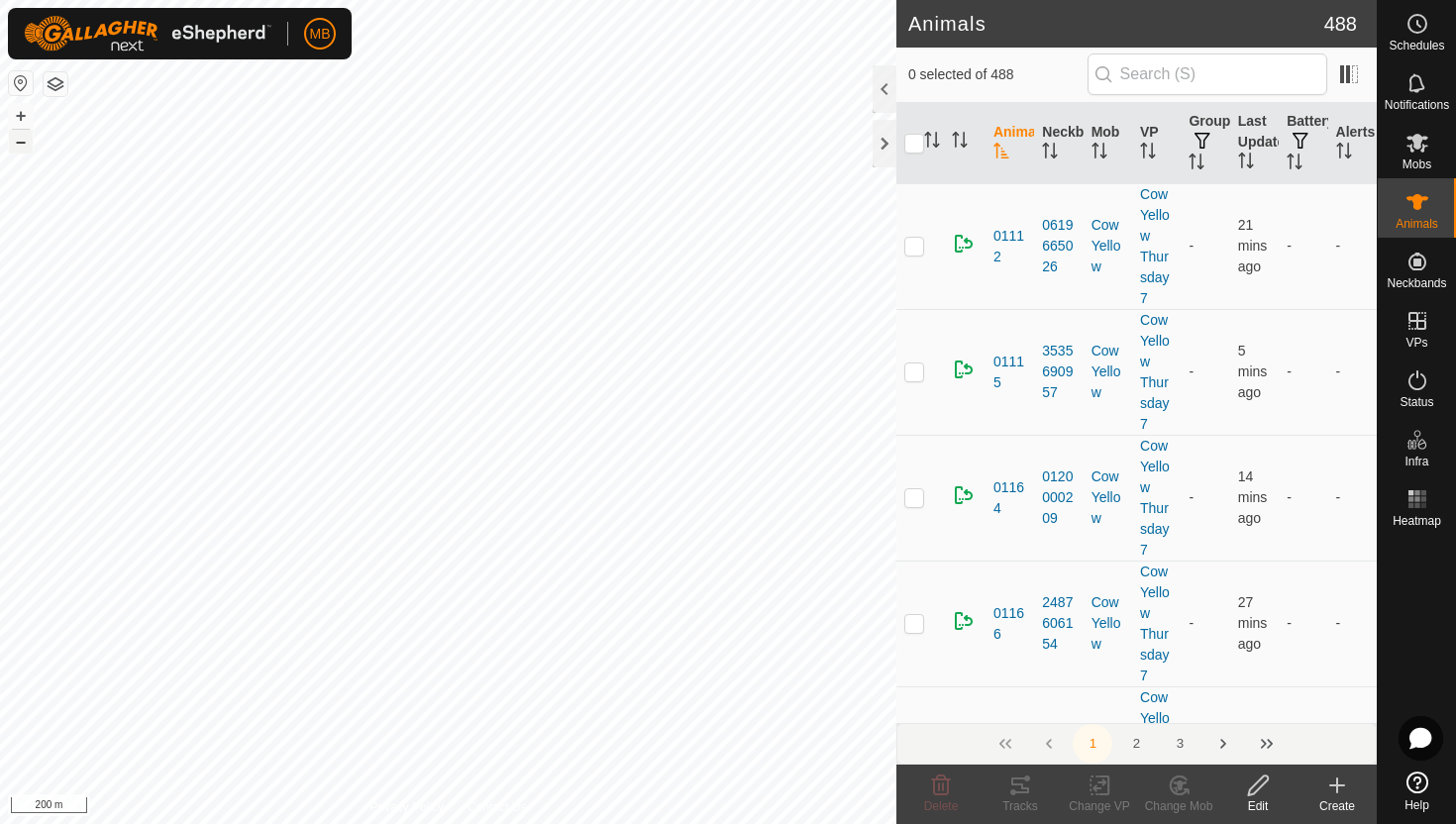click on "–" at bounding box center [21, 142] 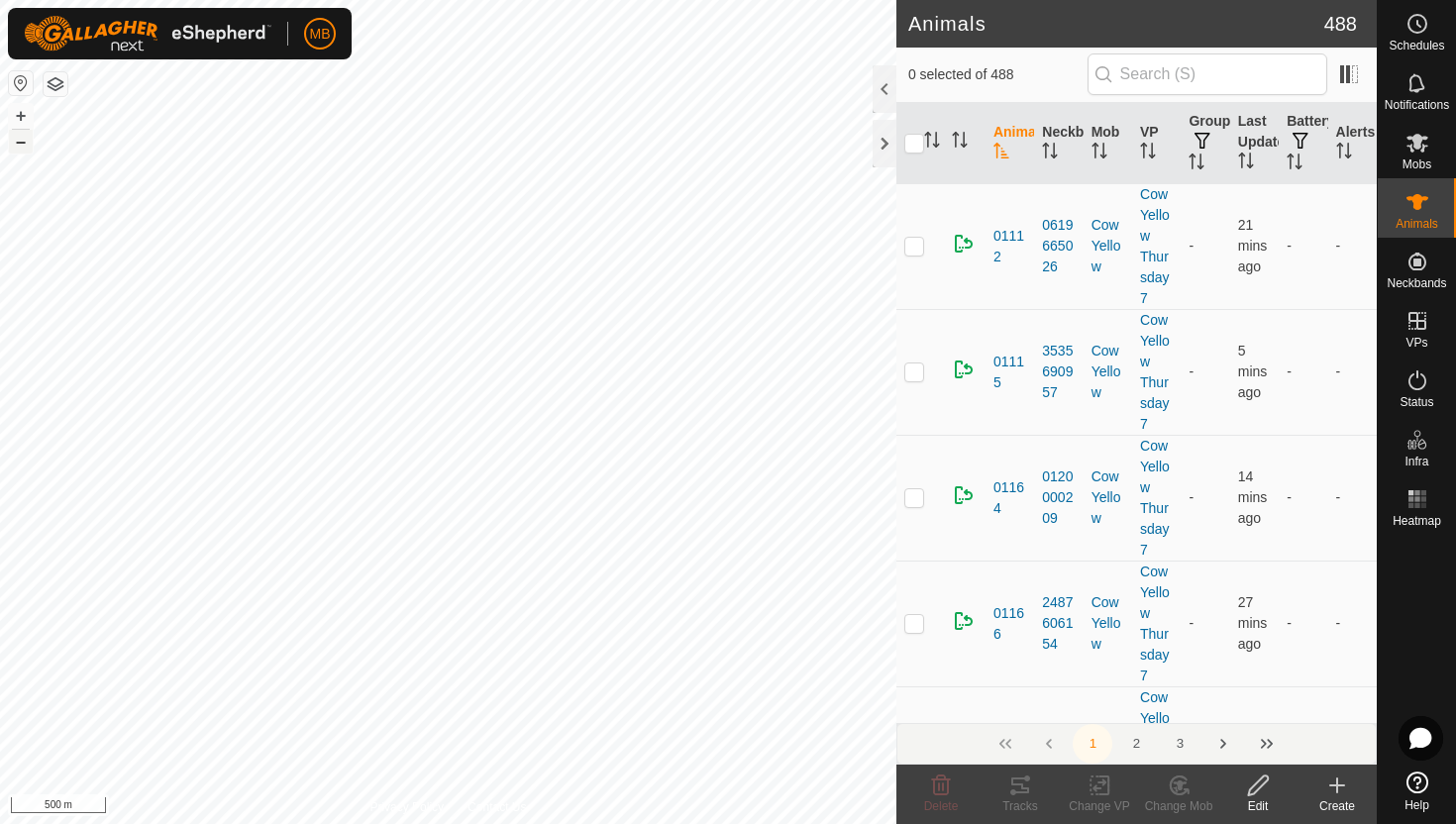 click on "–" at bounding box center (21, 142) 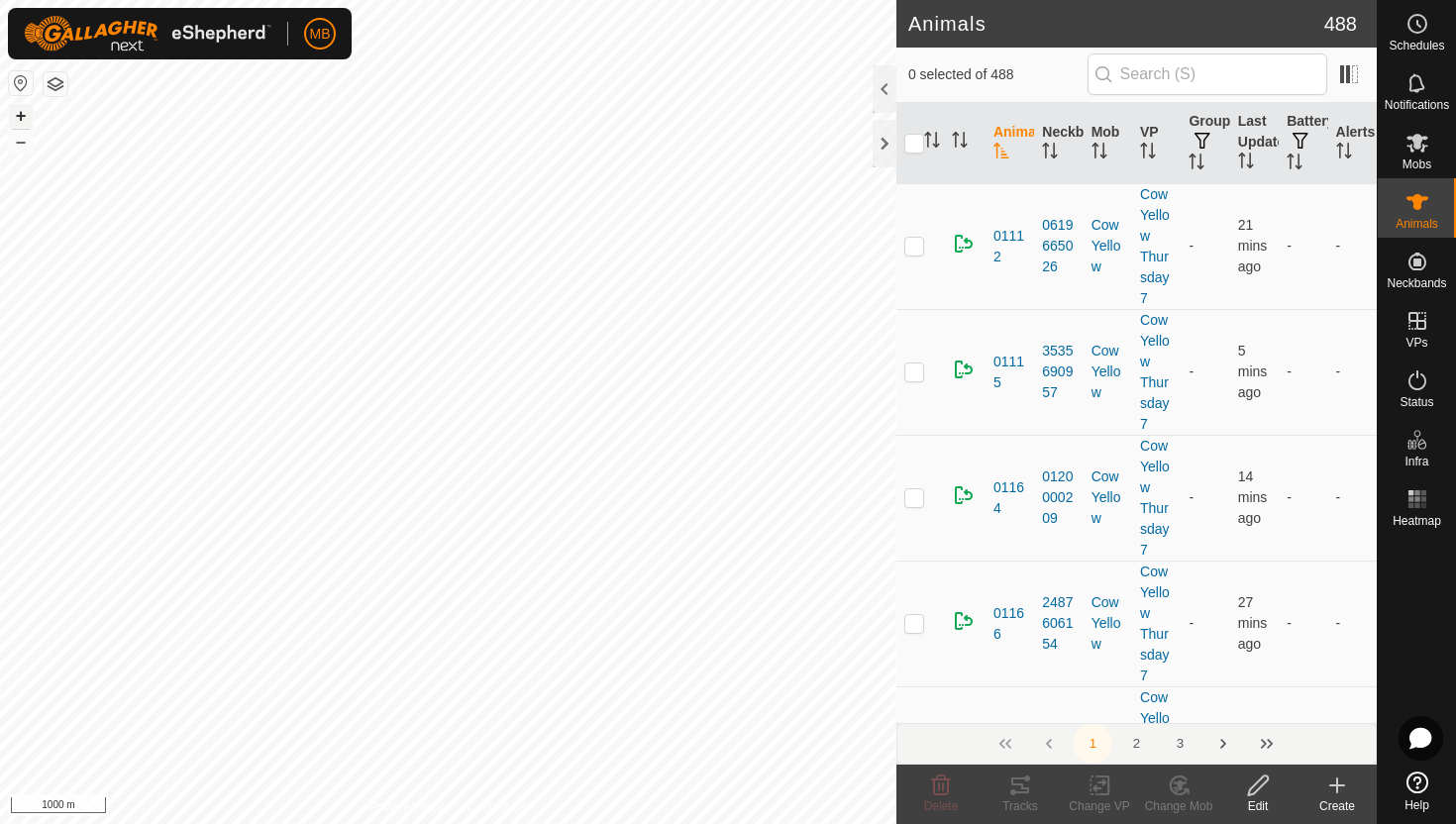 click on "[NAME]
Type:   trough
Capacity:  100L
Water Level:  100%
Drinkable:  Yes
+ – ⇧ i 1000 m" at bounding box center [448, 412] 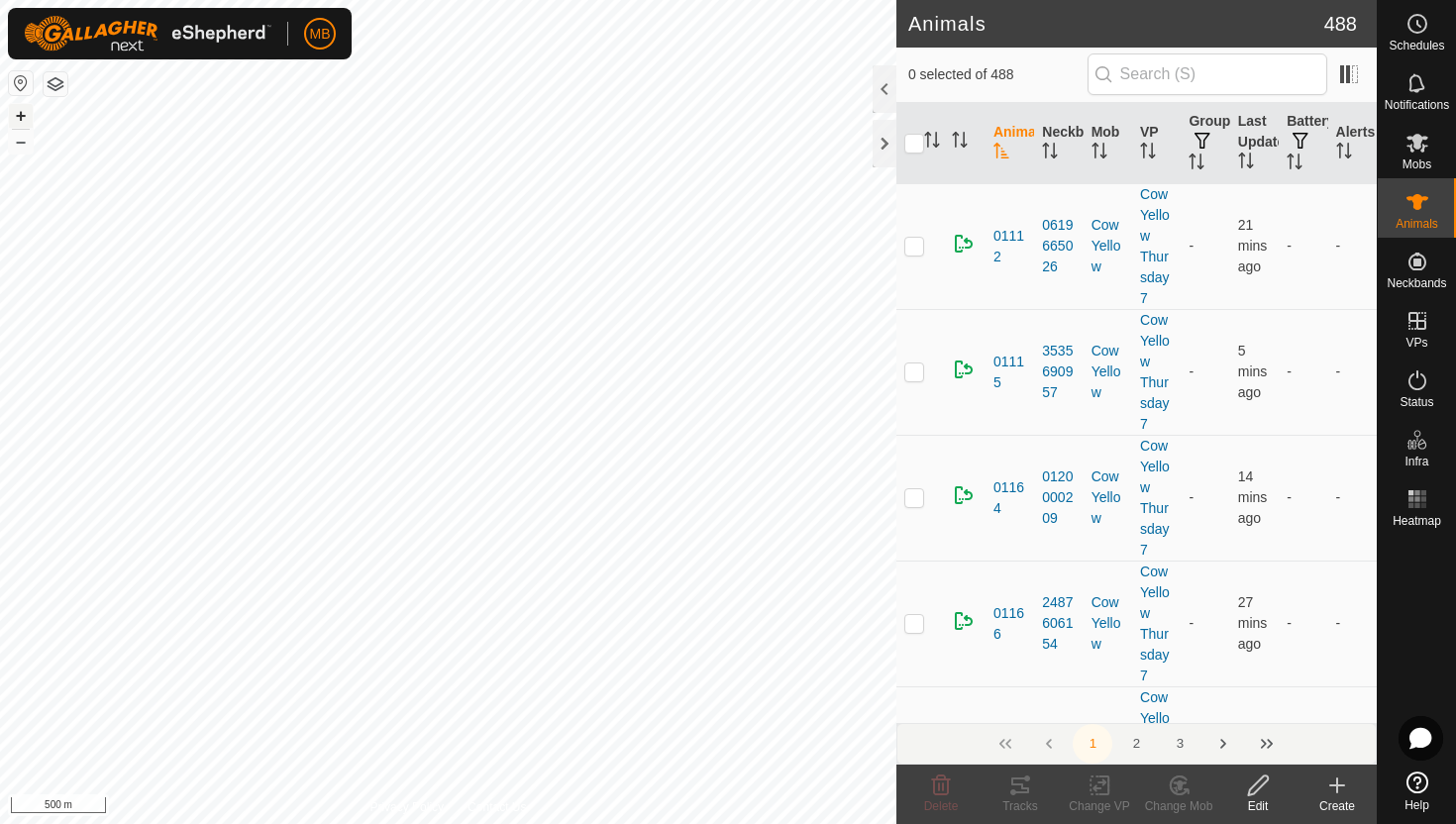 click on "+" at bounding box center (21, 116) 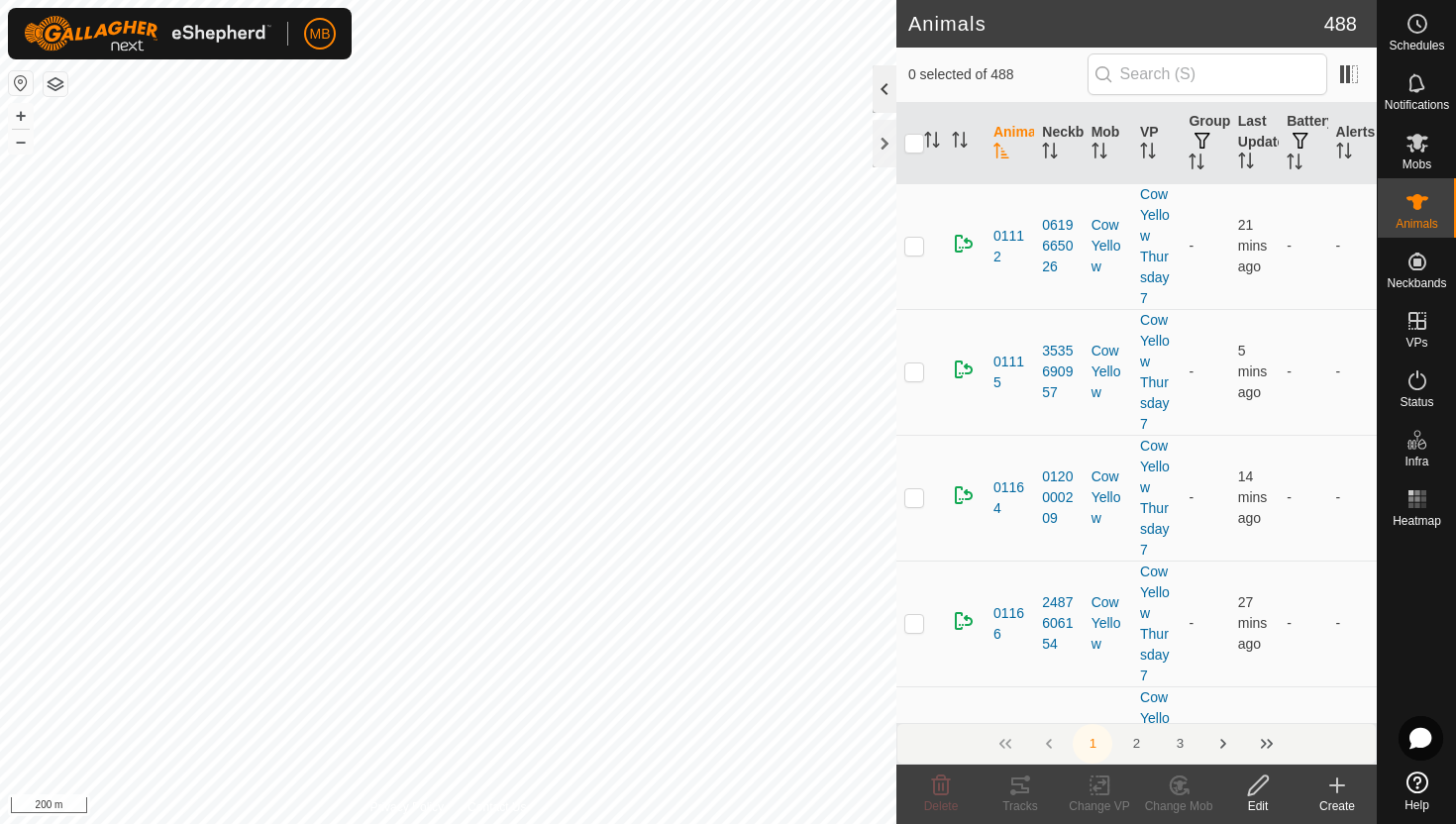 click 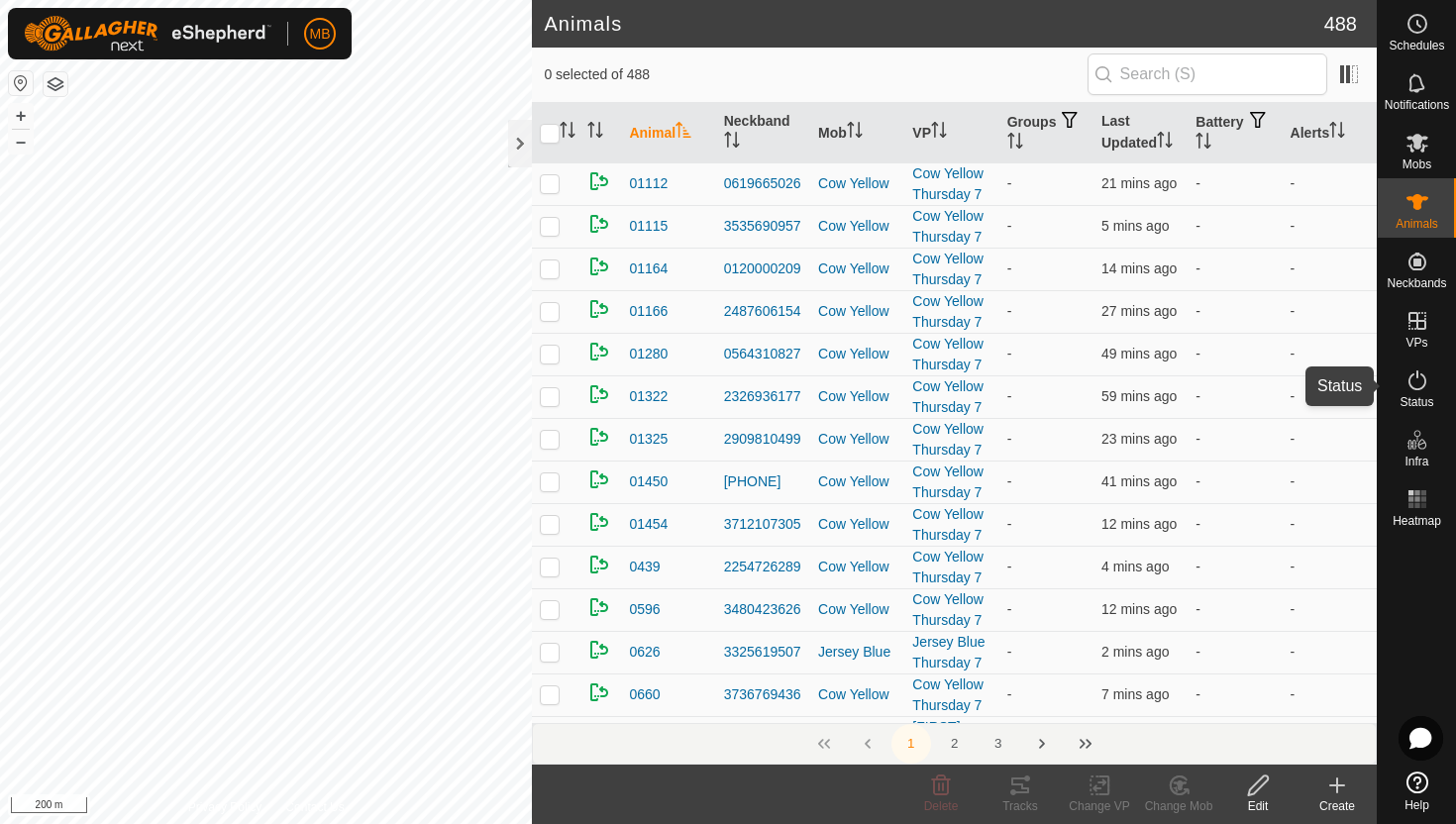 click 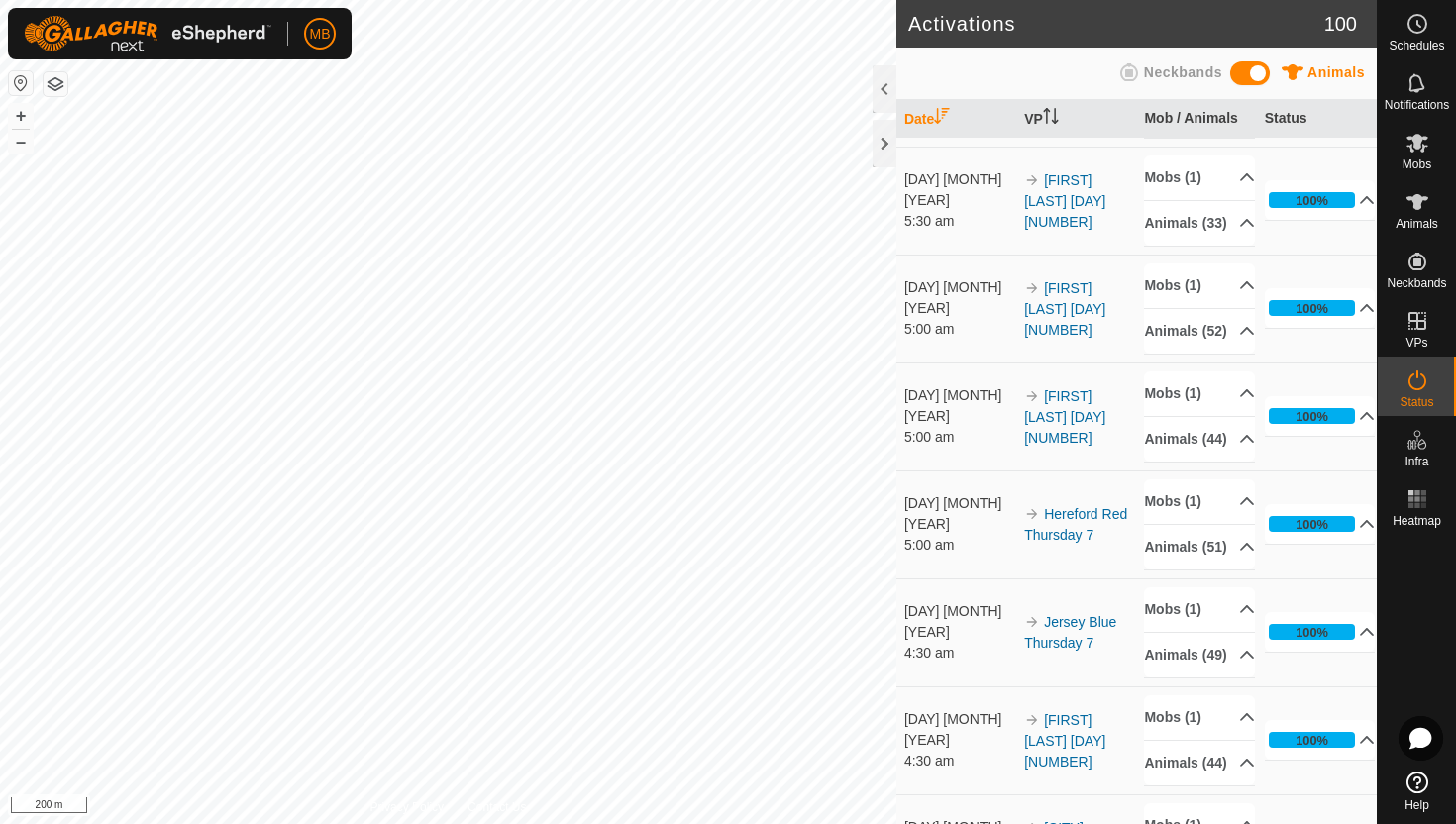scroll, scrollTop: 208, scrollLeft: 0, axis: vertical 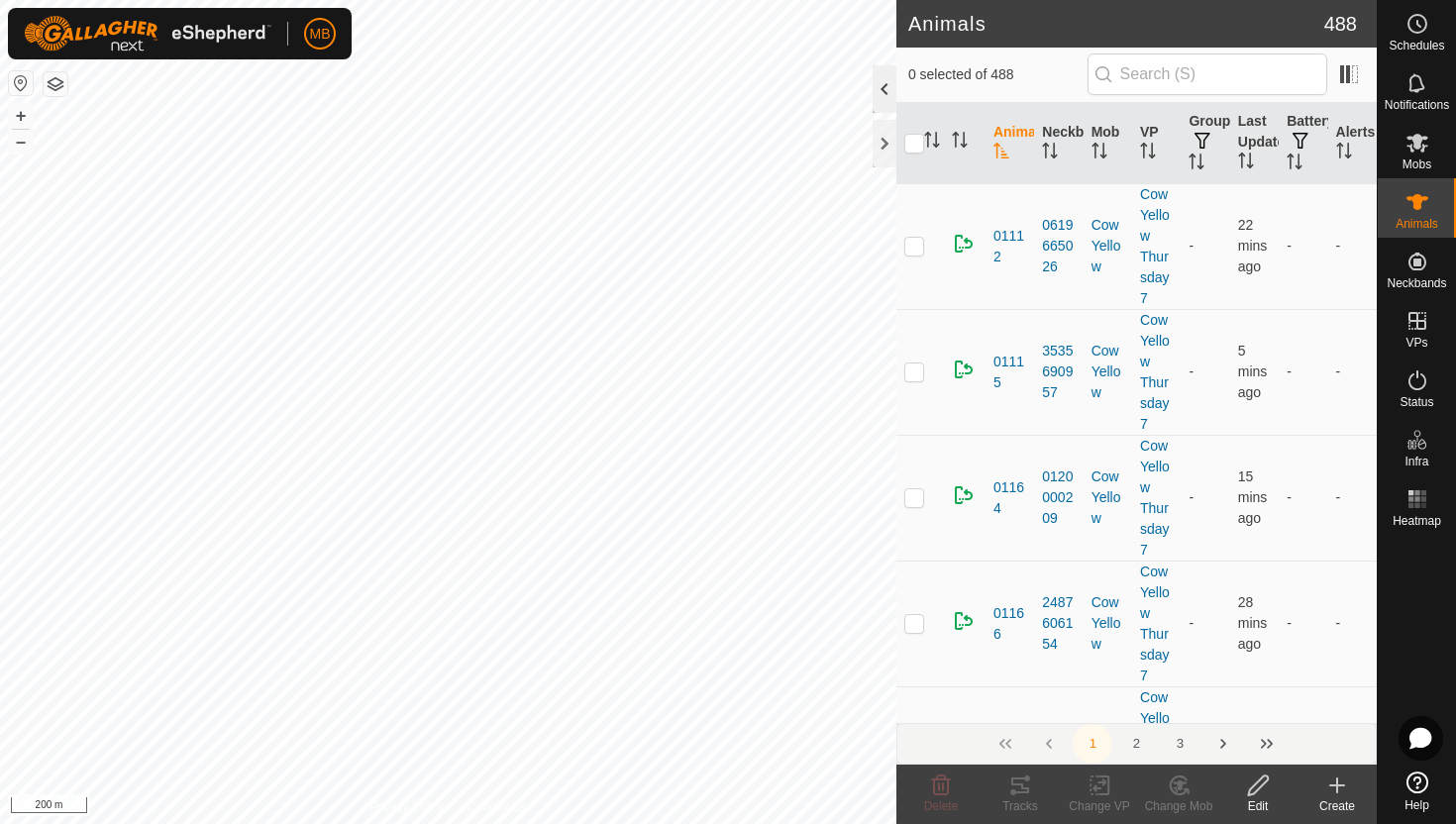 click 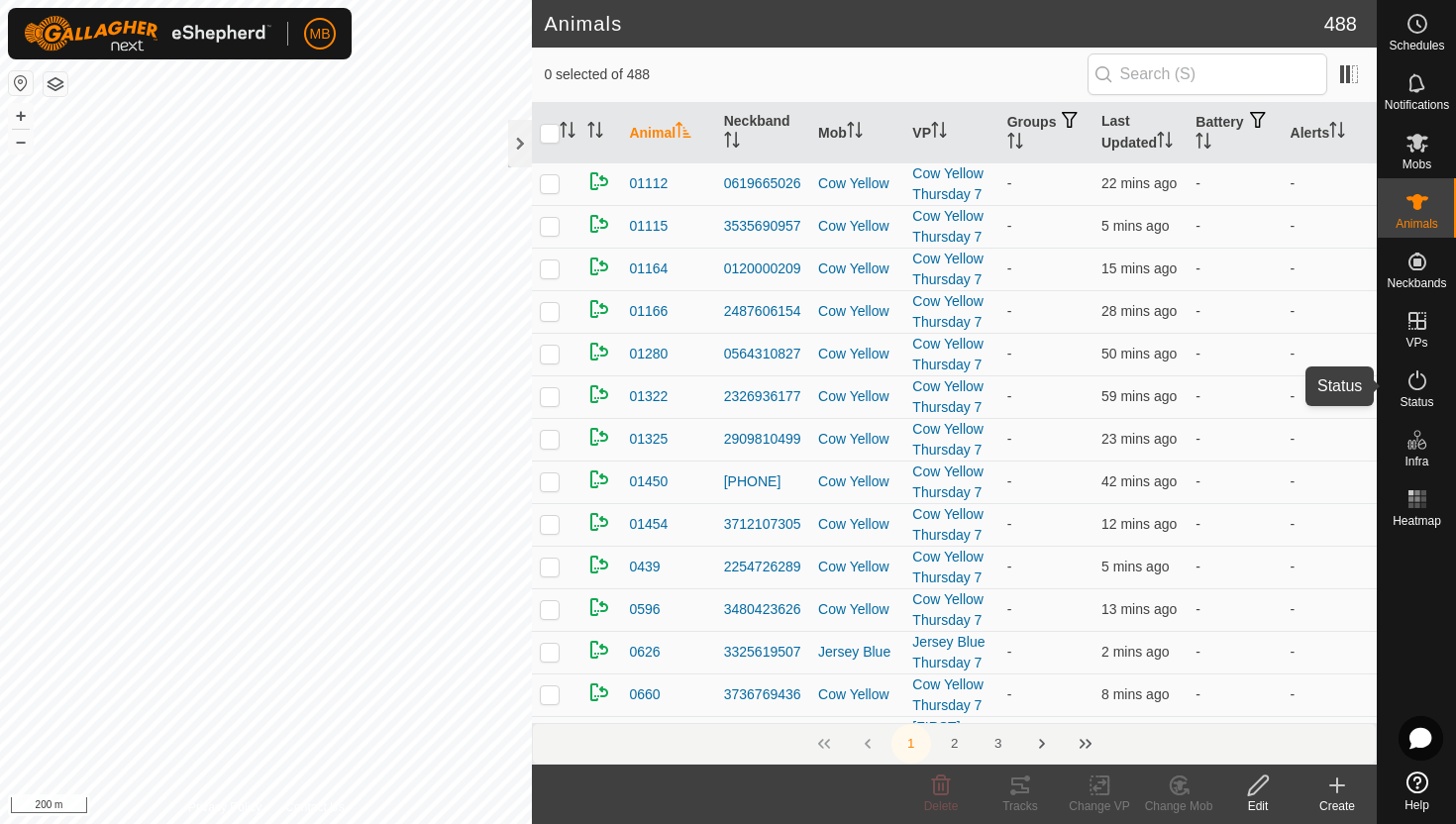 click 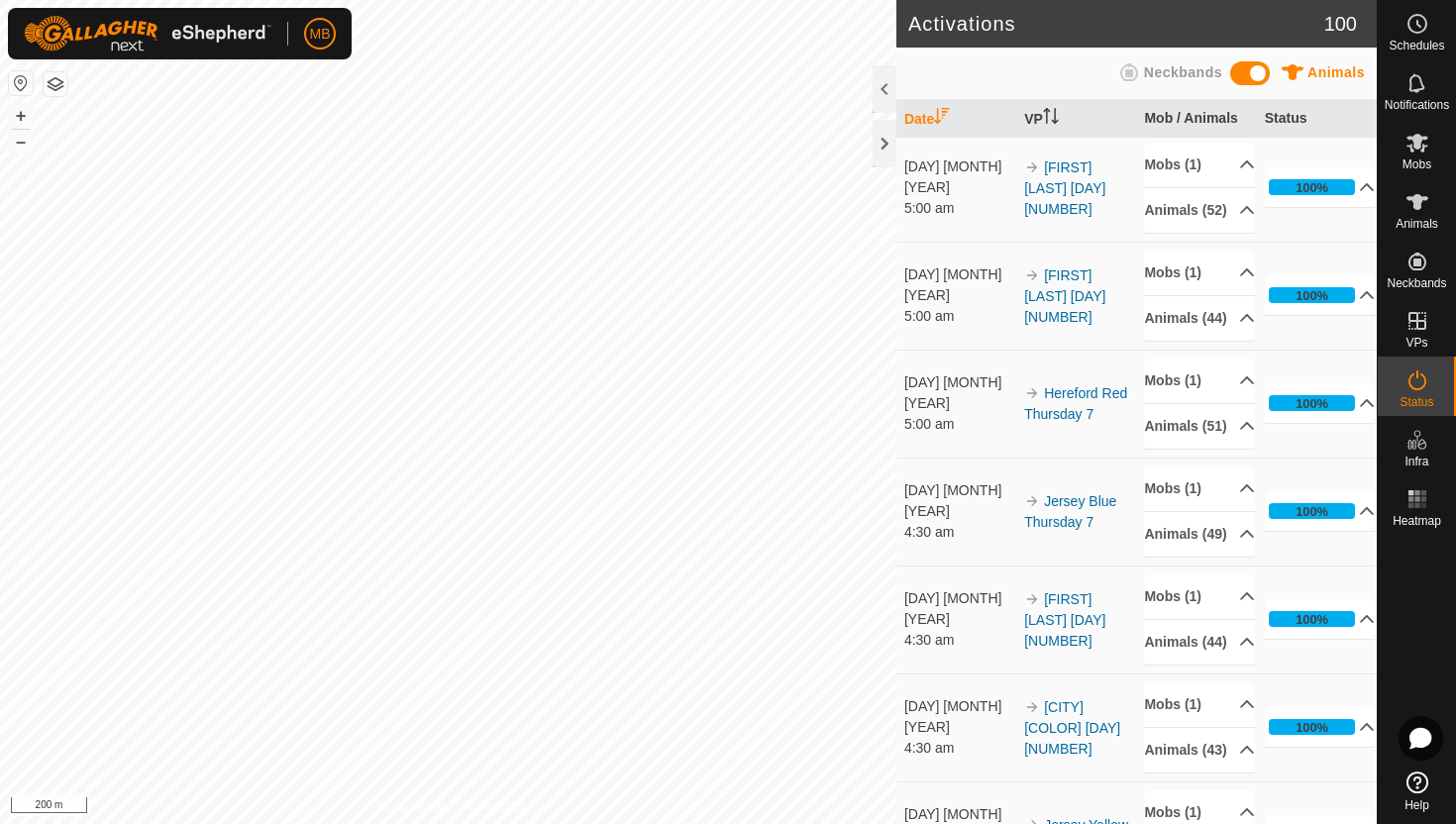 scroll, scrollTop: 0, scrollLeft: 0, axis: both 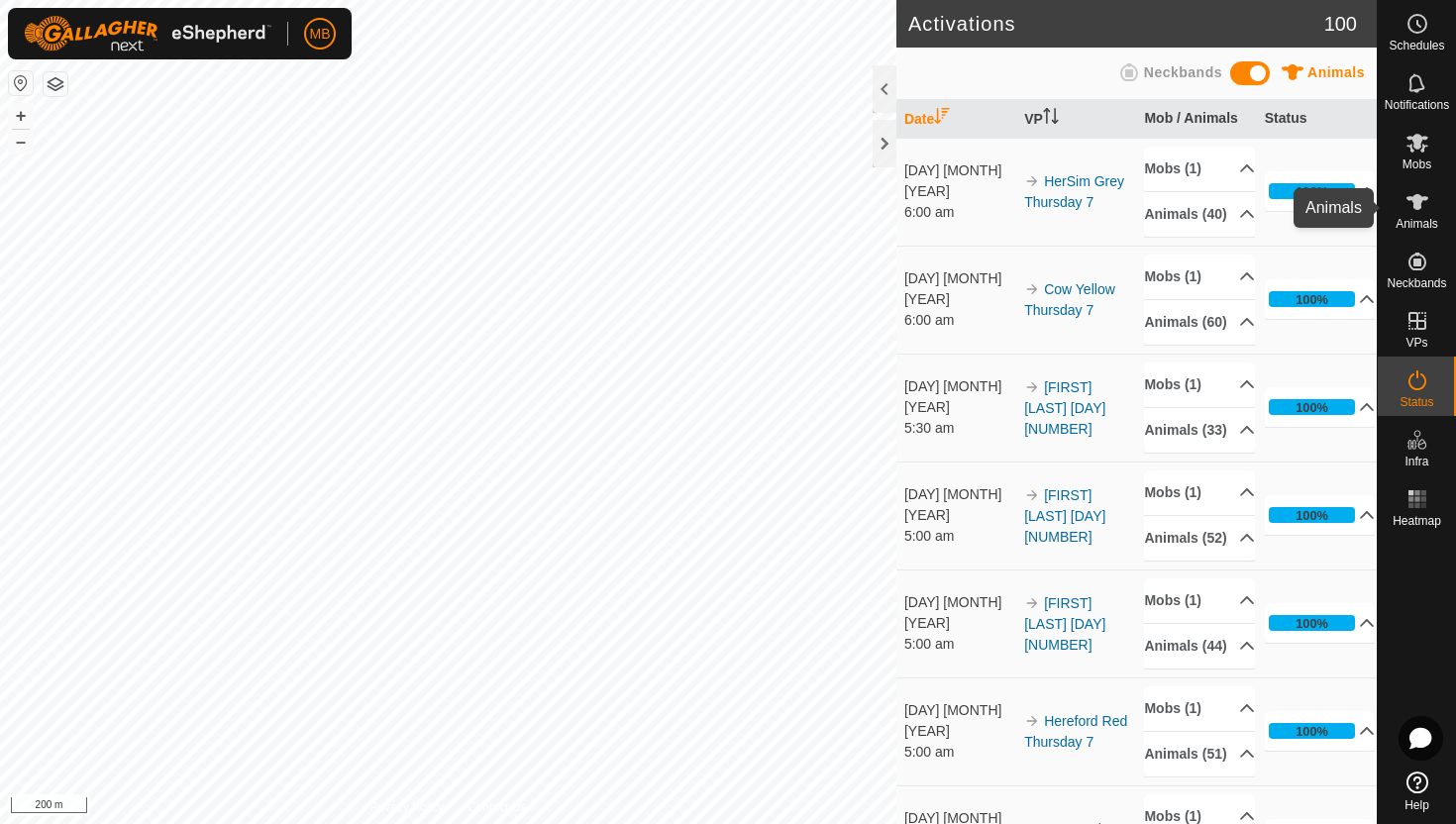 click 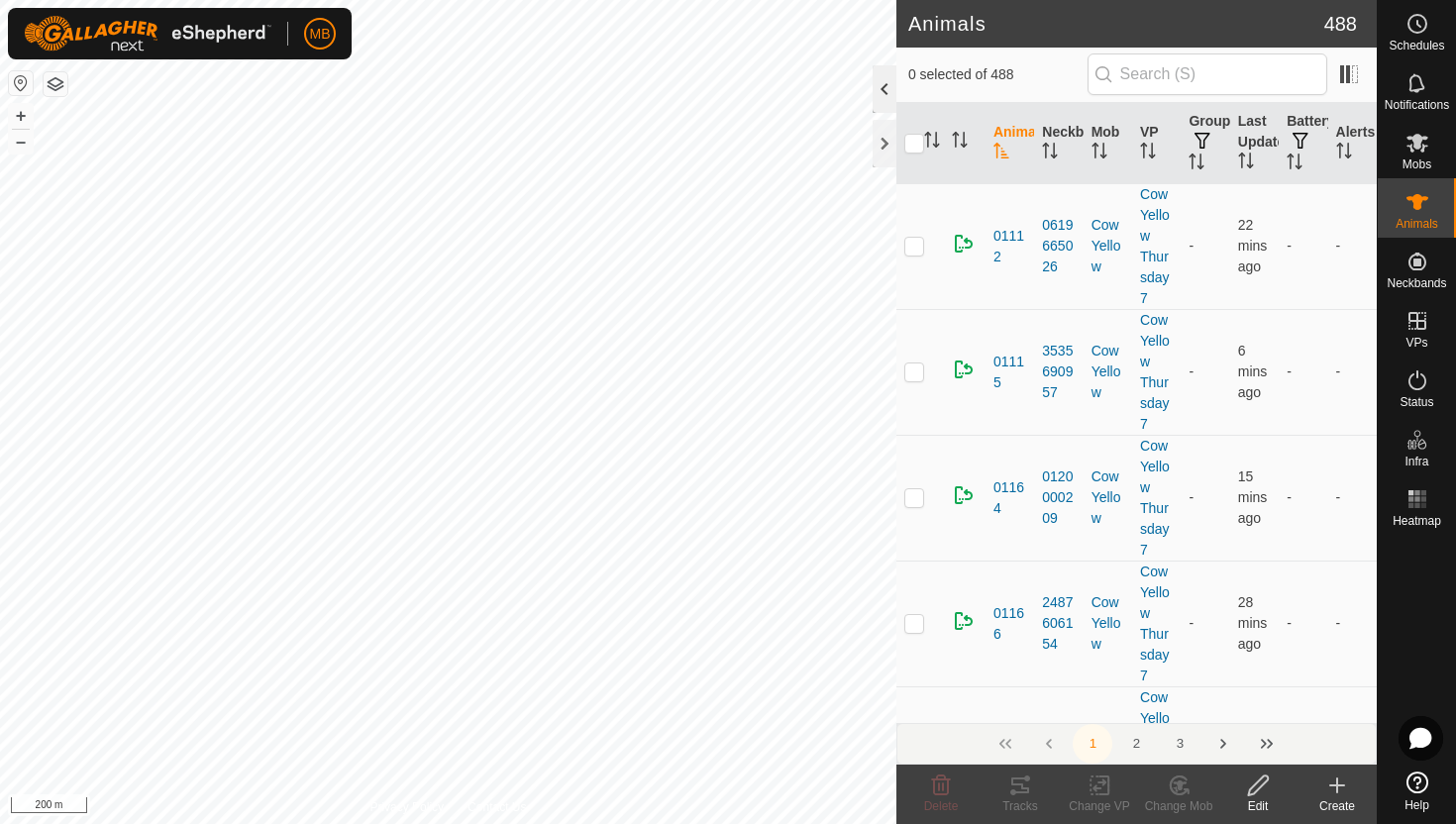 click 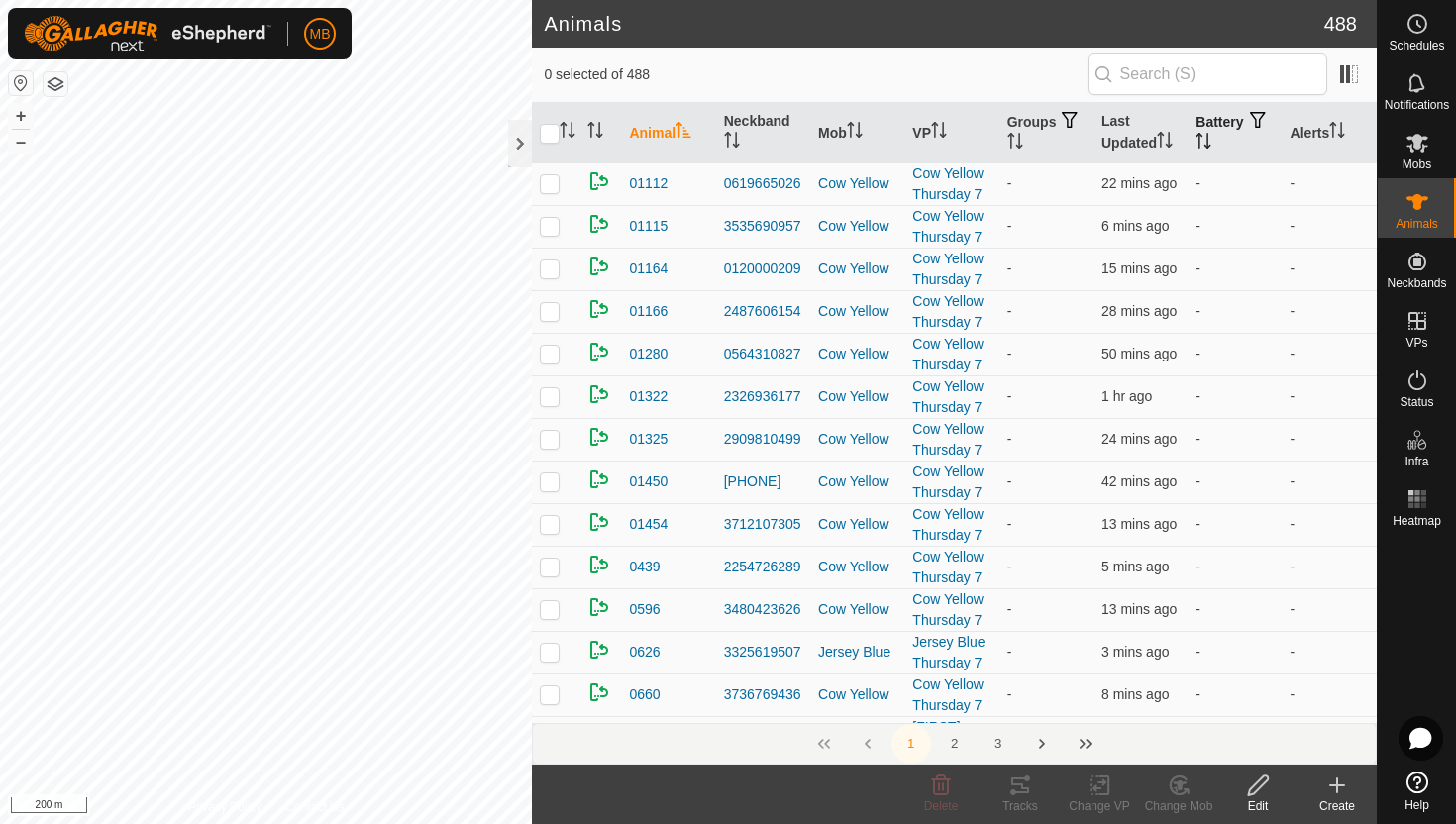 click 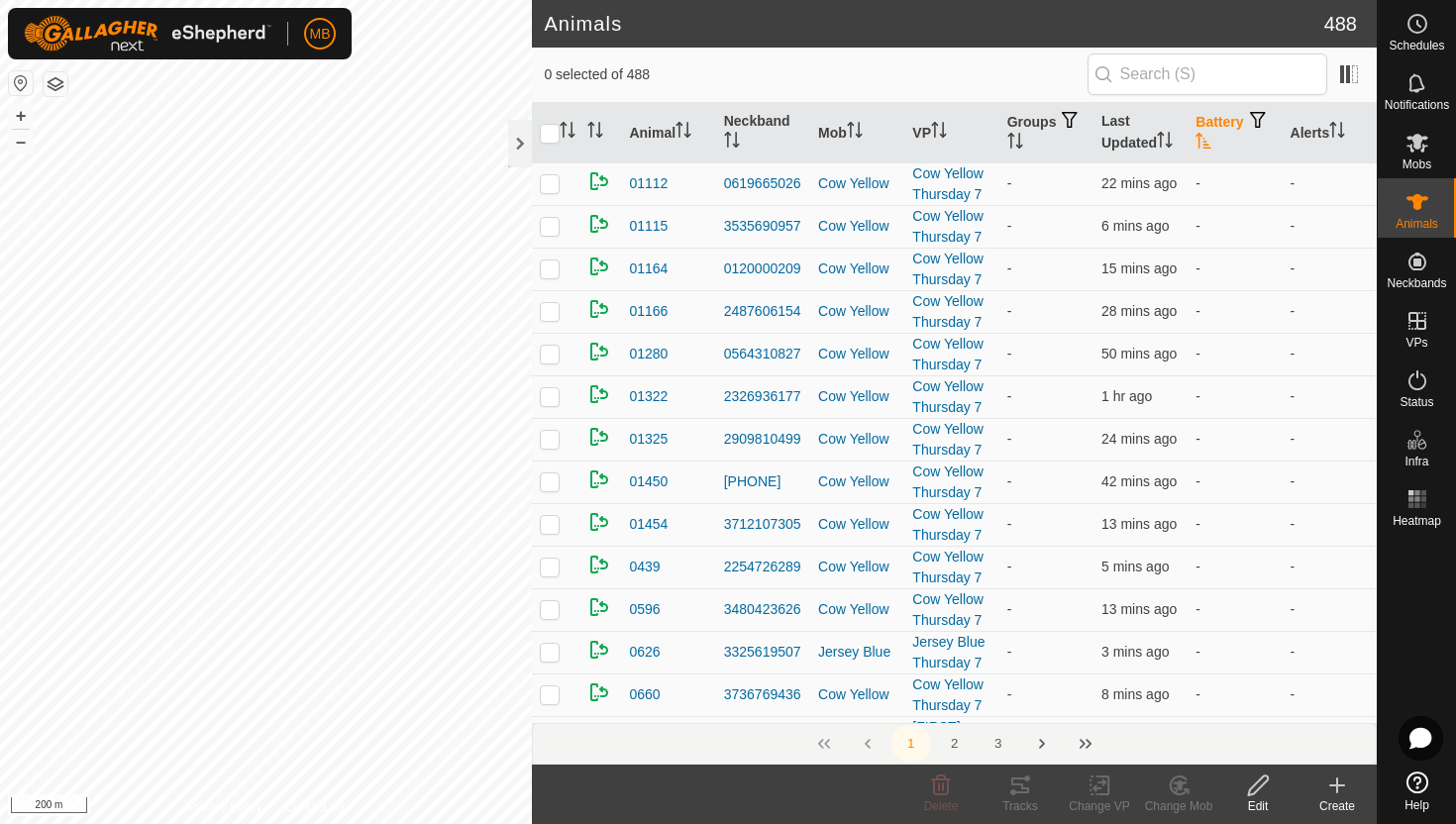 click 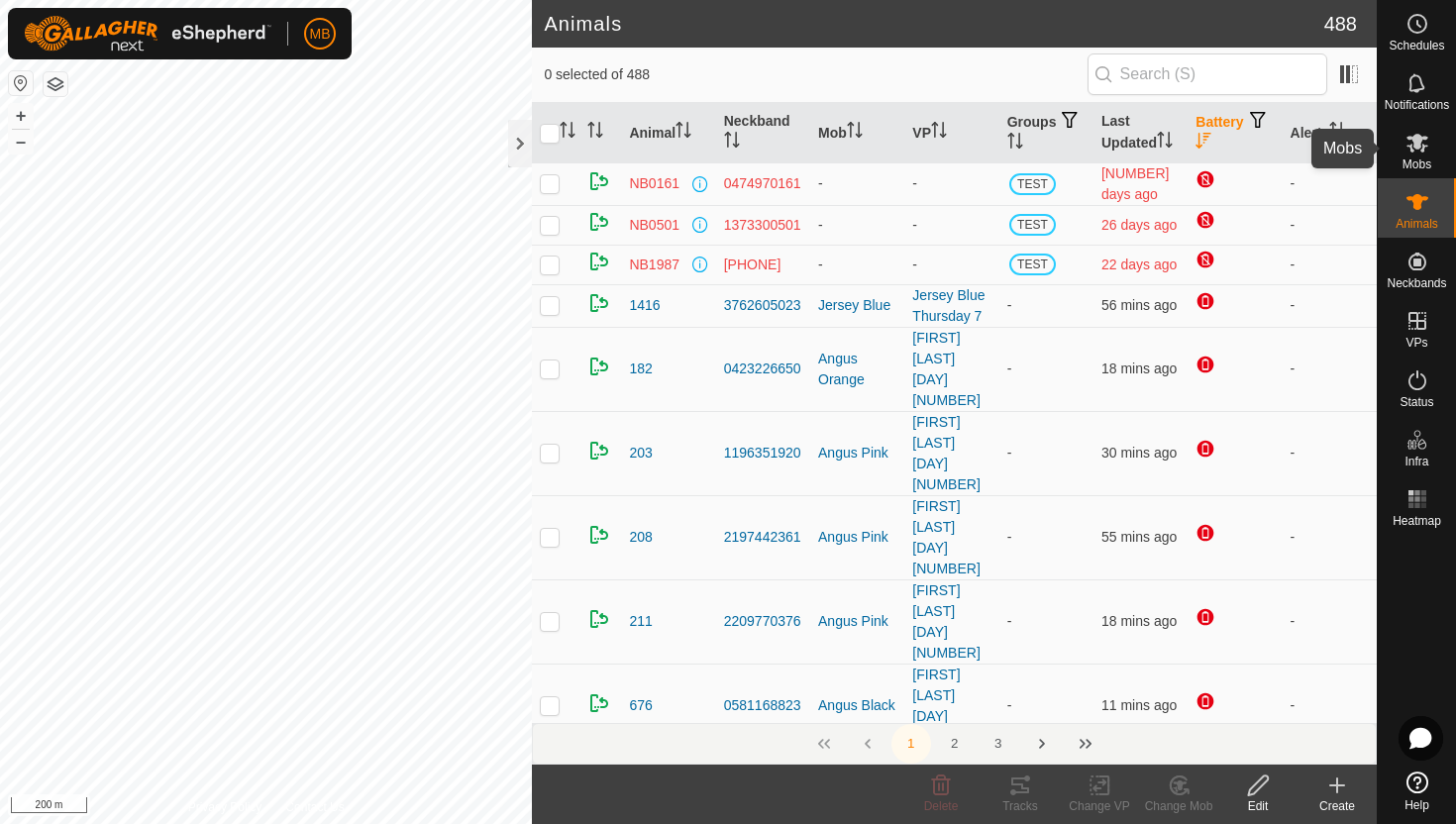click 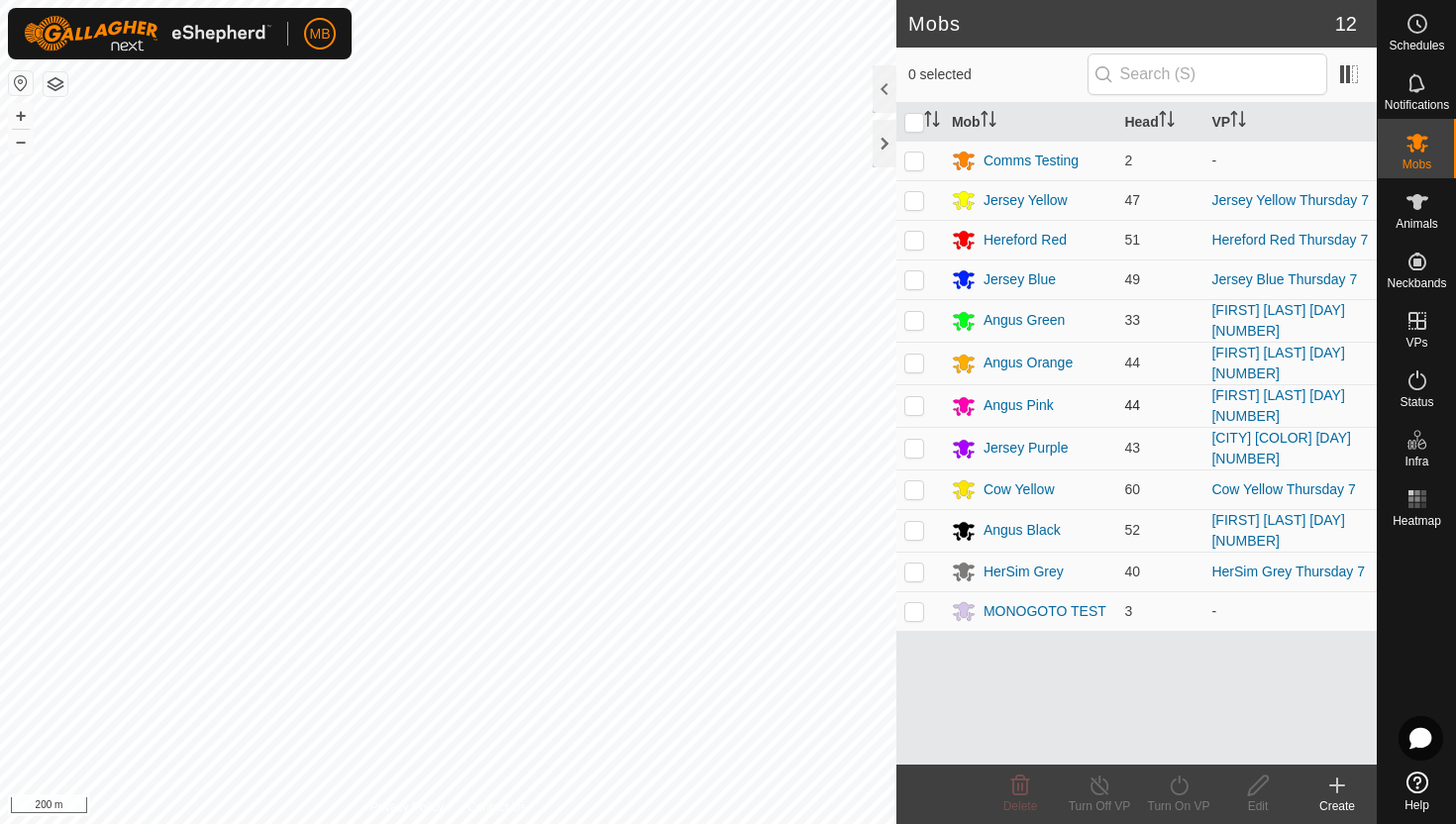 click at bounding box center (914, 405) 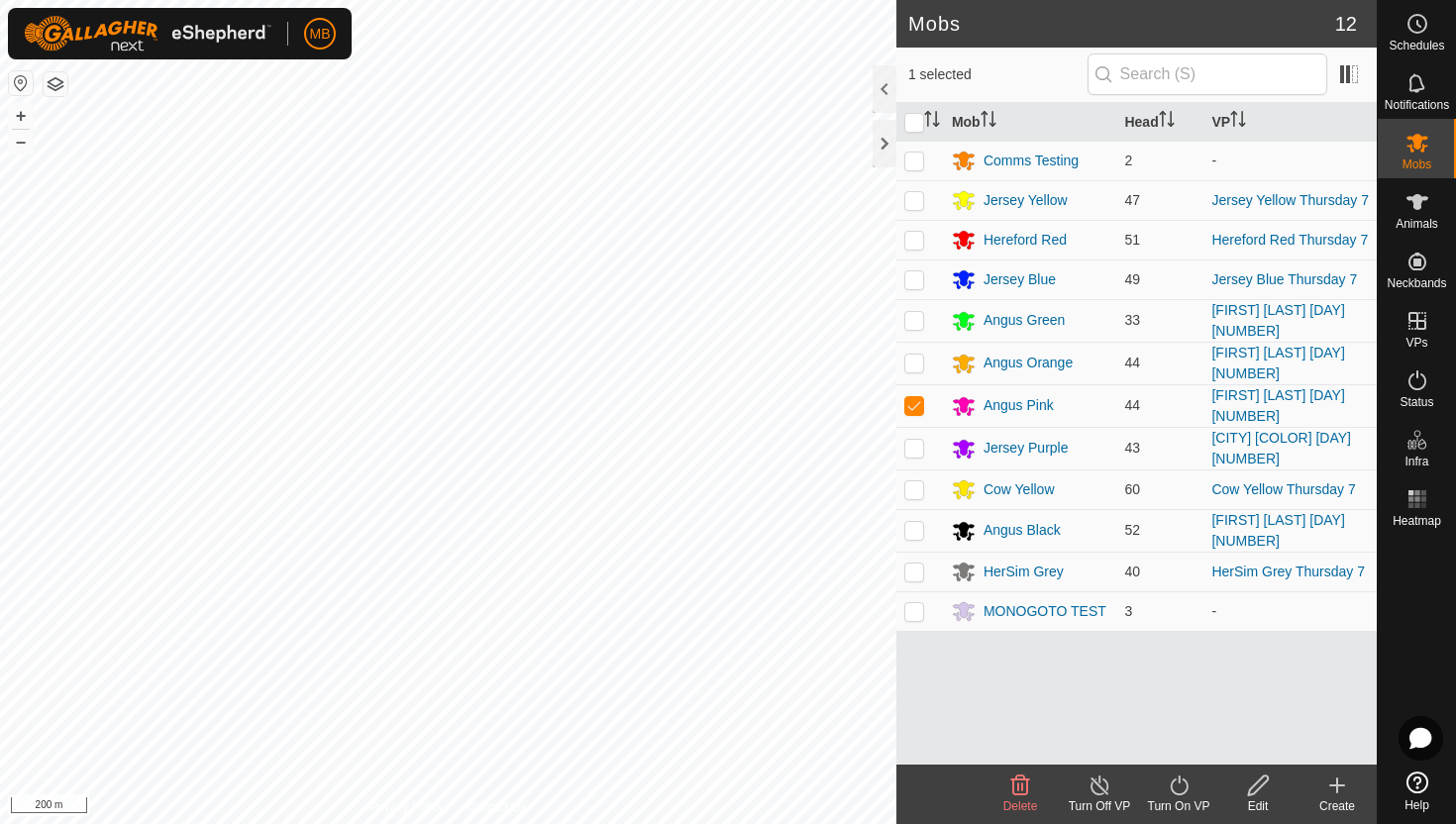 click 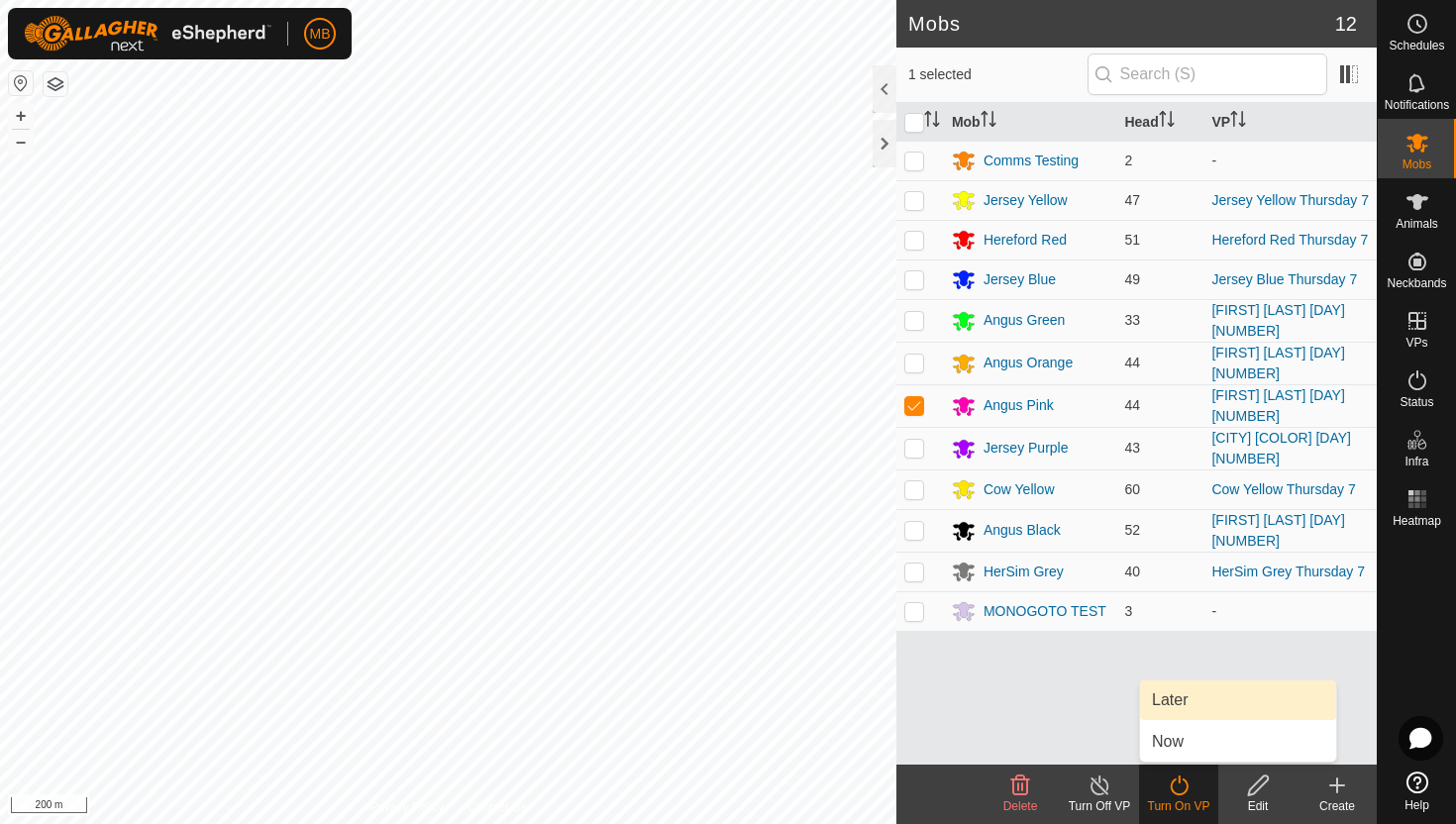 click on "Later" at bounding box center (1238, 700) 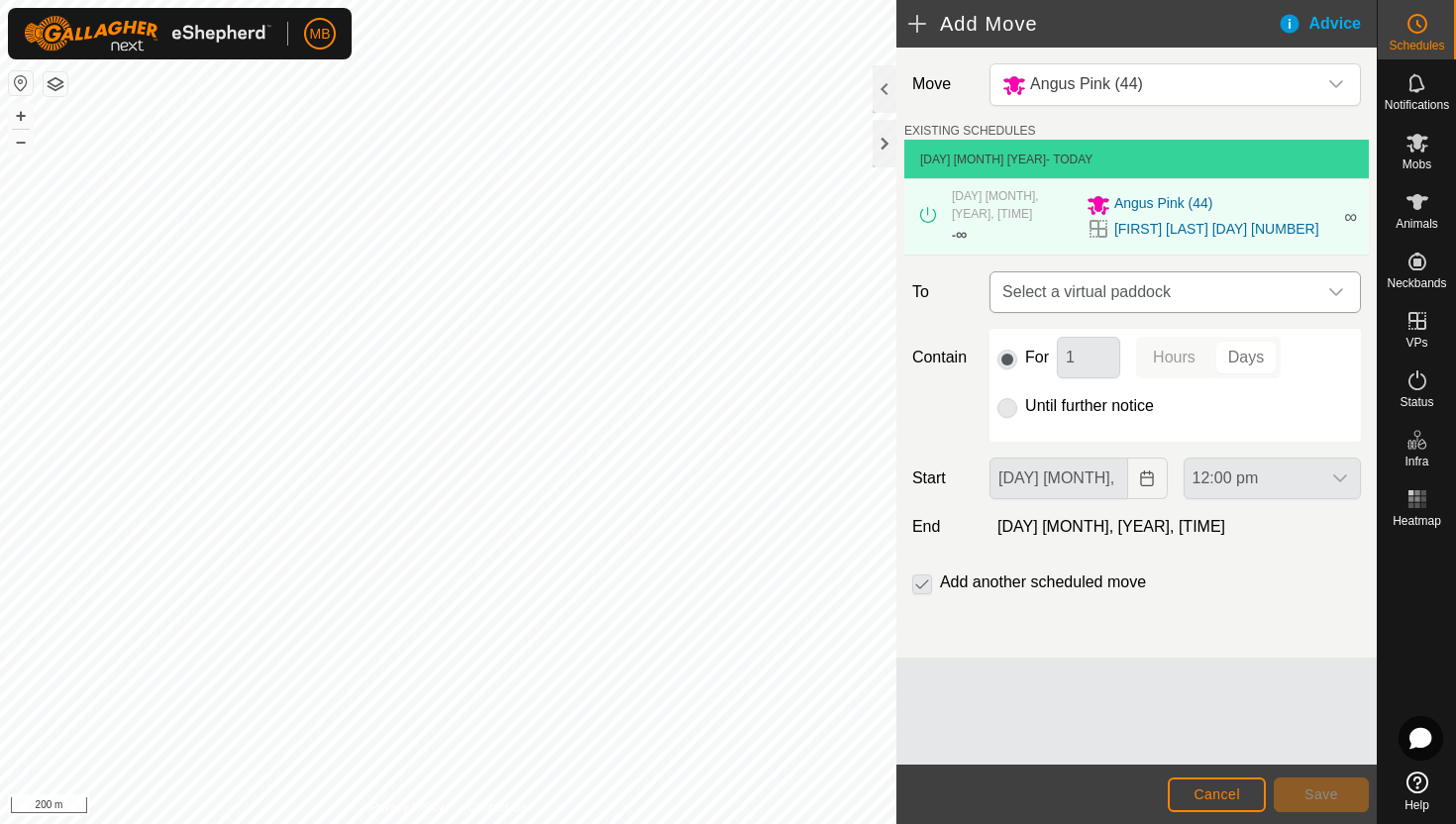 click 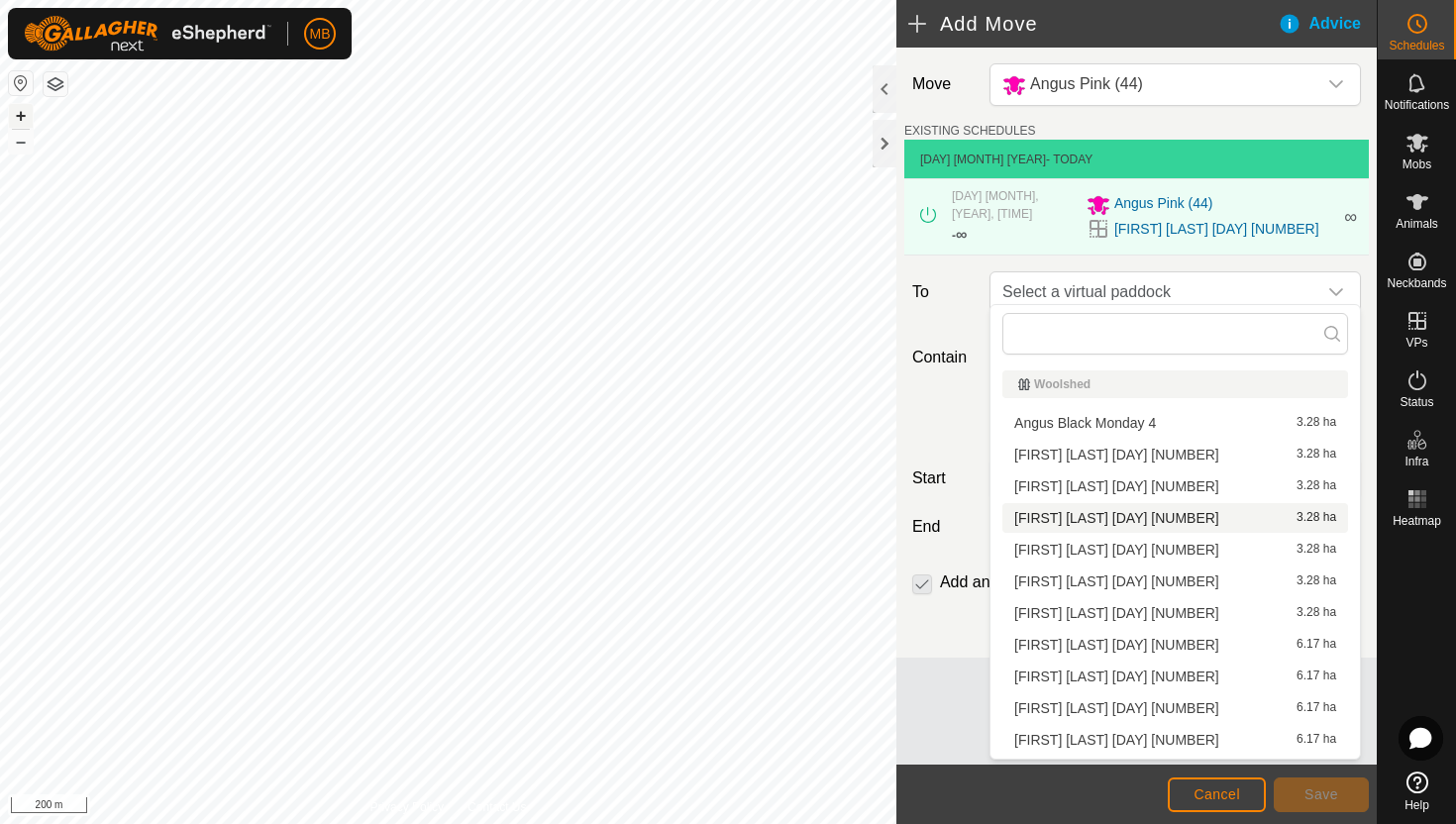 click on "+" at bounding box center (21, 116) 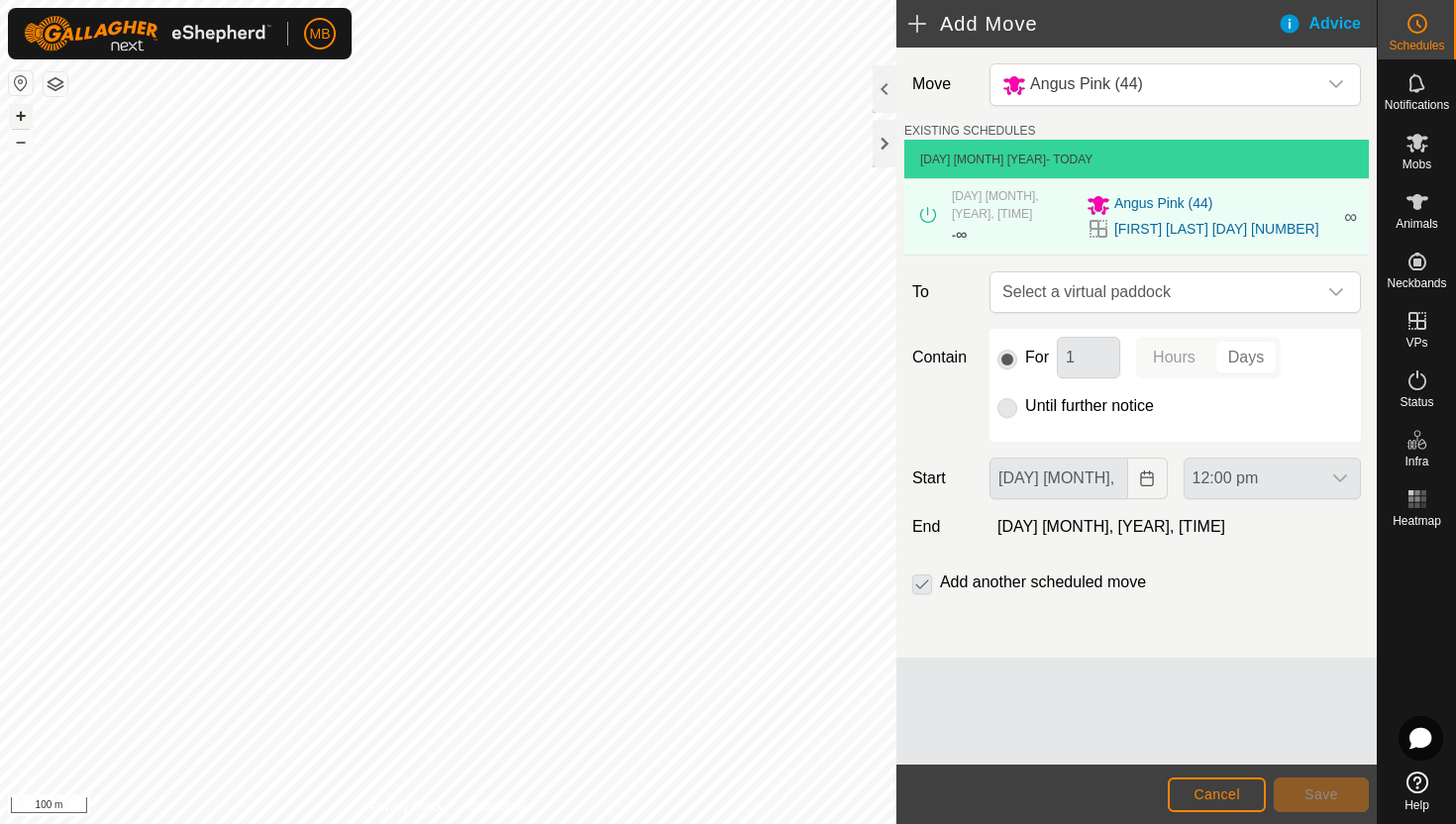 click on "+" at bounding box center (21, 116) 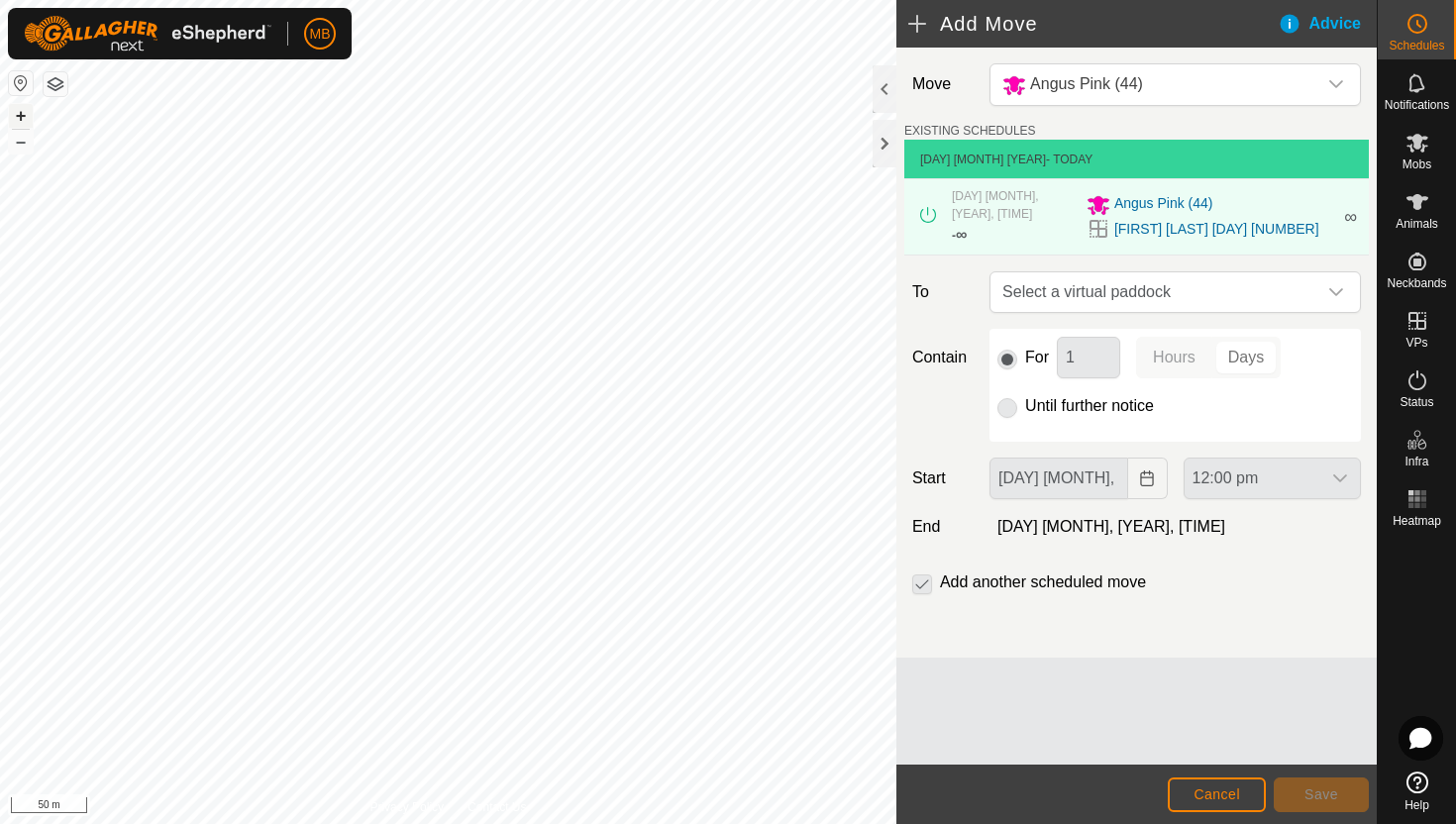 click on "+" at bounding box center [21, 116] 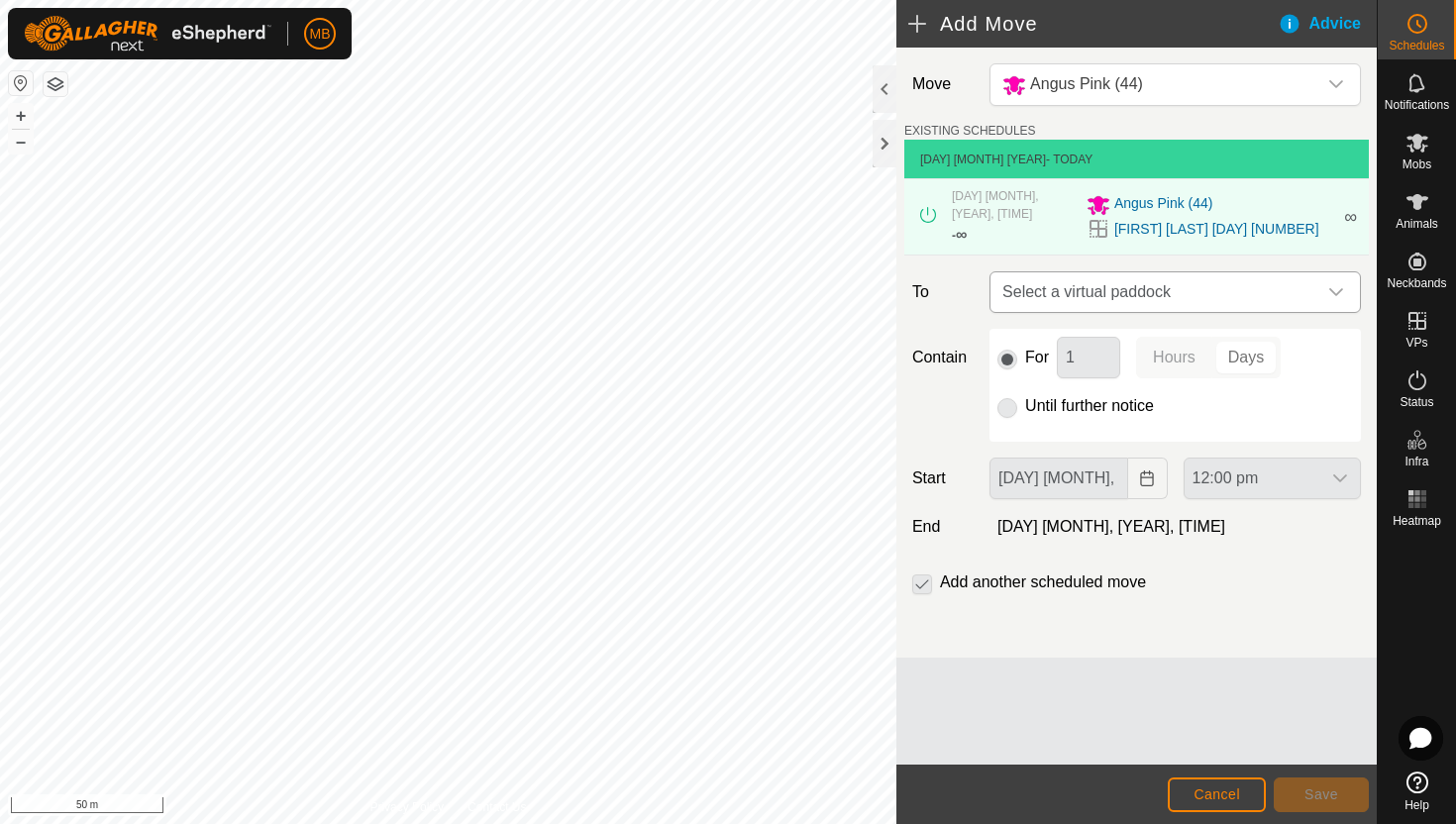 click 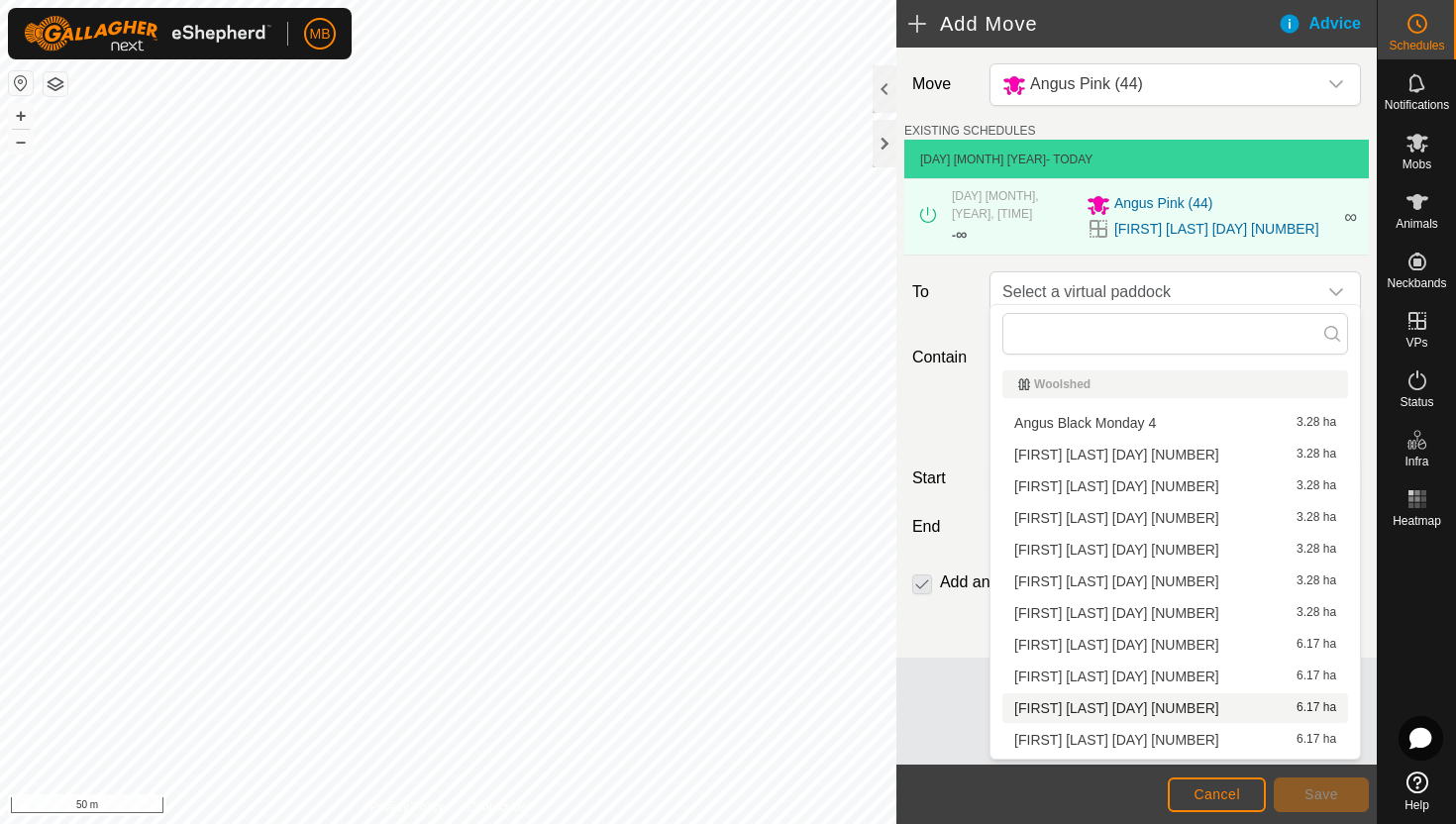 click on "[FIRST] [LAST] [DAY] [NUMBER] [NUMBER] ha" at bounding box center [1175, 708] 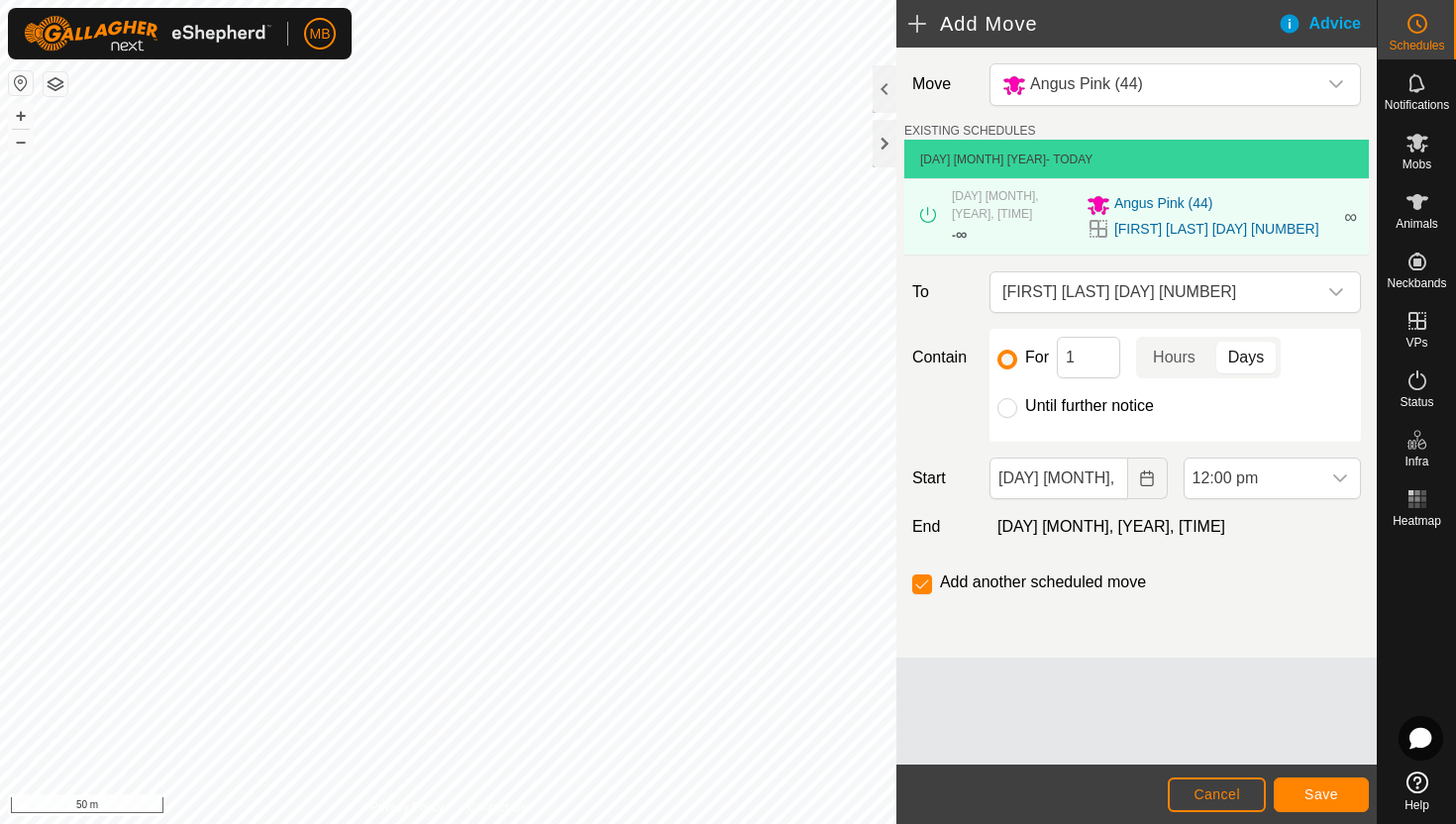 click on "Until further notice" 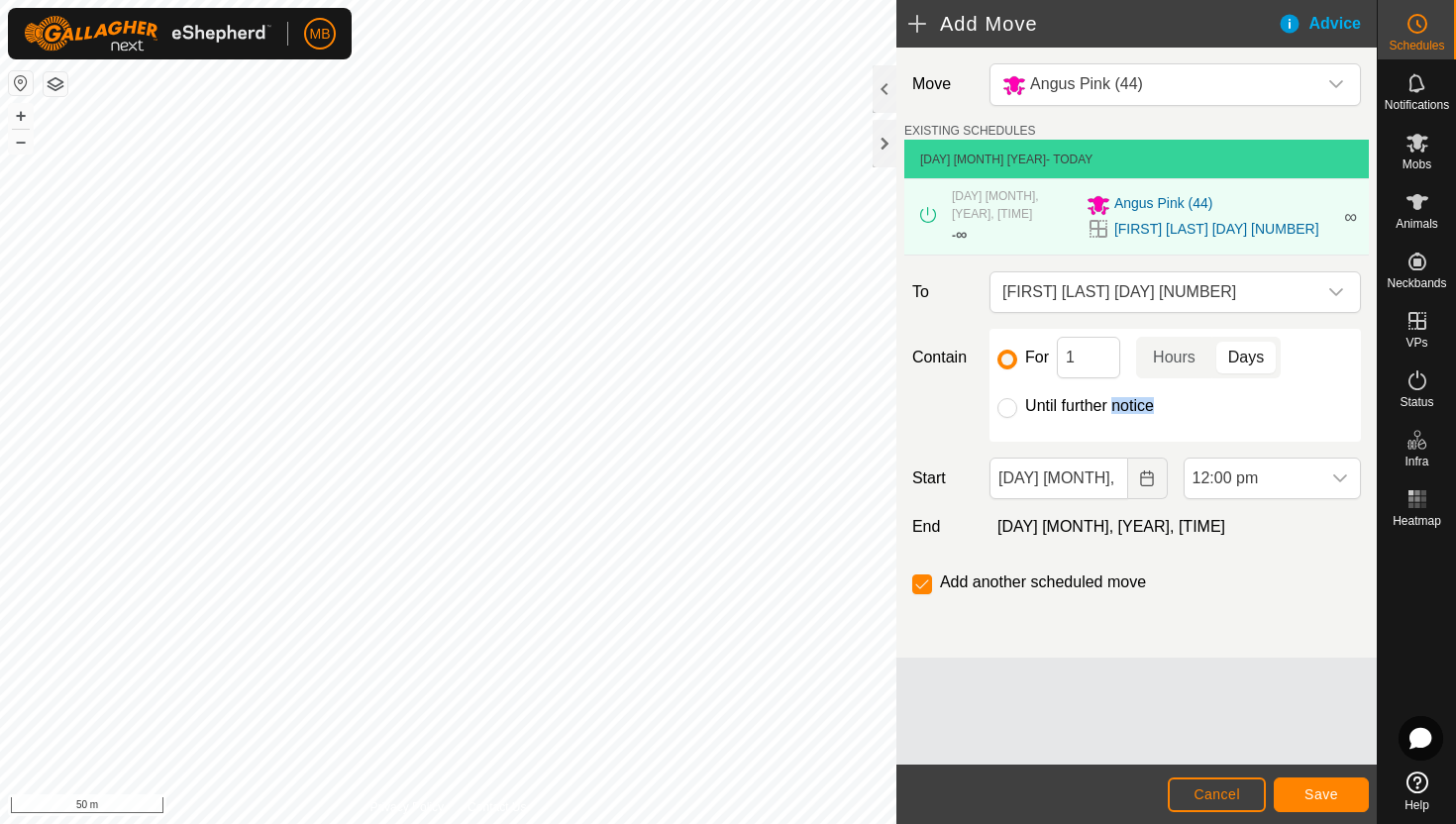 click on "Until further notice" 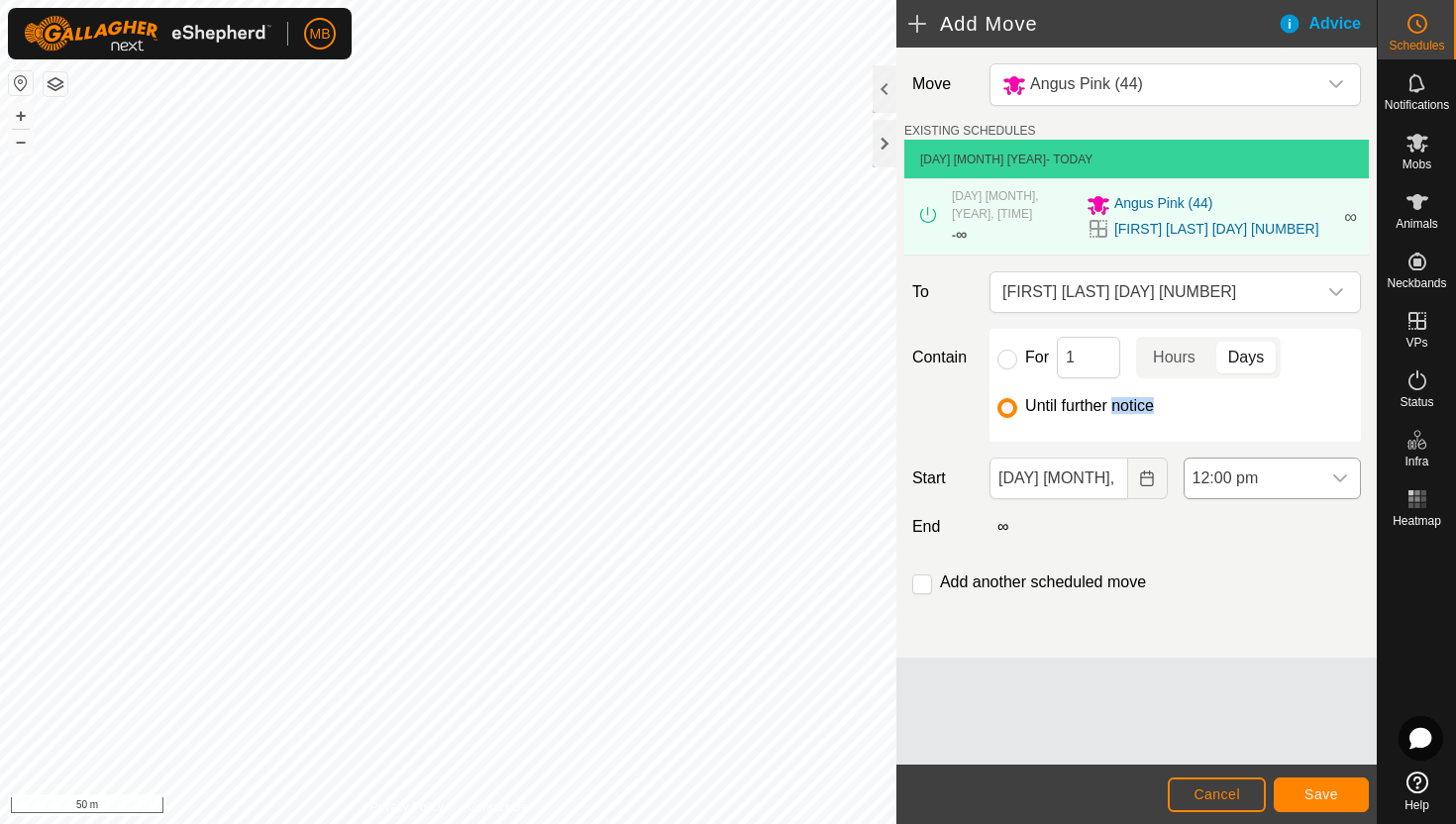click on "12:00 pm" at bounding box center (1252, 478) 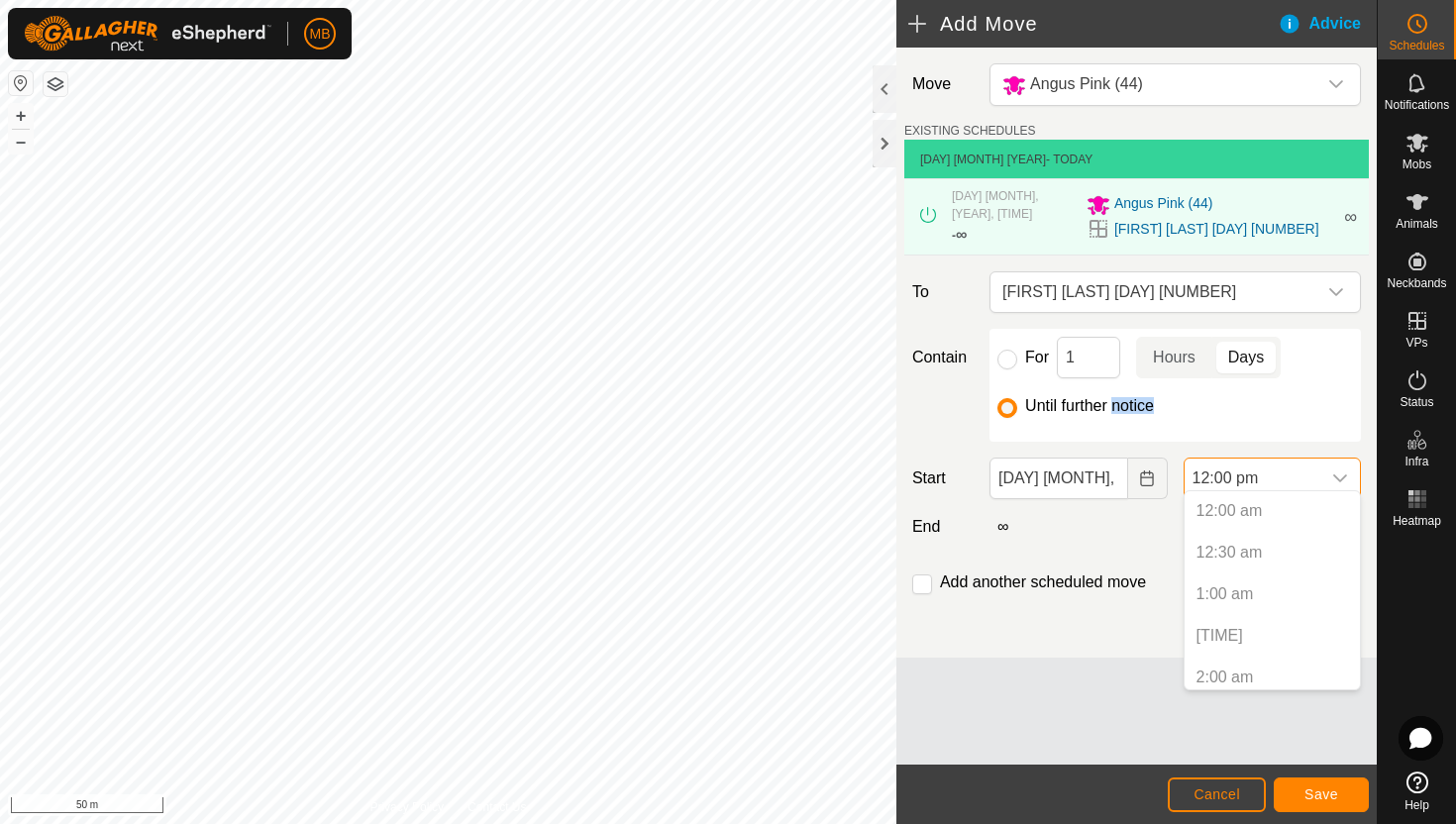 scroll, scrollTop: 840, scrollLeft: 0, axis: vertical 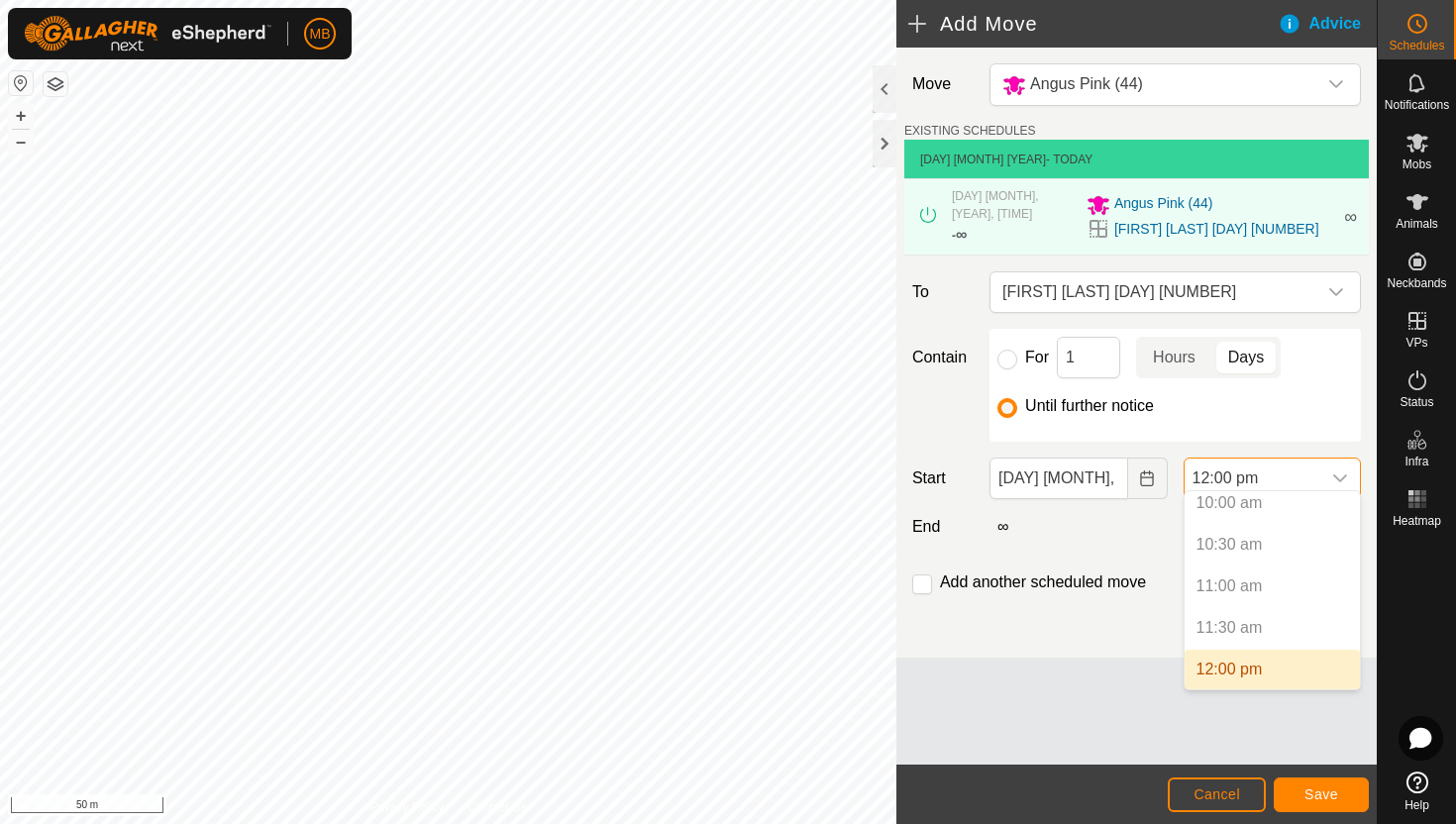 click on "12:00 pm" at bounding box center [1272, 670] 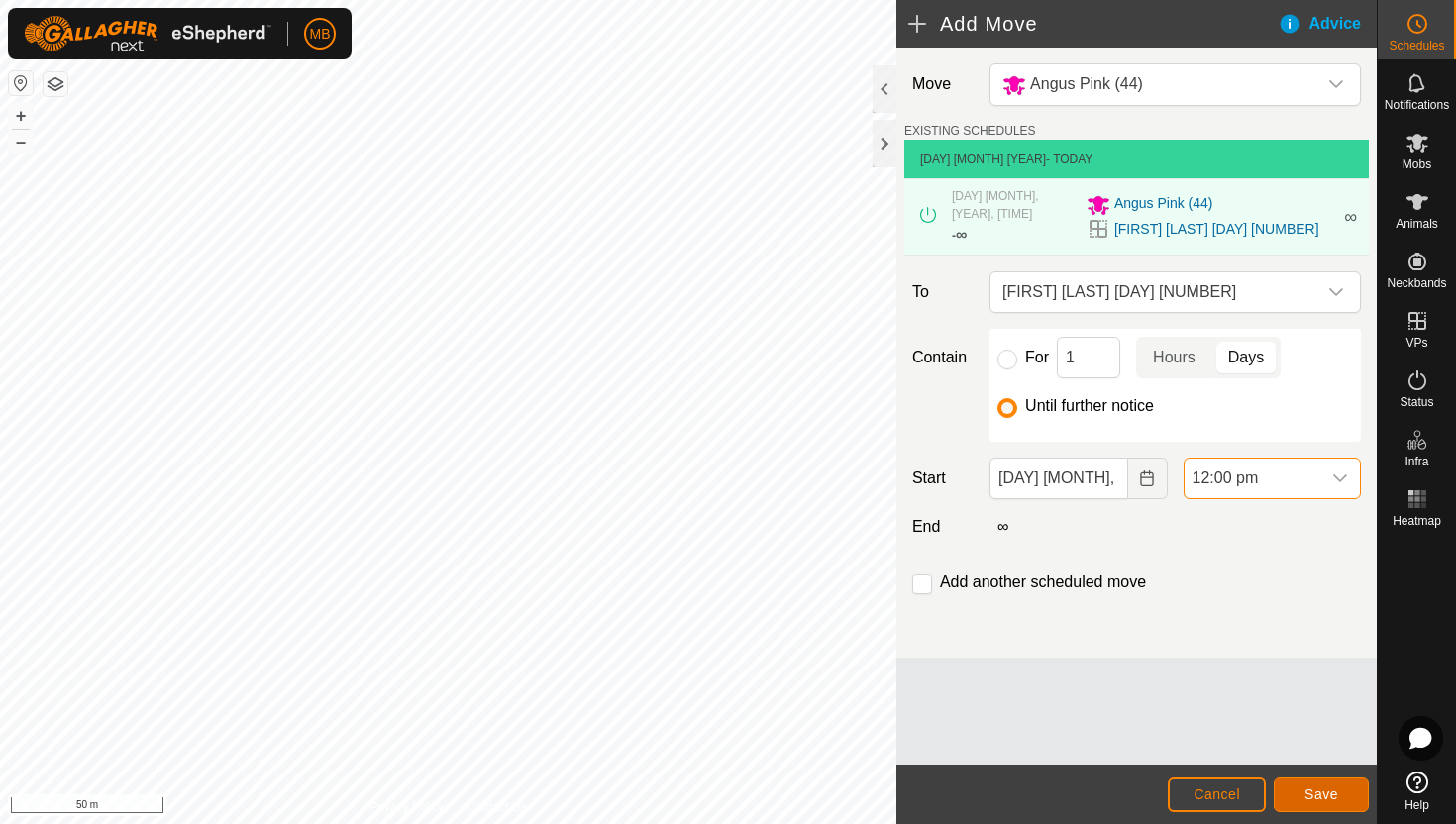 click on "Save" 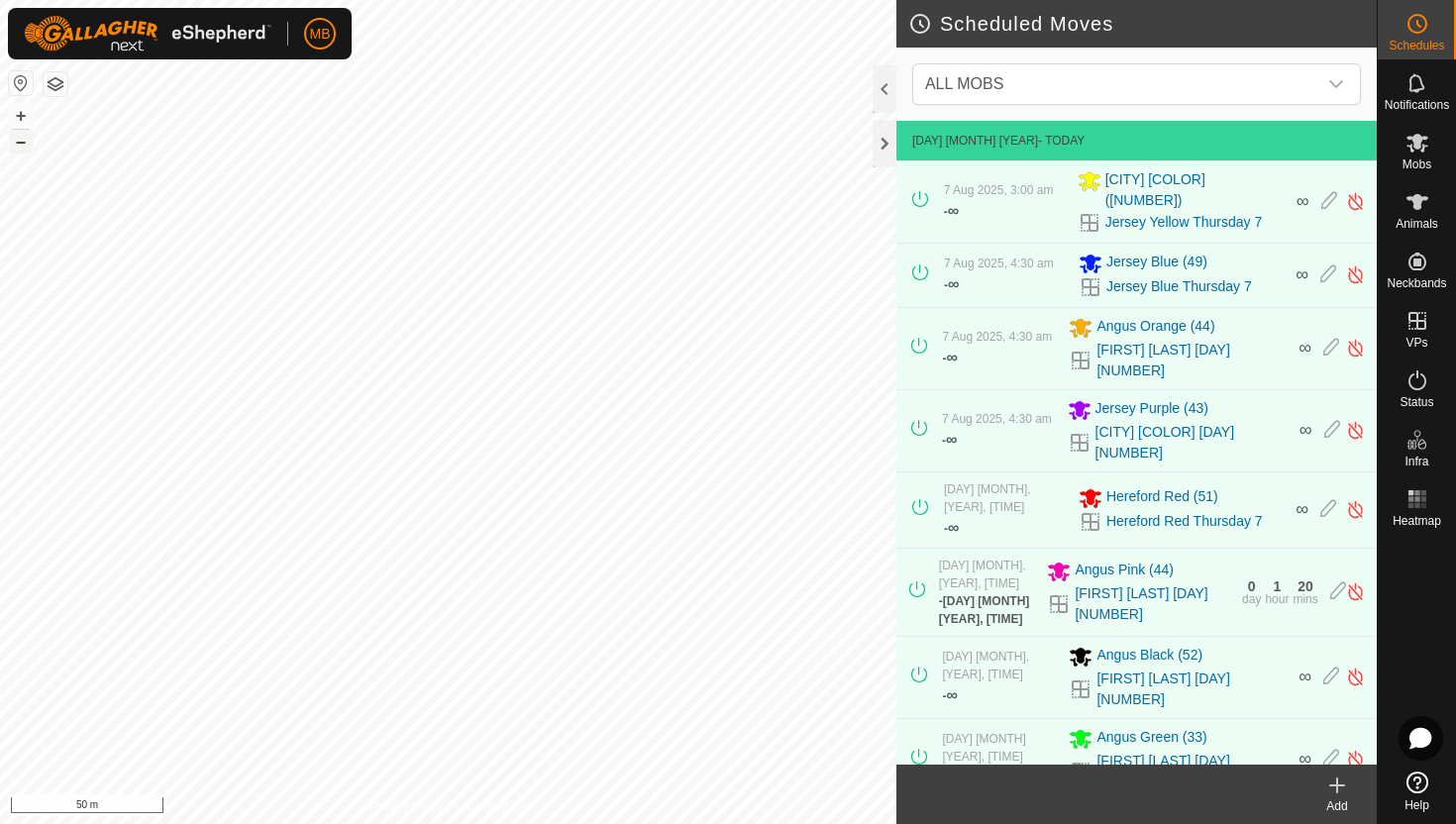 click on "–" at bounding box center [21, 142] 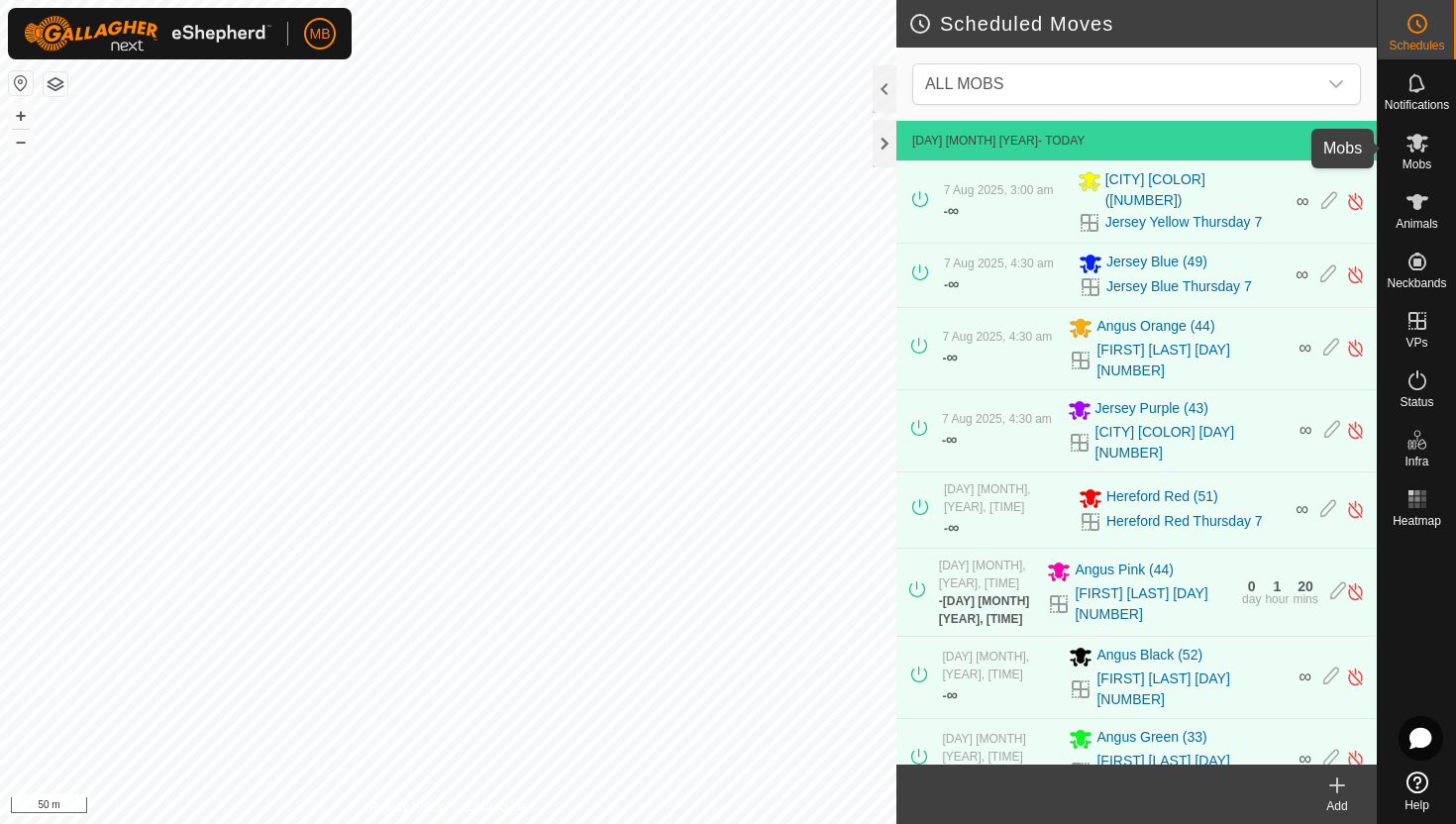 click 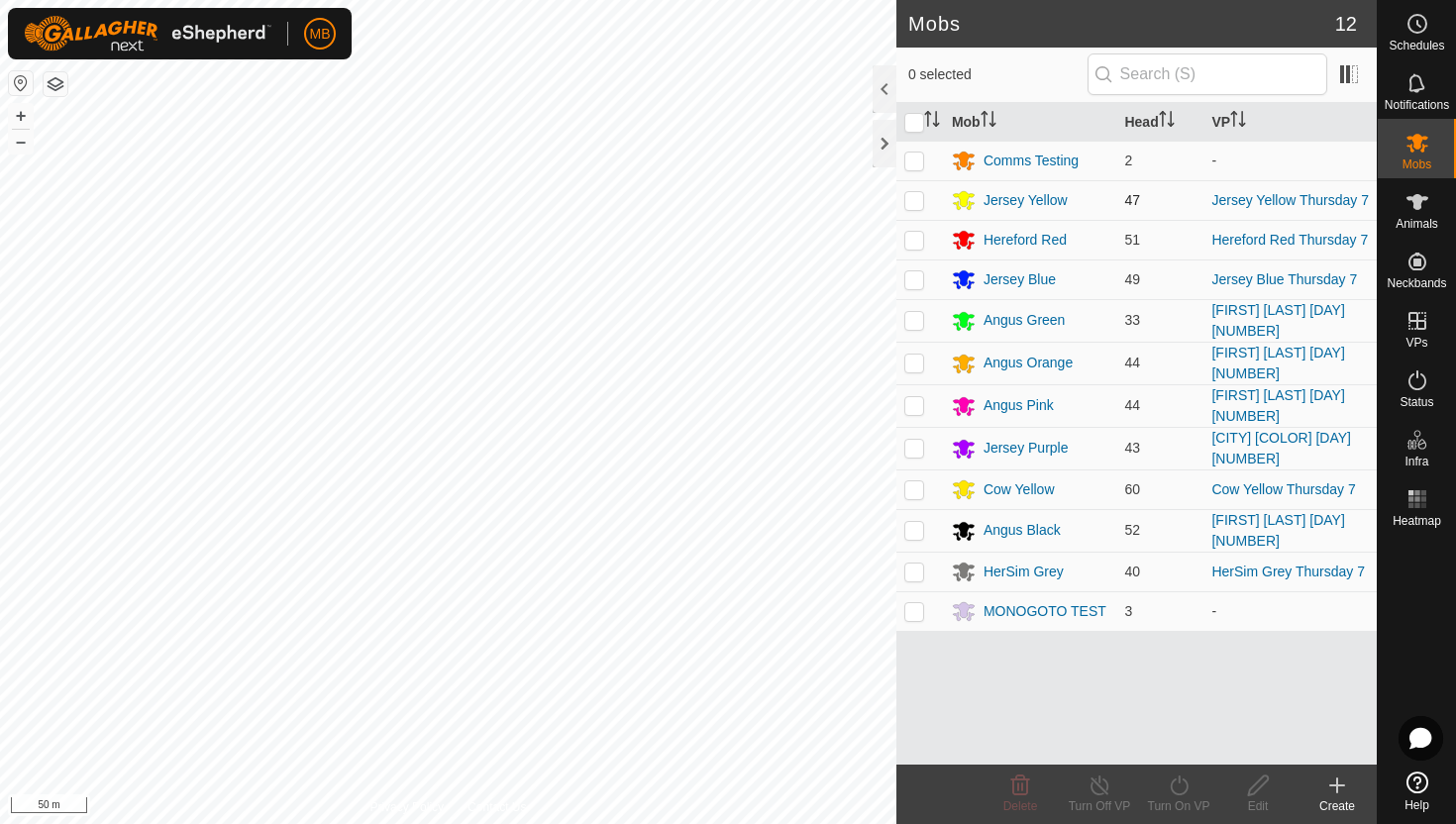 click at bounding box center (914, 200) 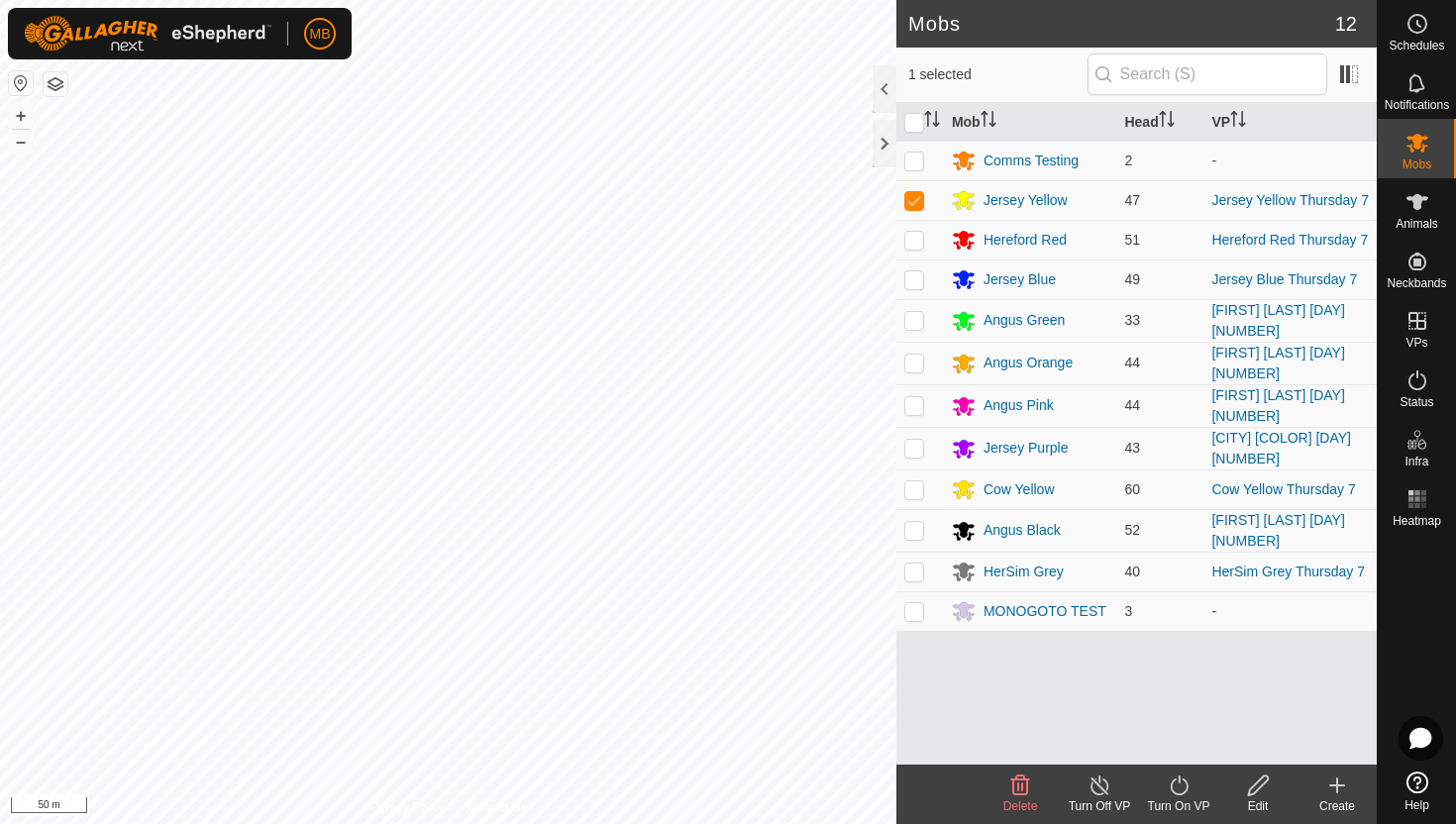 click 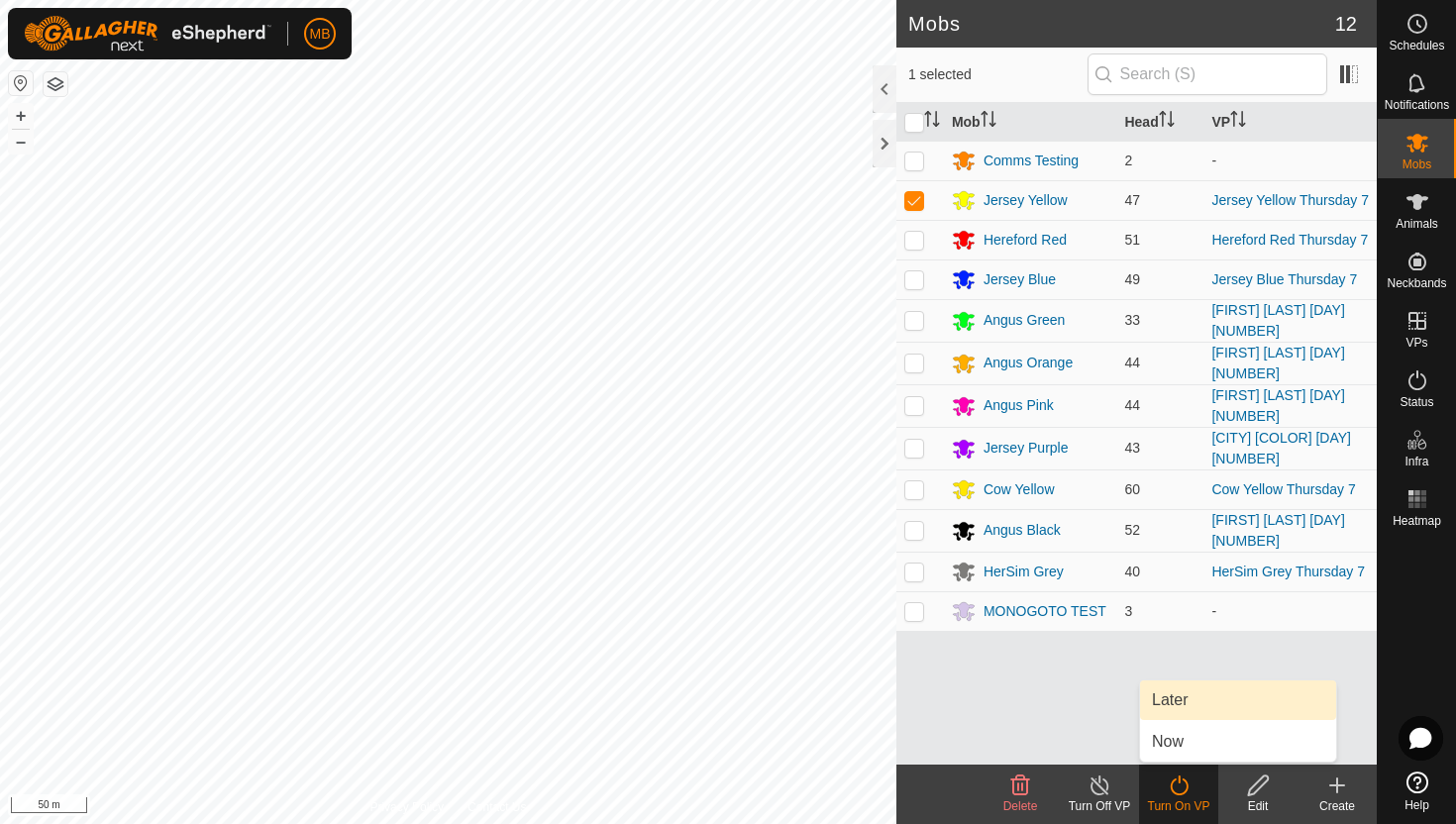 click on "Later" at bounding box center (1238, 700) 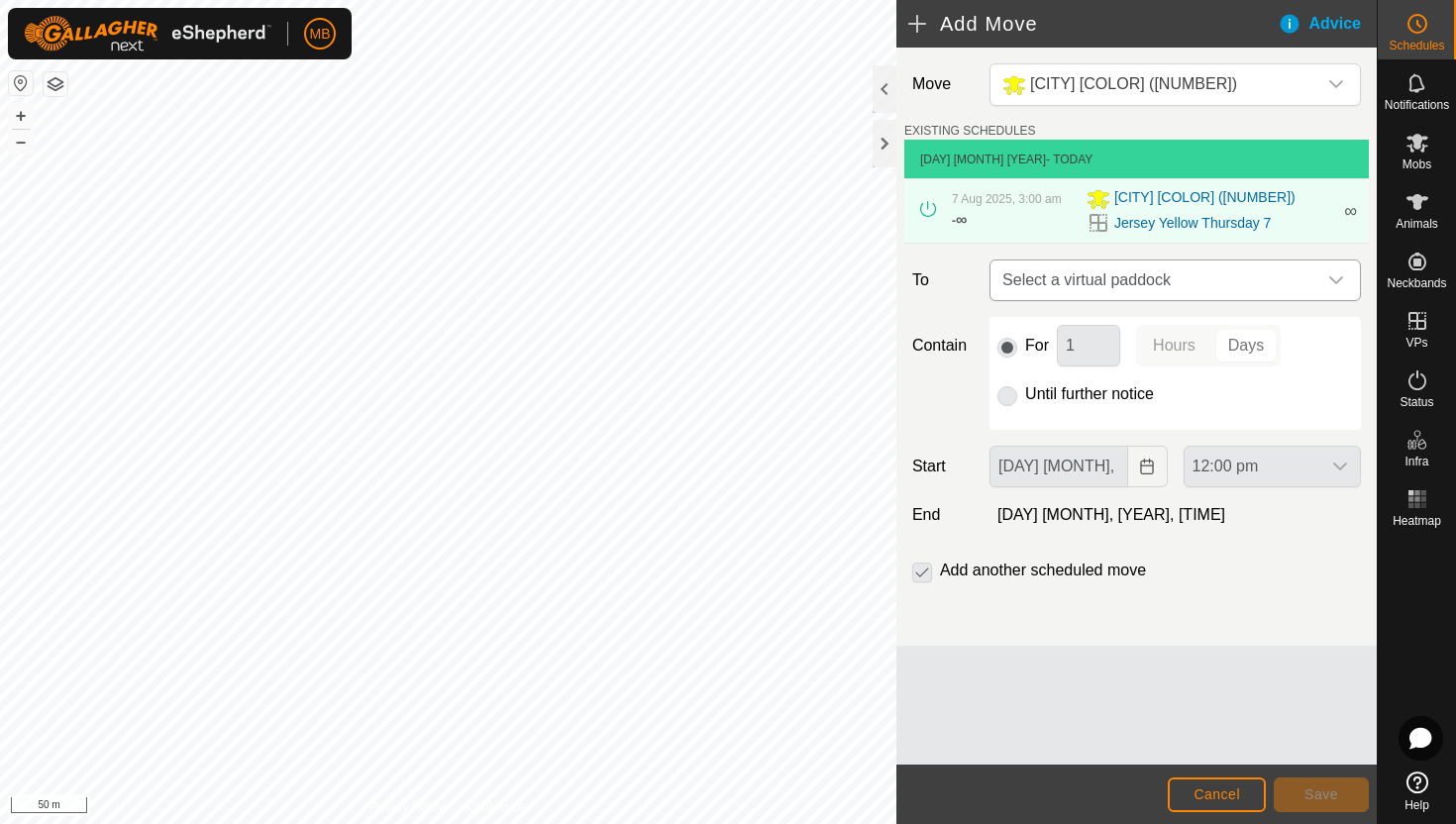 click 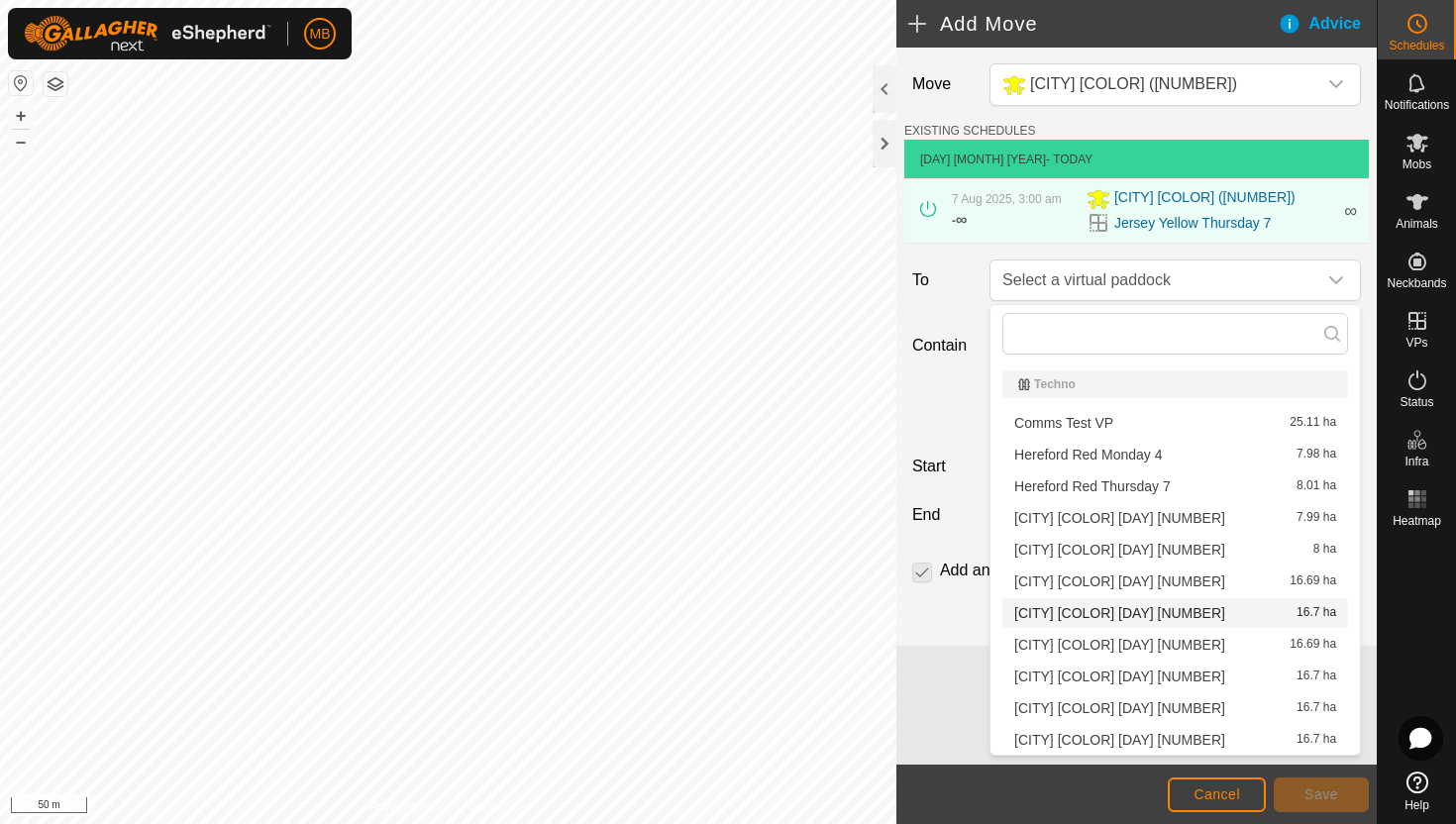 click on "[CITY] [COLOR] [DAY] [NUMBER] [NUMBER] ha" at bounding box center [1175, 613] 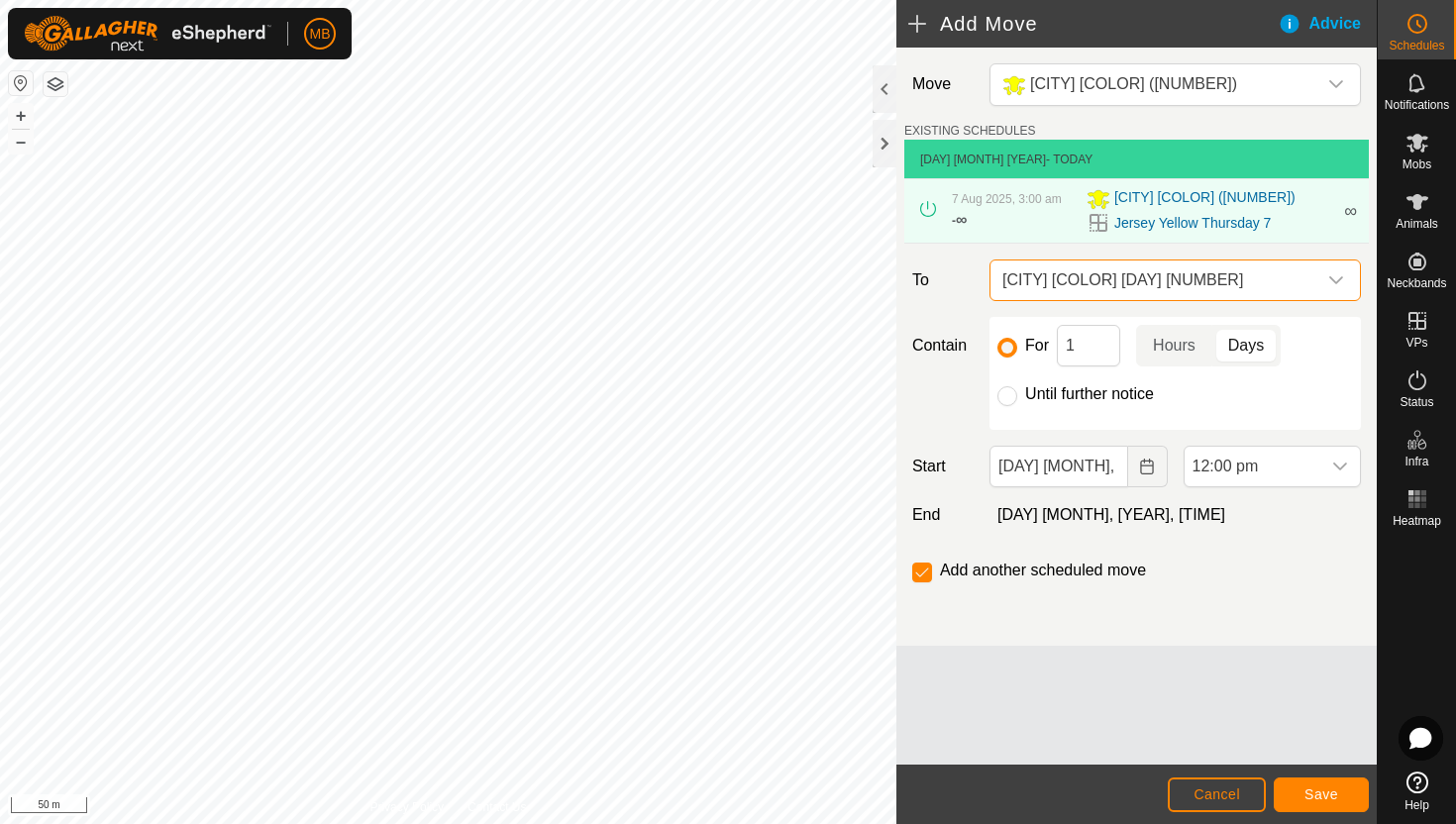 click on "Until further notice" 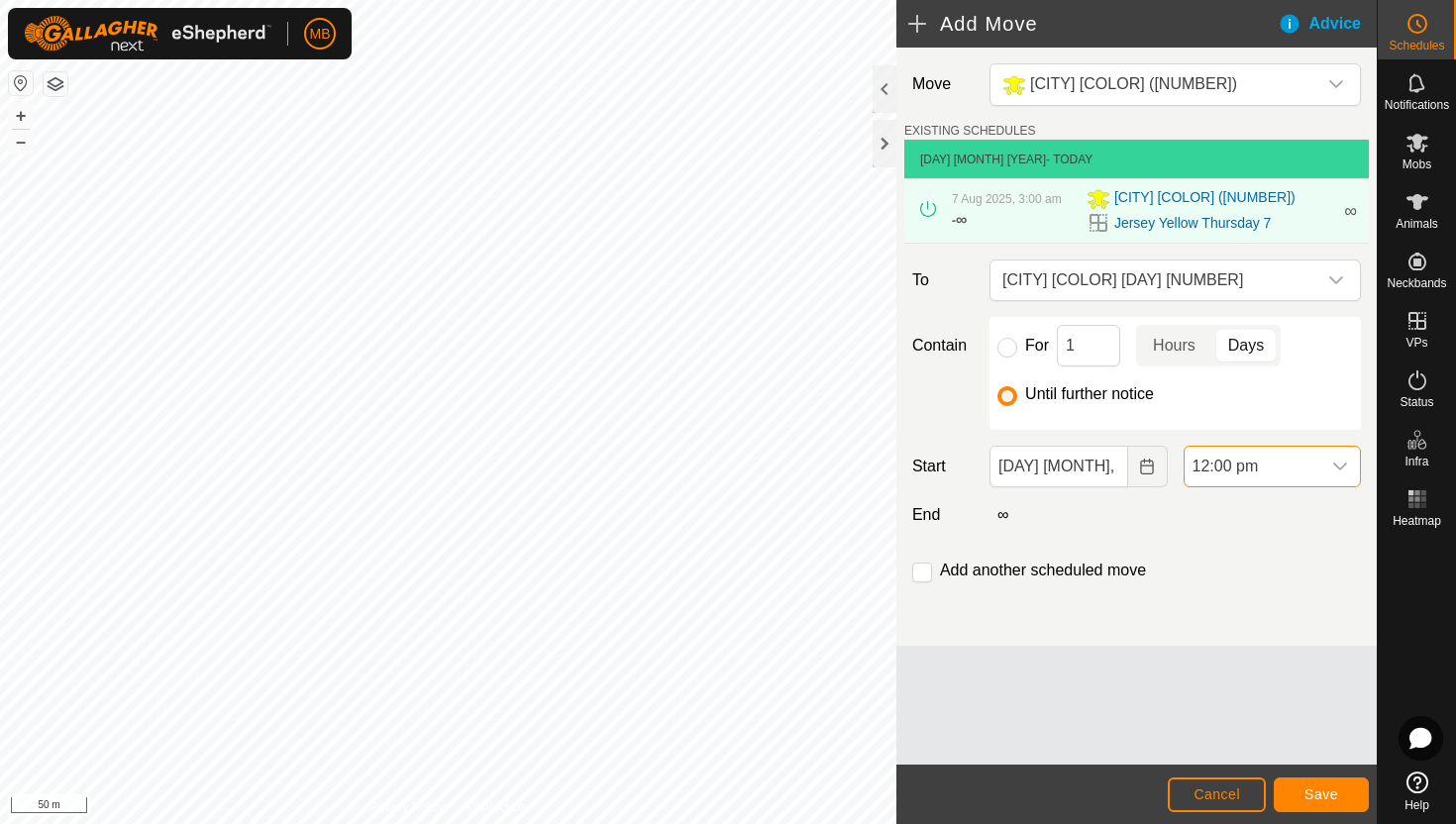 click on "12:00 pm" at bounding box center (1252, 466) 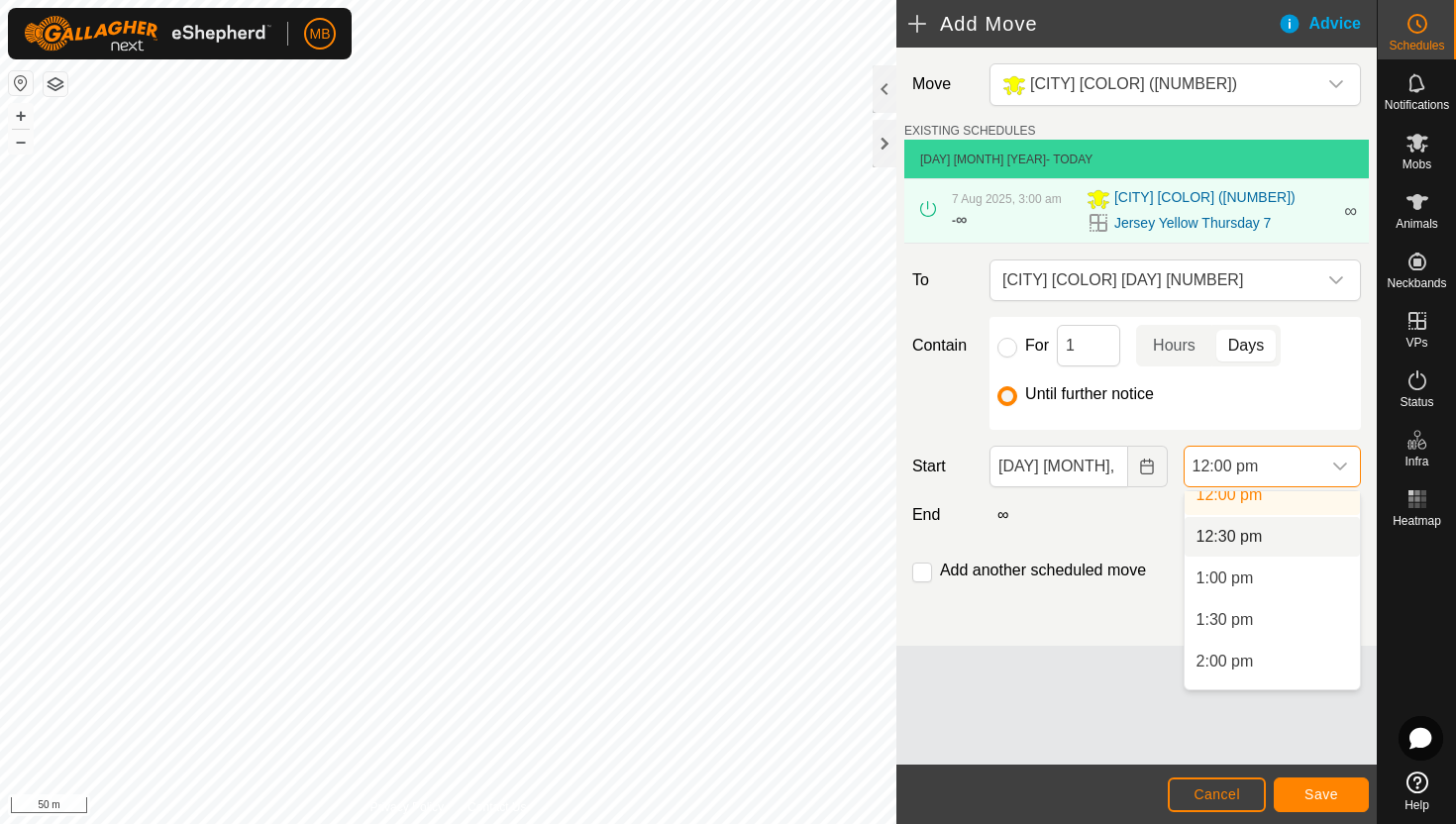 scroll, scrollTop: 1015, scrollLeft: 0, axis: vertical 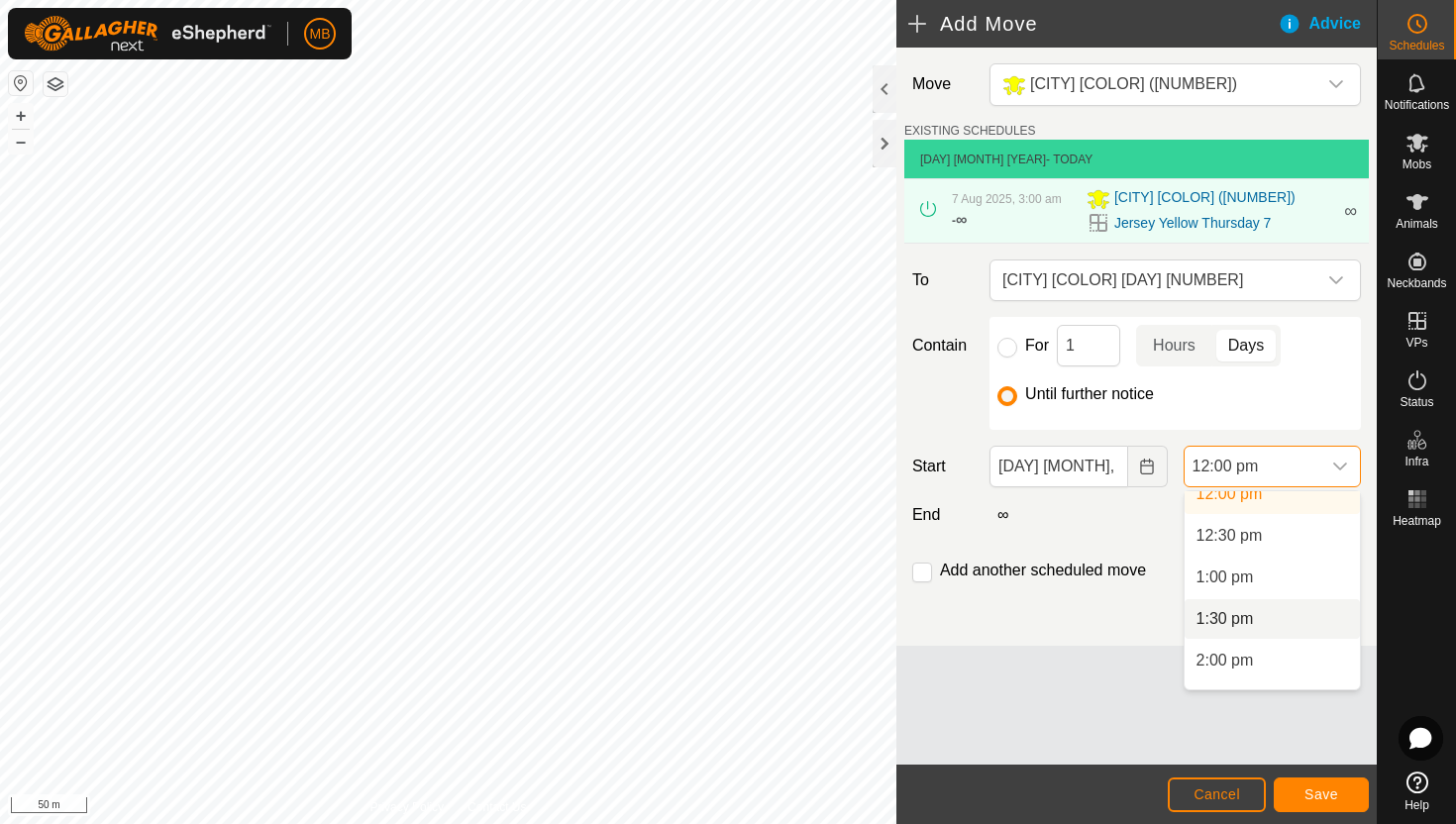 click on "1:30 pm" at bounding box center (1272, 619) 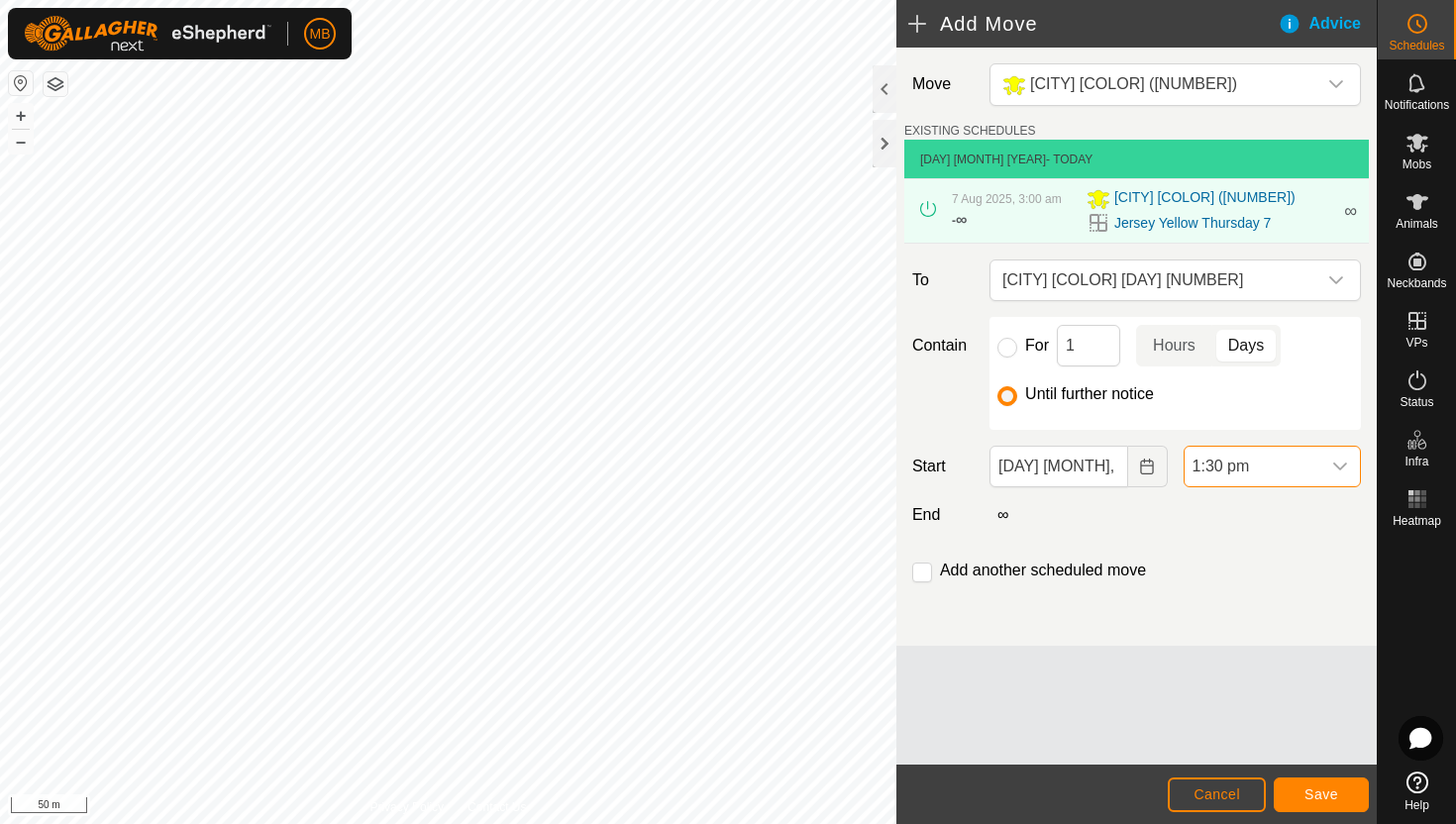 scroll, scrollTop: 998, scrollLeft: 0, axis: vertical 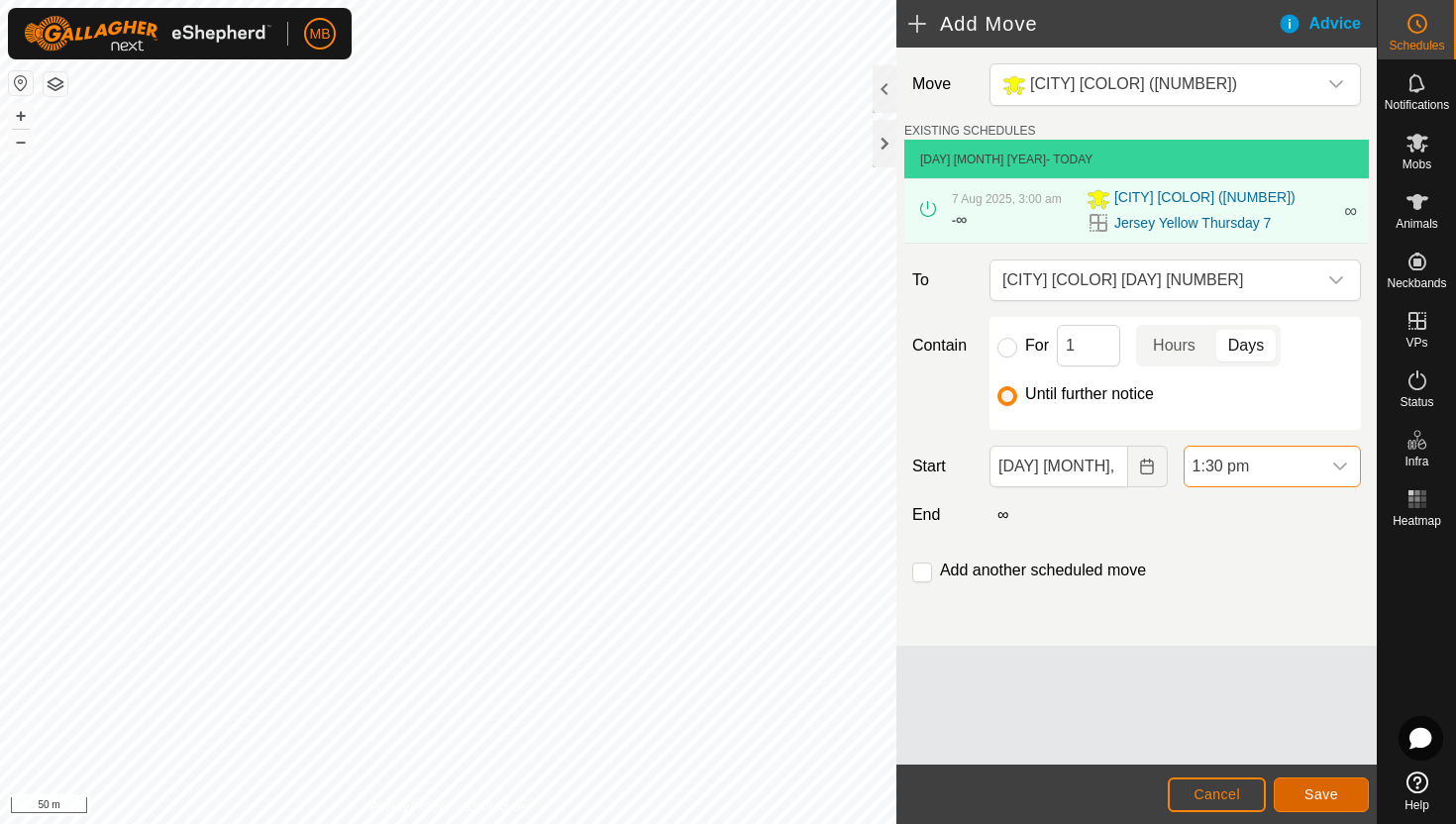 click on "Save" 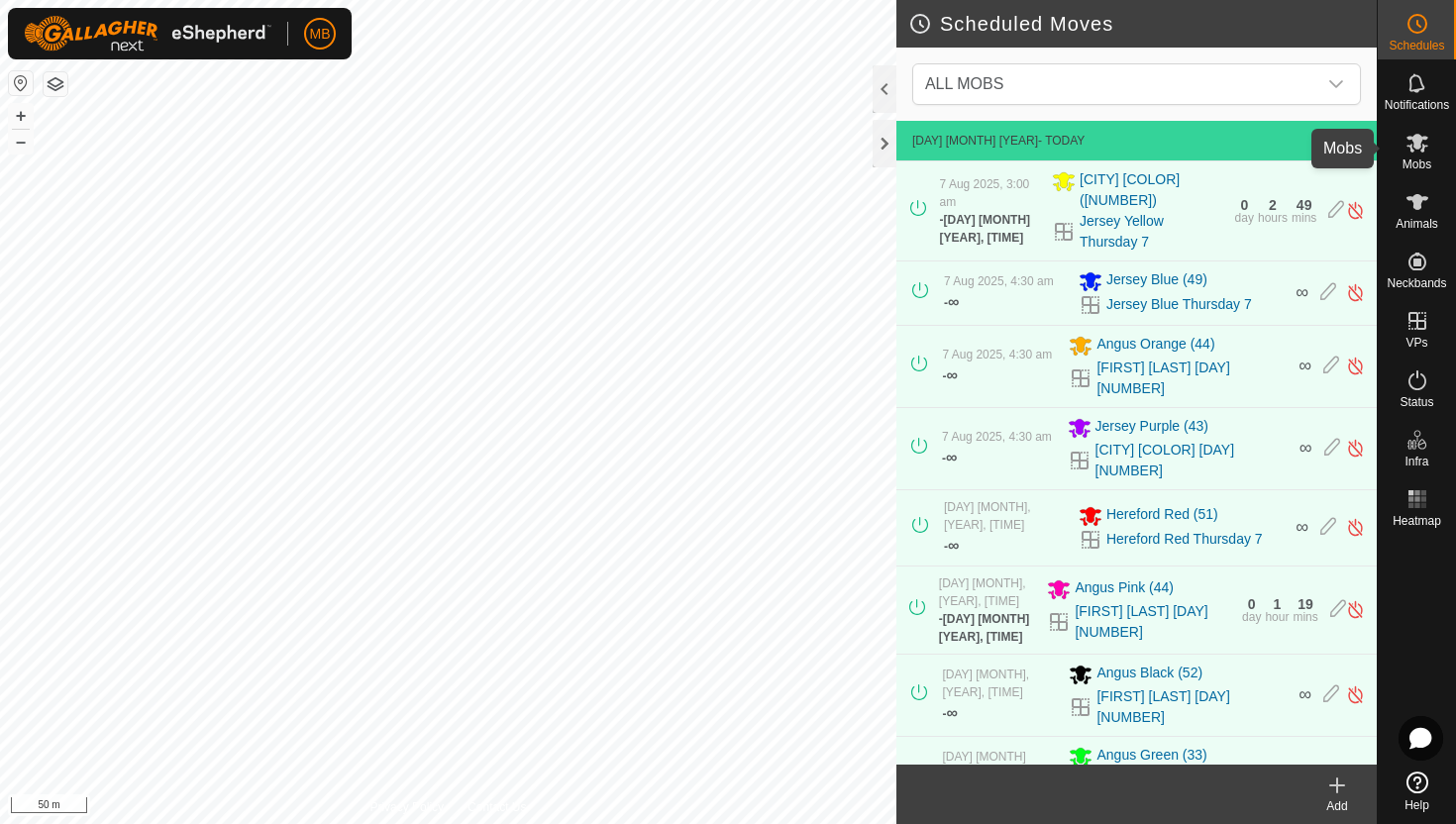 click 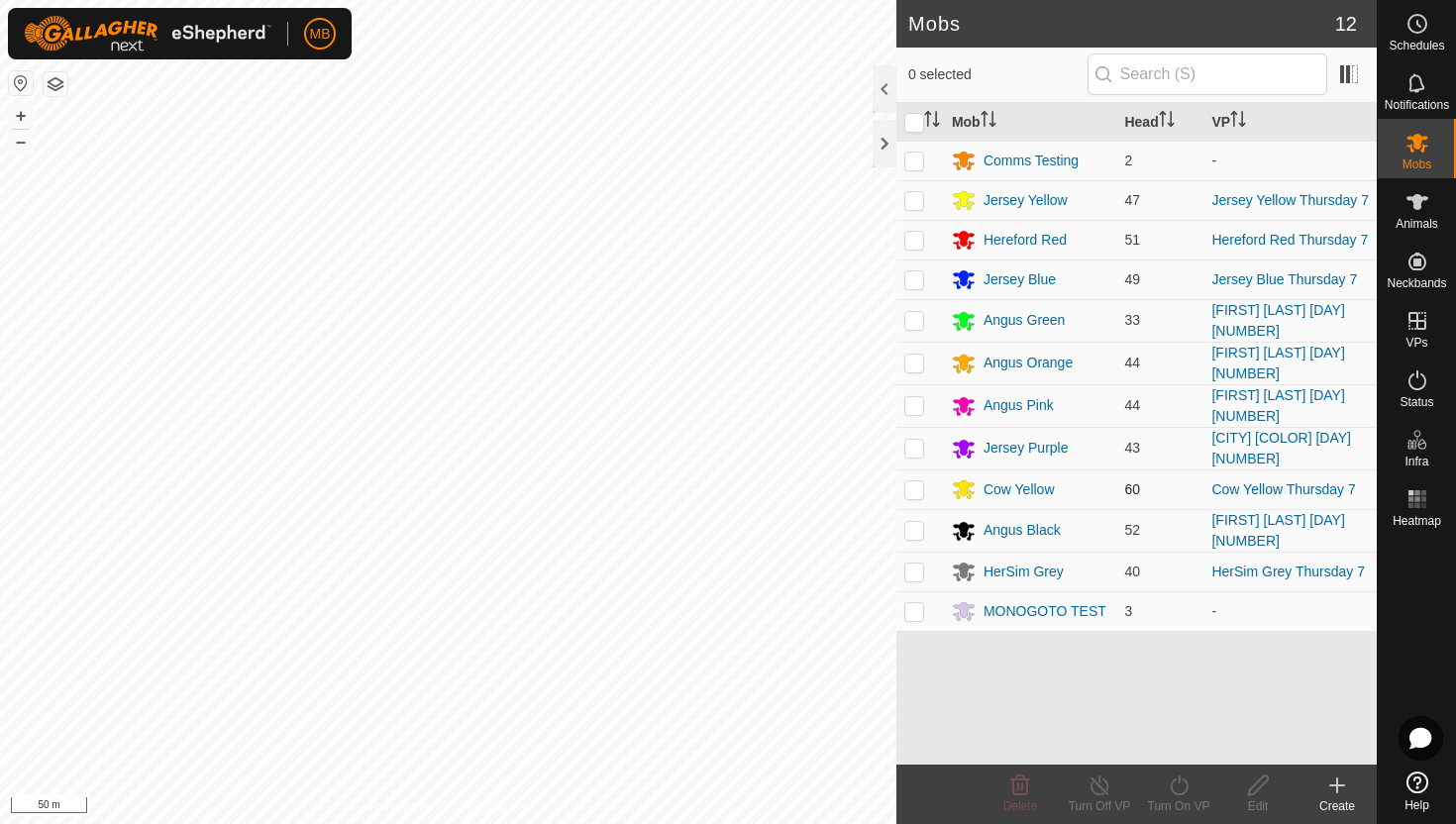 click at bounding box center [914, 489] 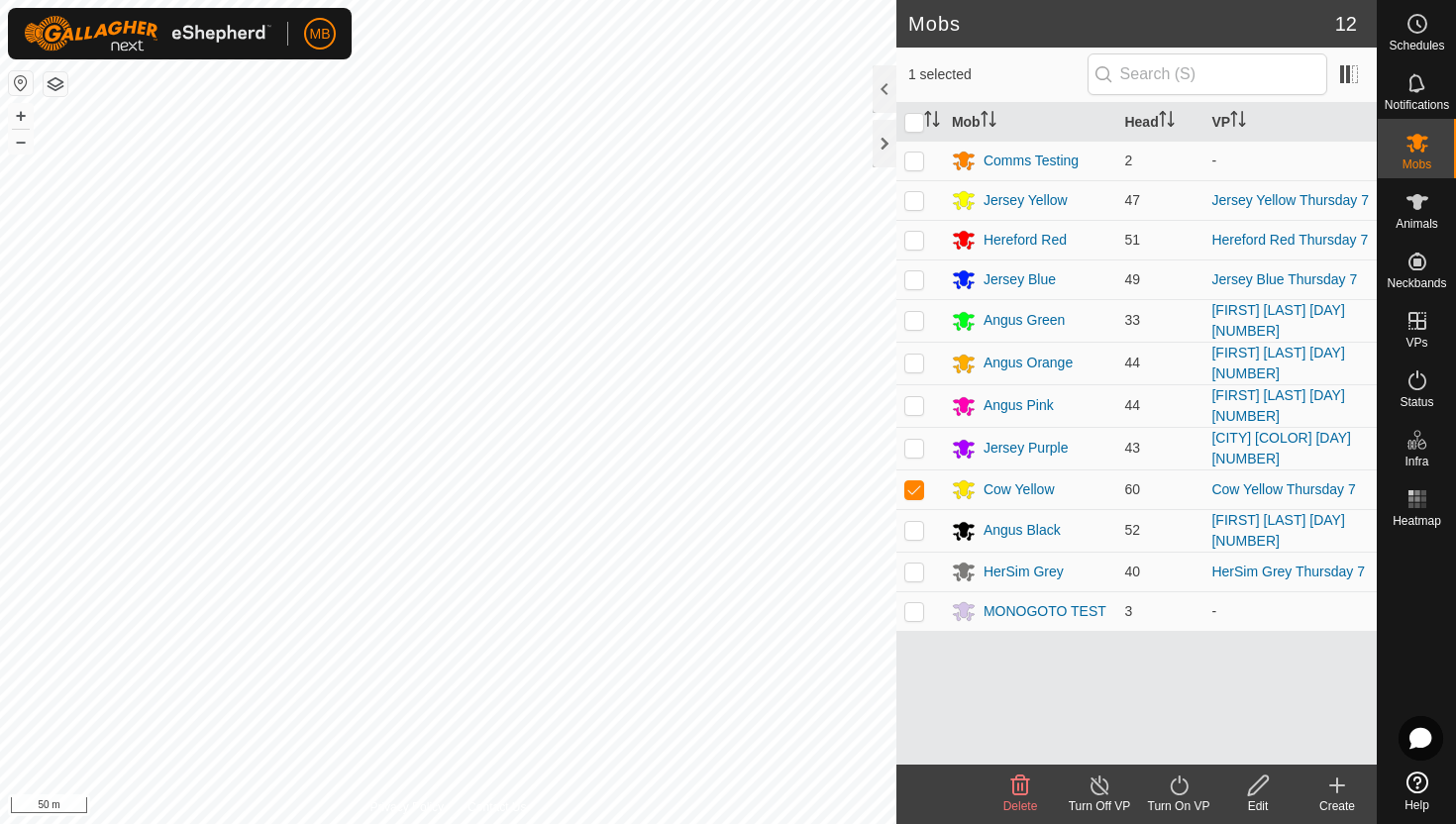 click 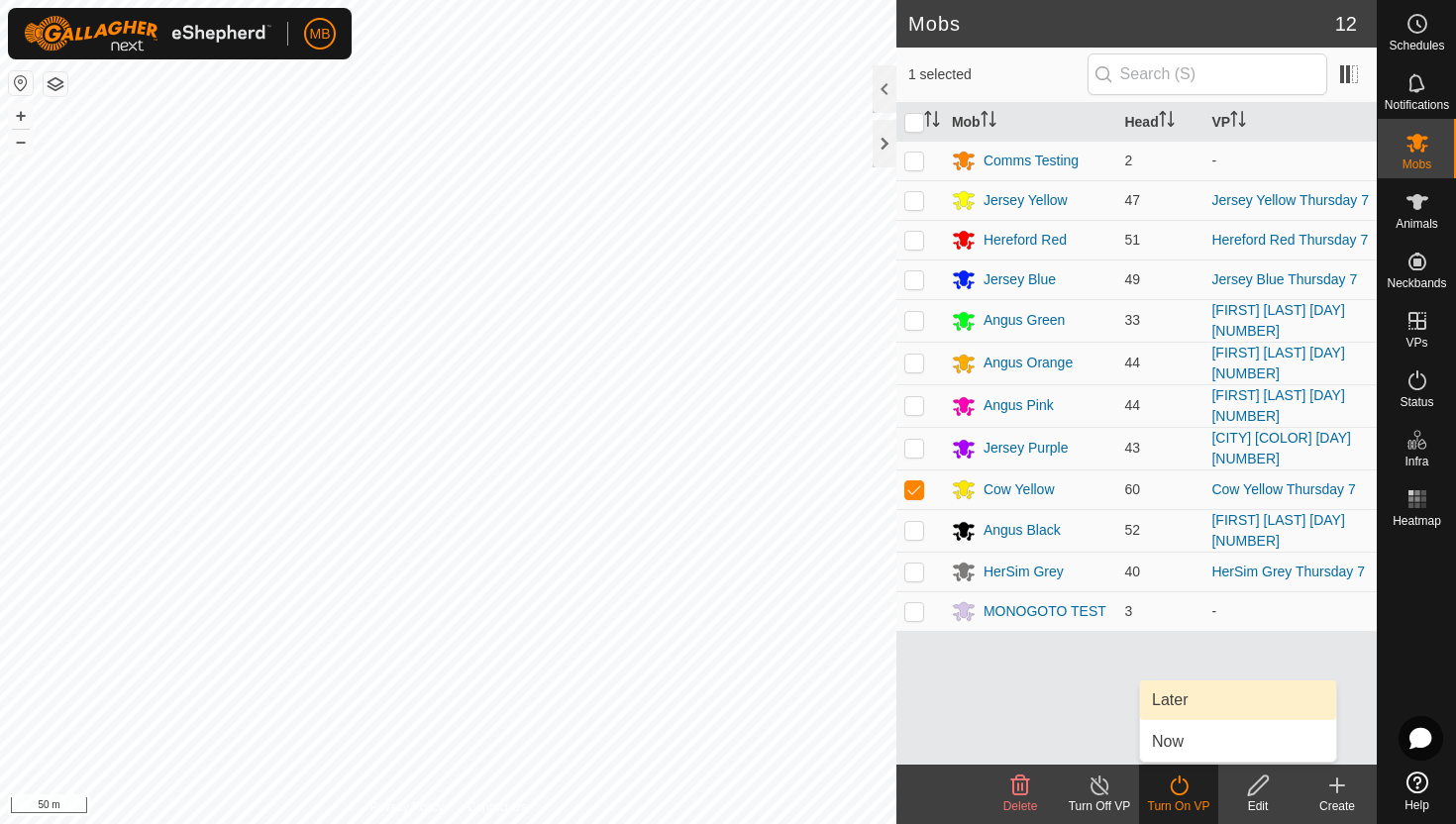 click on "Later" at bounding box center (1238, 700) 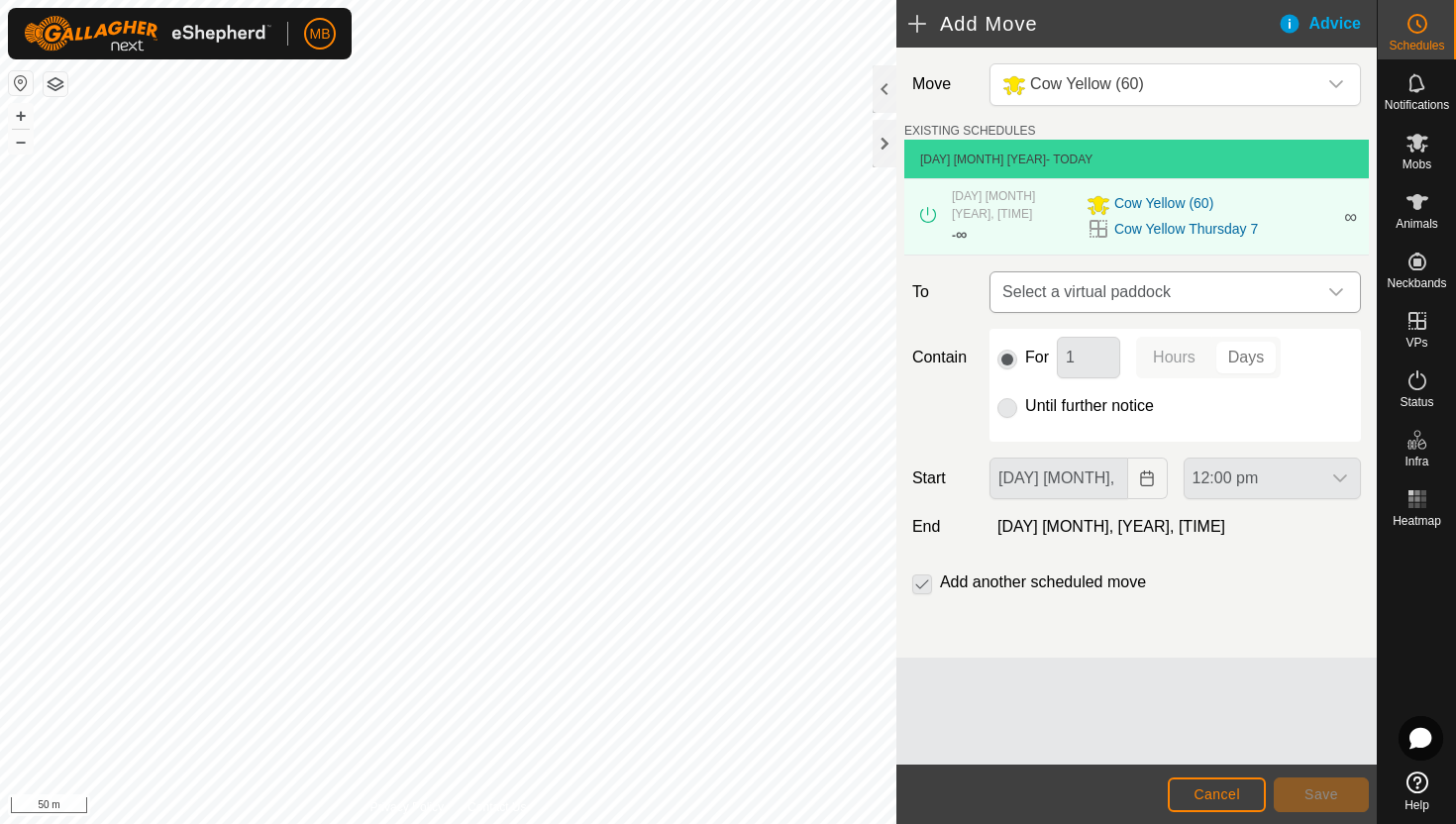 click at bounding box center (1336, 292) 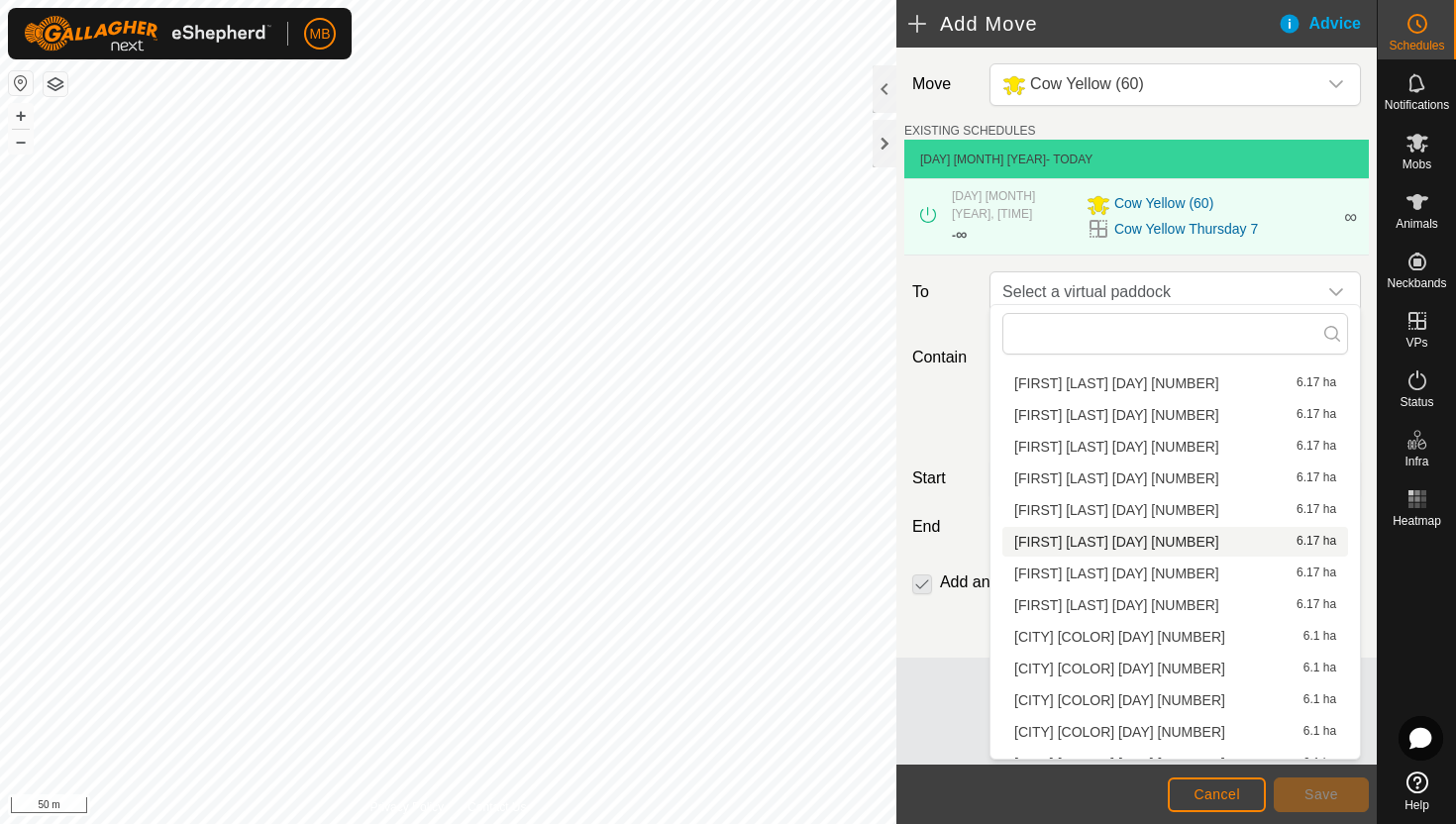 scroll, scrollTop: 270, scrollLeft: 0, axis: vertical 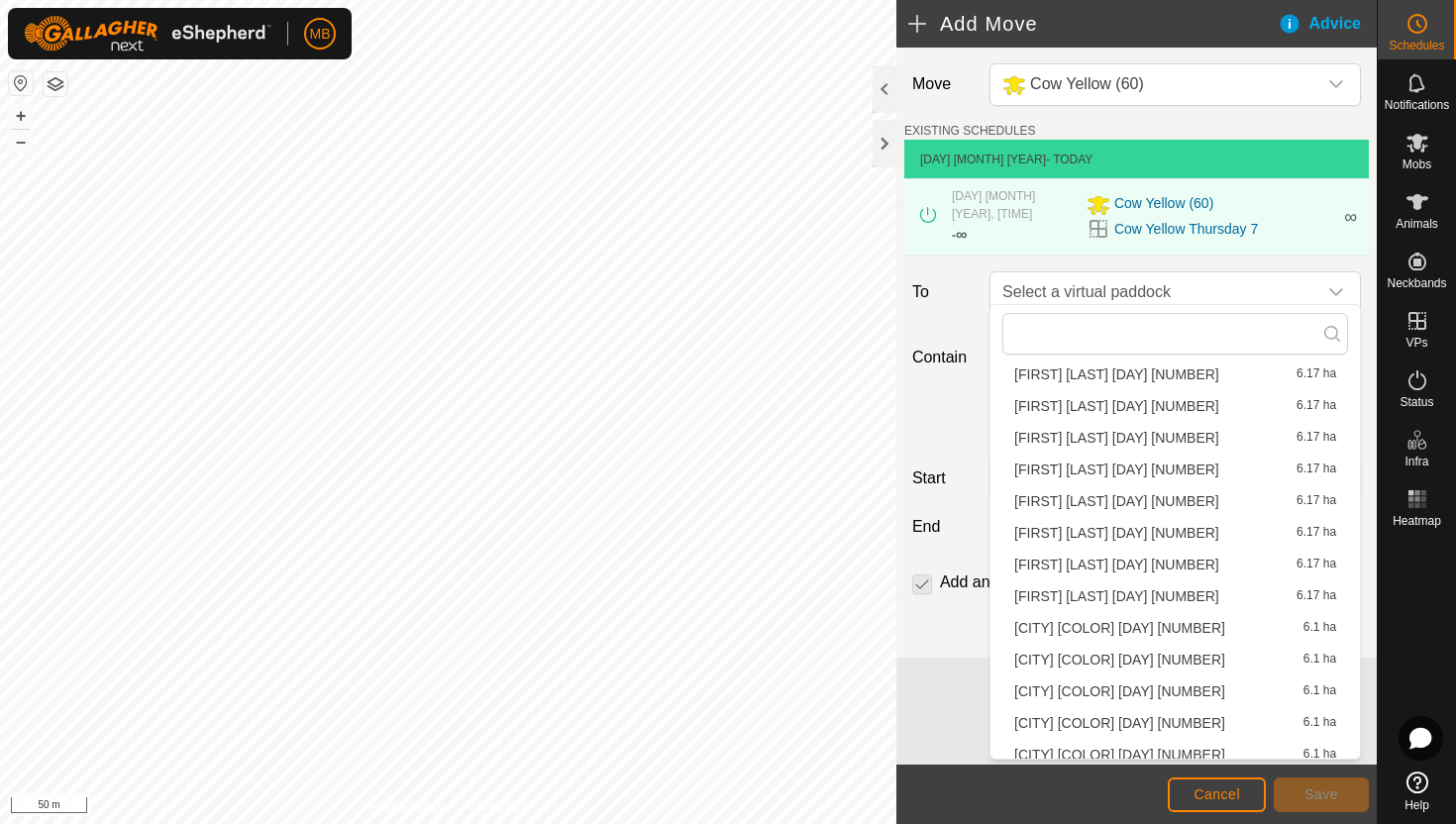 click on "[CITY] [COLOR] [DAY] [NUMBER] [NUMBER] ha" at bounding box center [1175, 628] 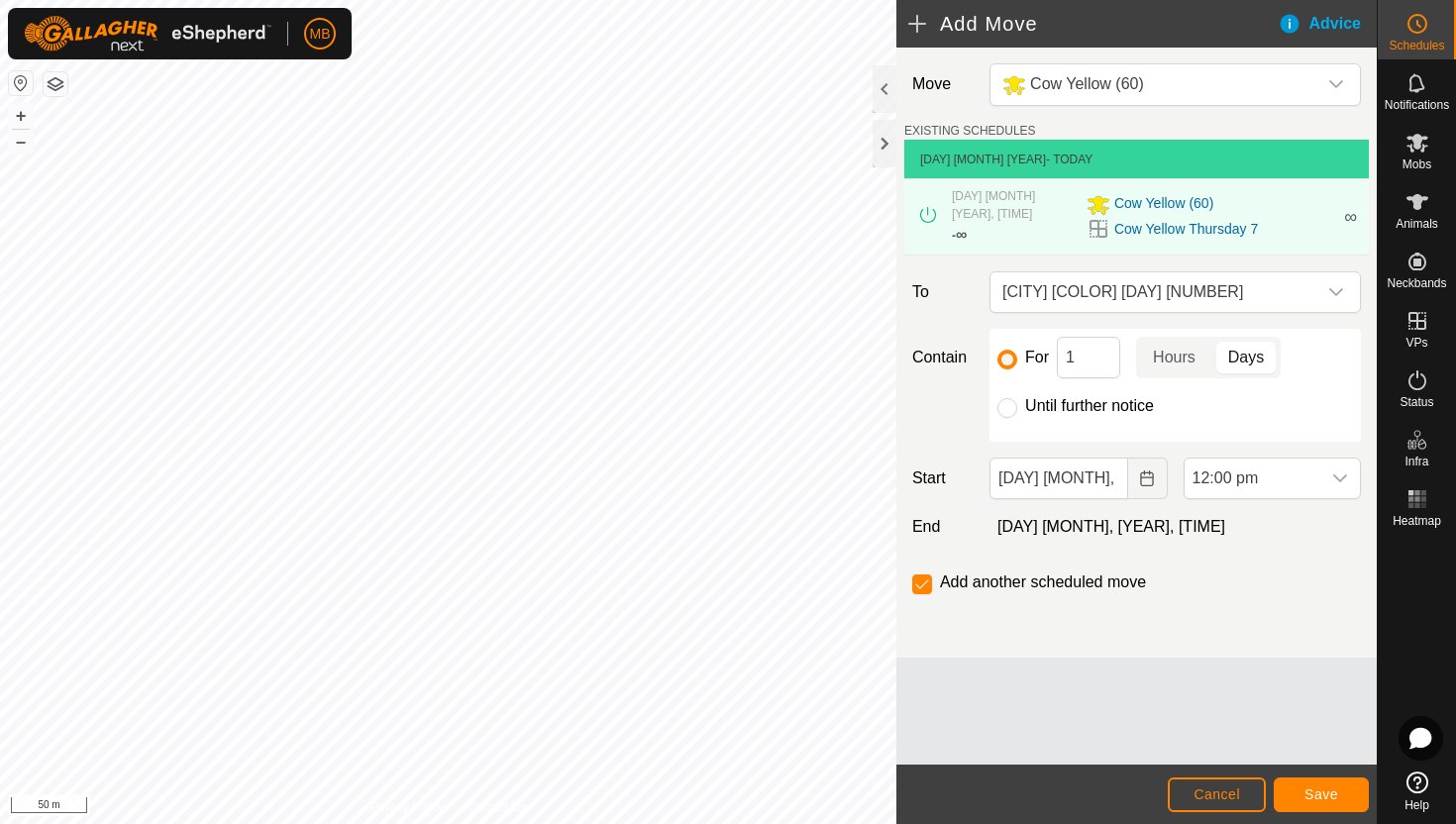 click on "Until further notice" 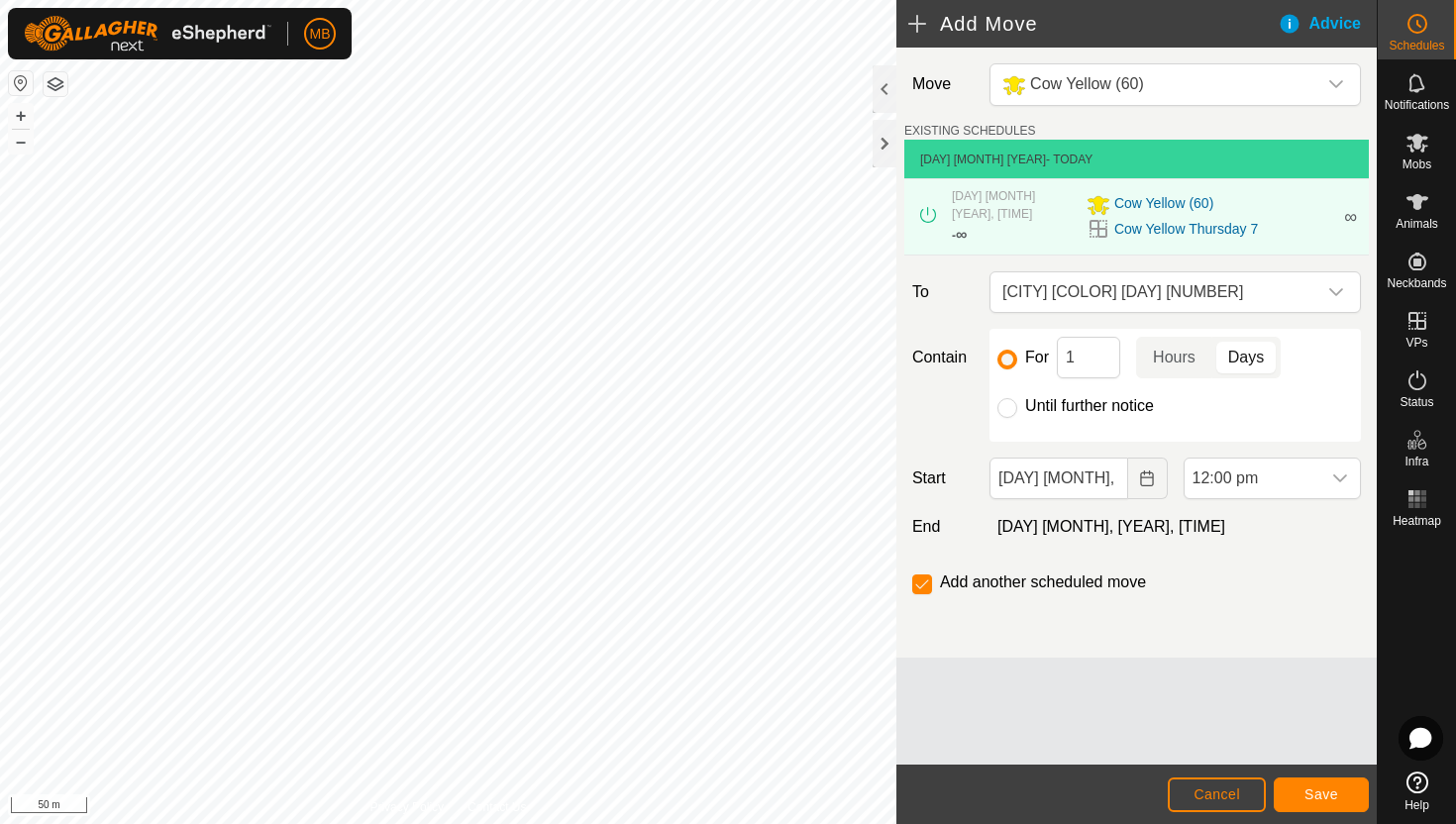 click on "Until further notice" at bounding box center [1007, 408] 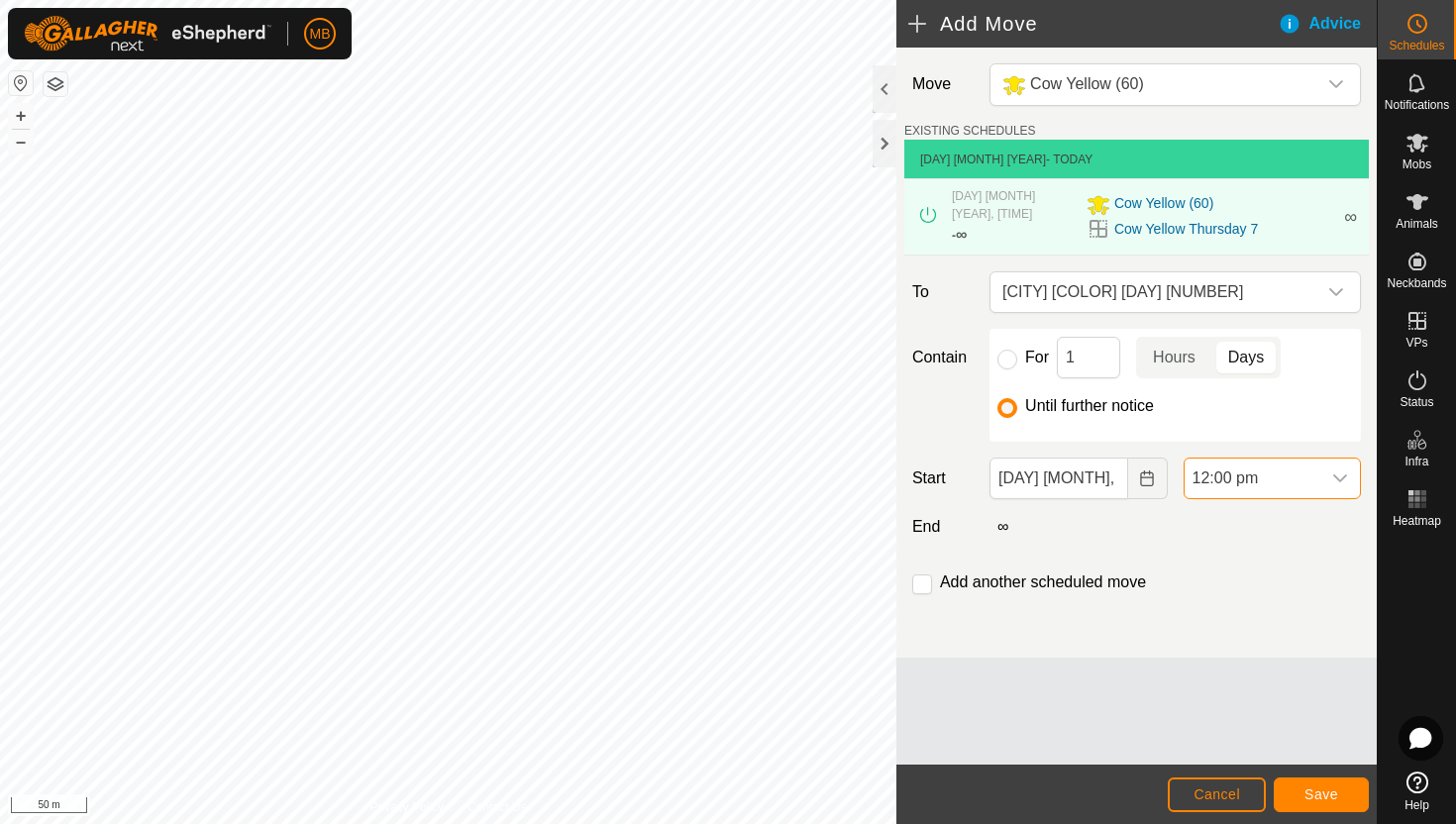 click on "12:00 pm" at bounding box center [1252, 478] 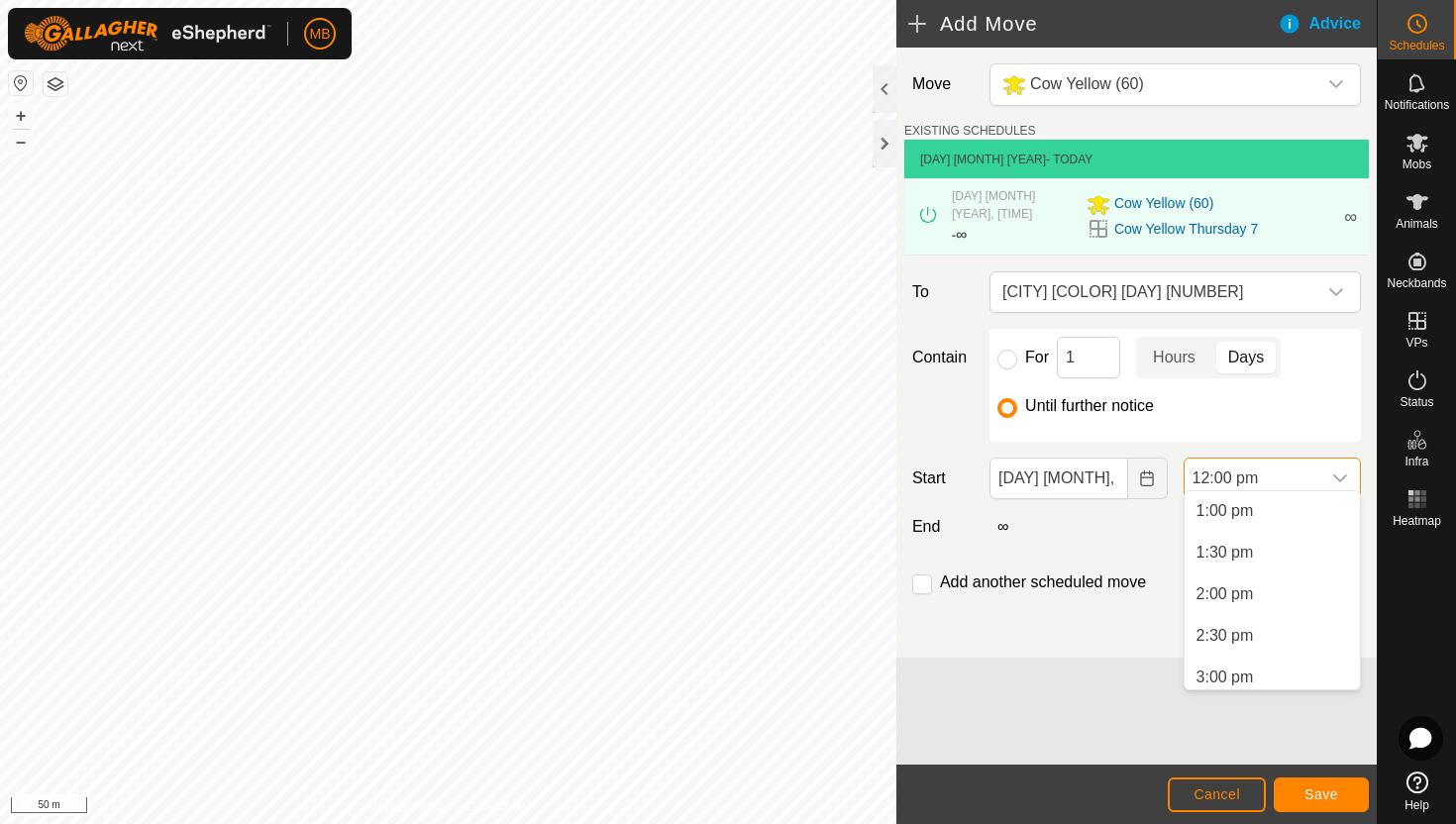 scroll, scrollTop: 1096, scrollLeft: 0, axis: vertical 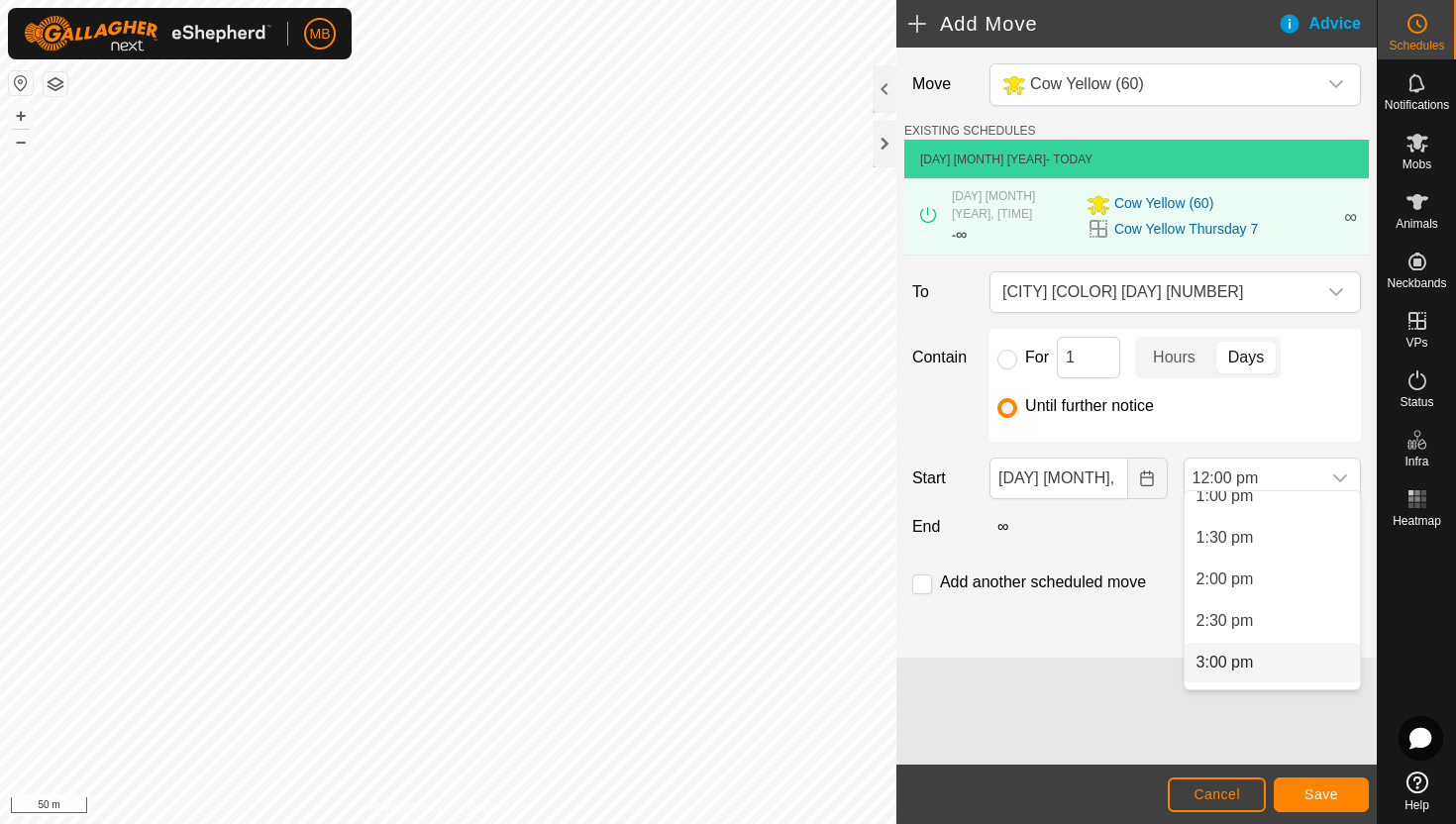 click on "3:00 pm" at bounding box center (1272, 663) 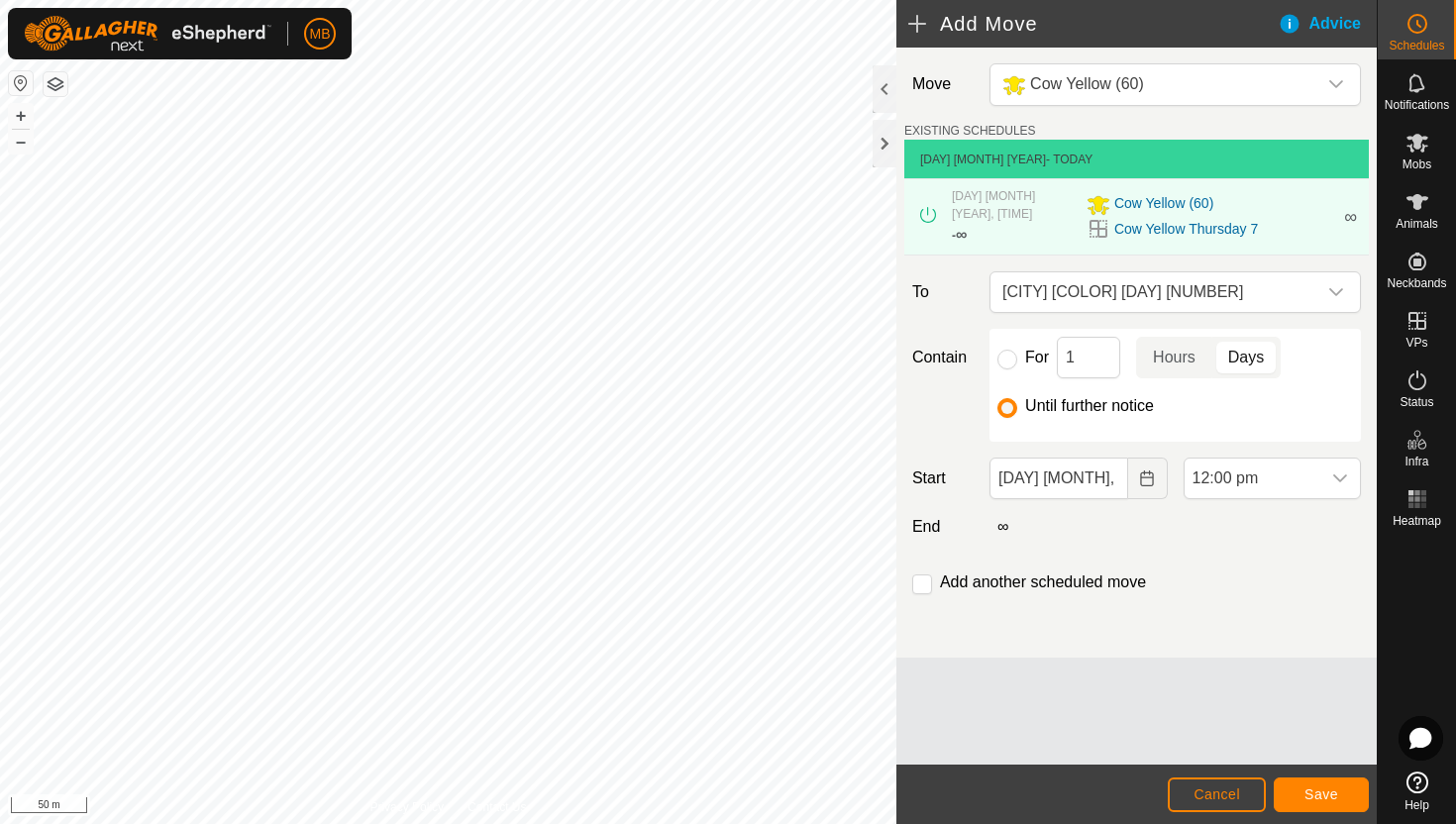scroll, scrollTop: 998, scrollLeft: 0, axis: vertical 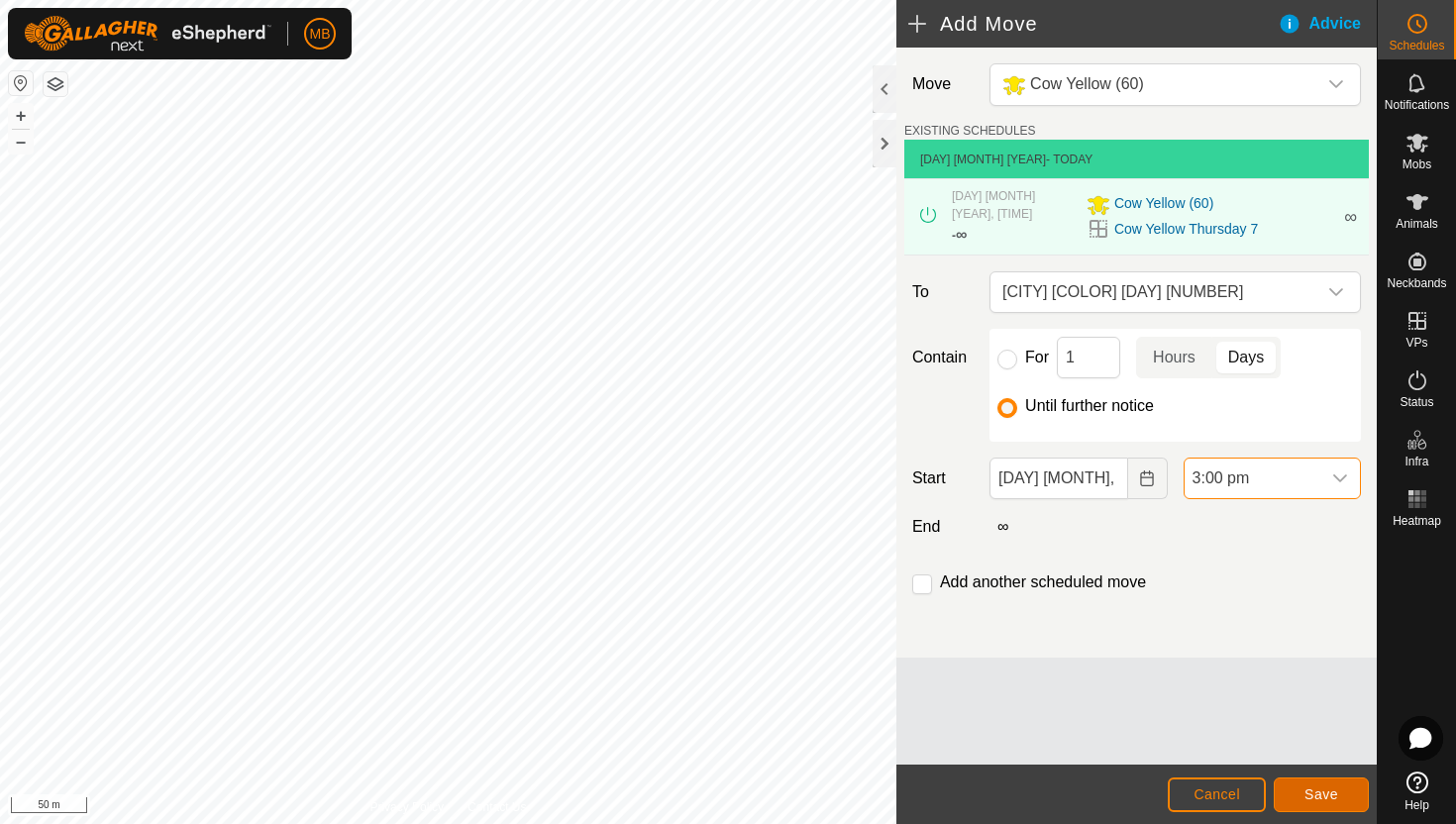 click on "Save" 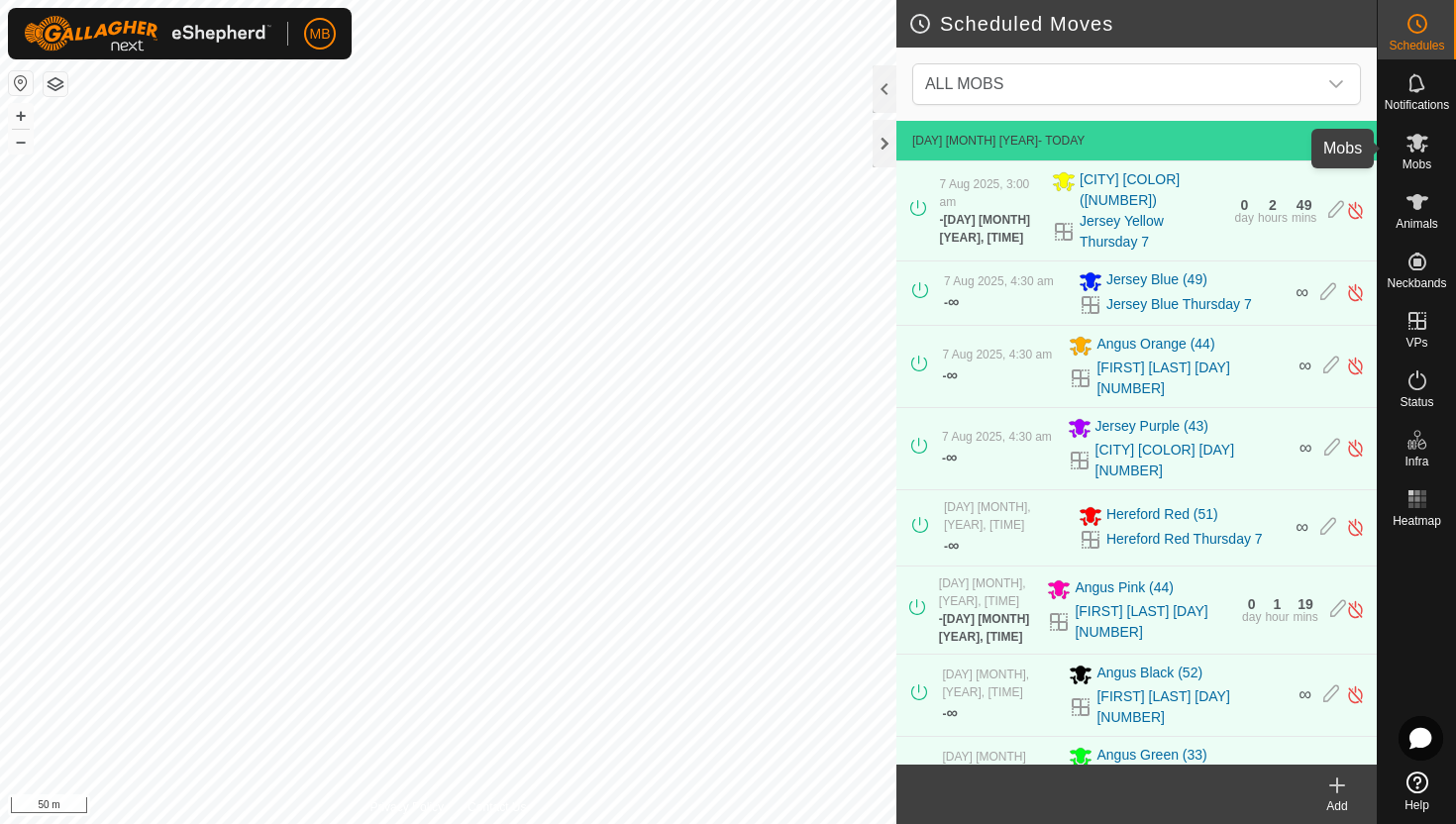 click 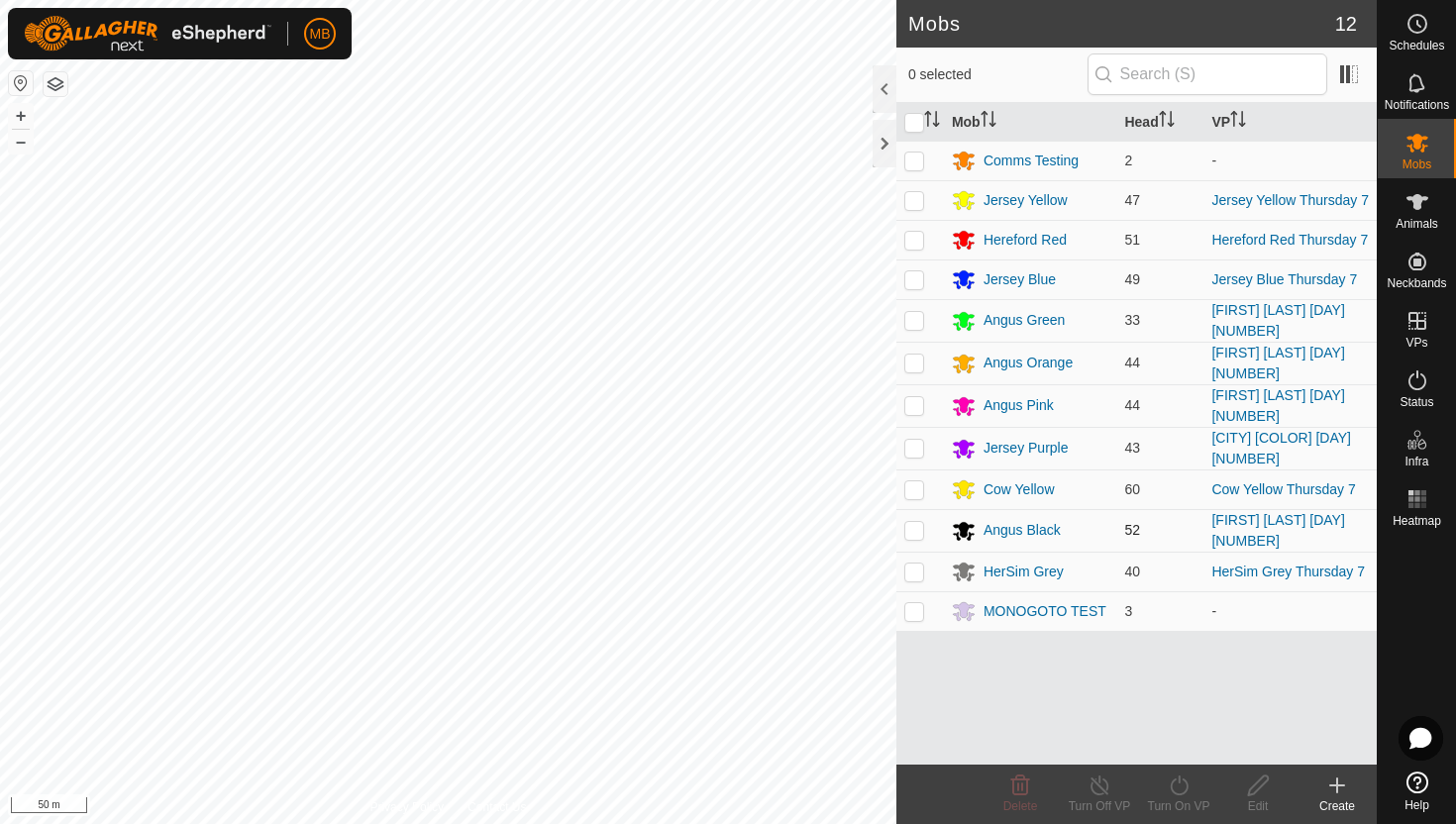 click at bounding box center [914, 530] 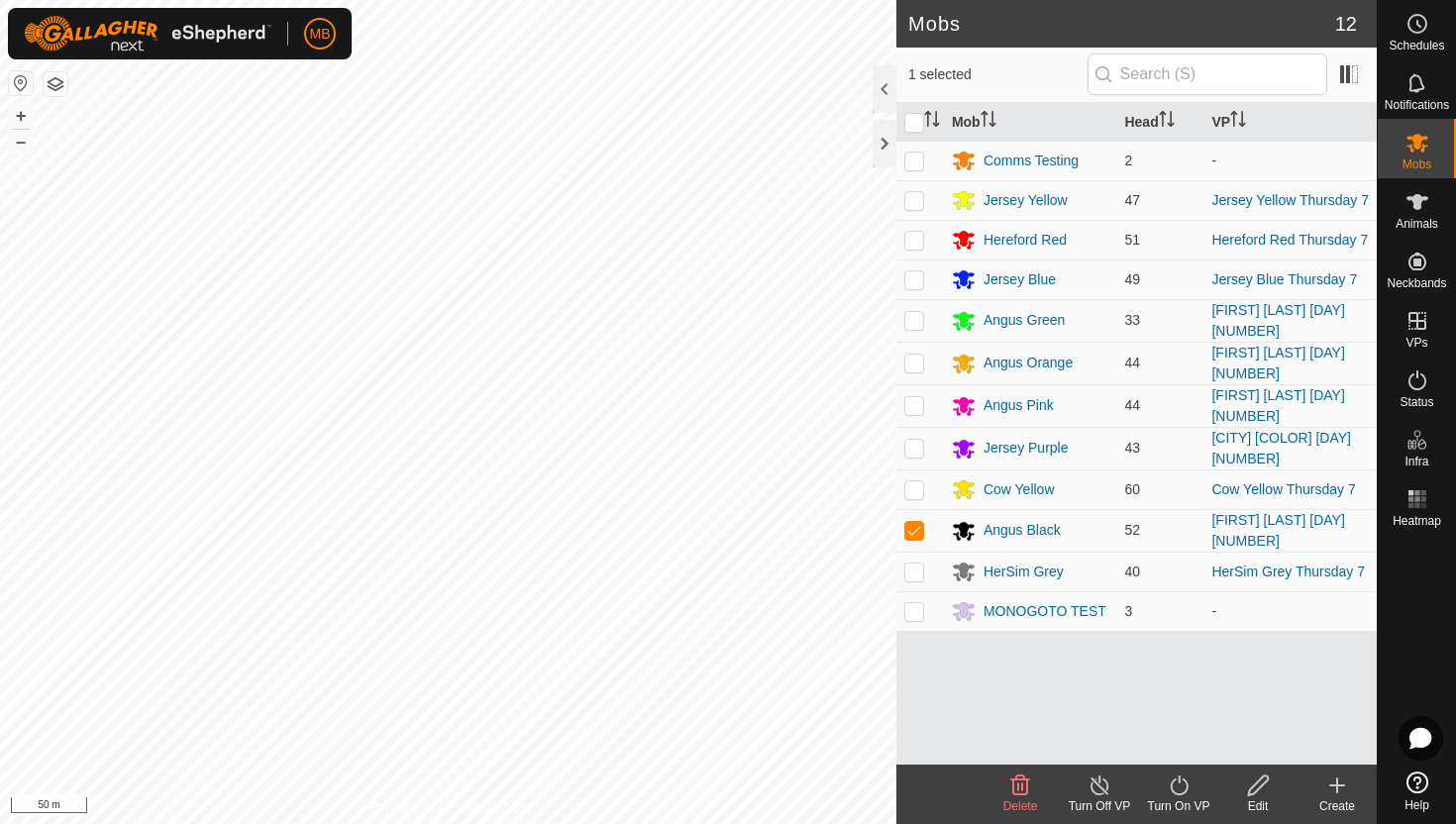 click 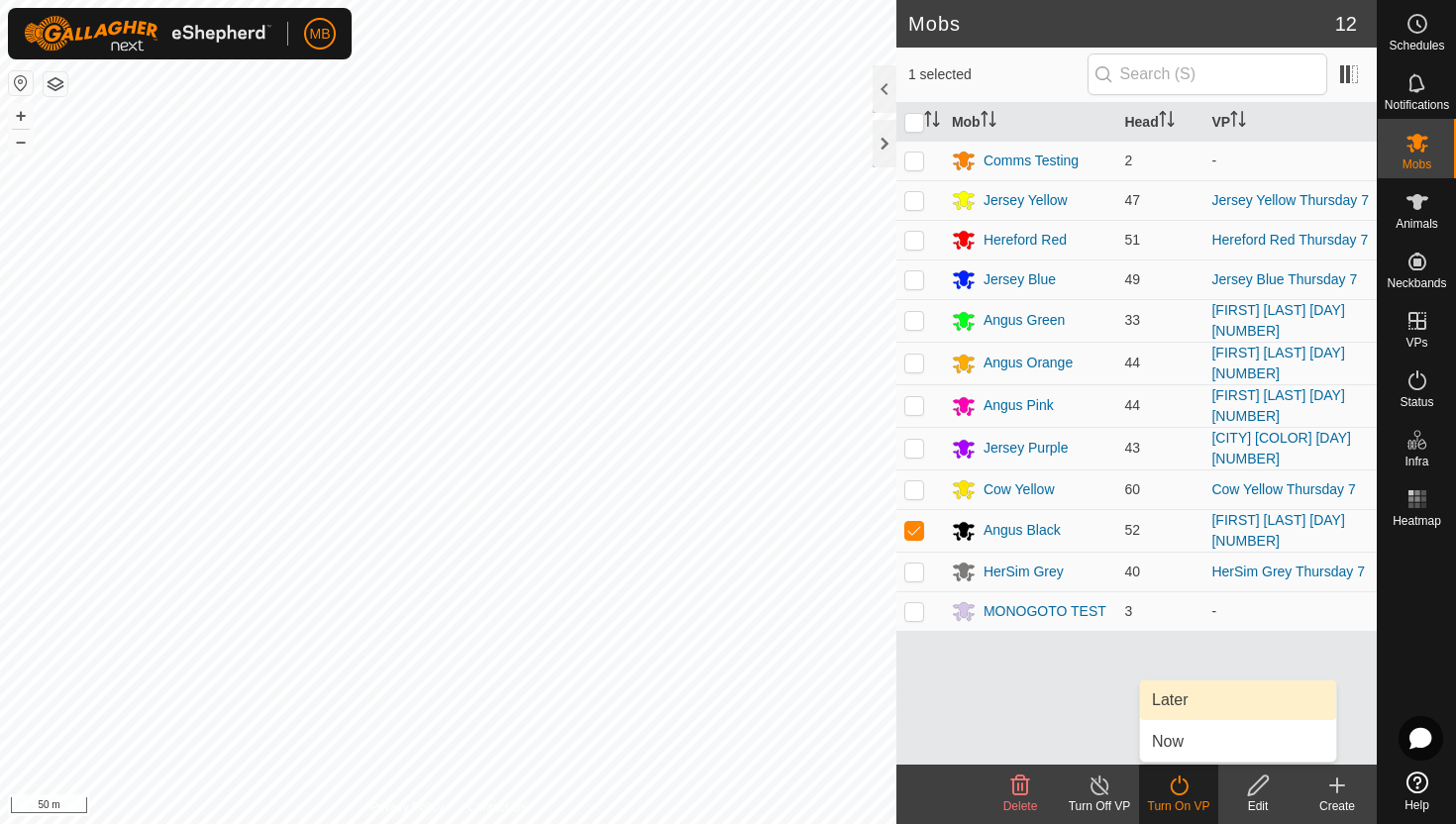 click on "Later" at bounding box center (1238, 700) 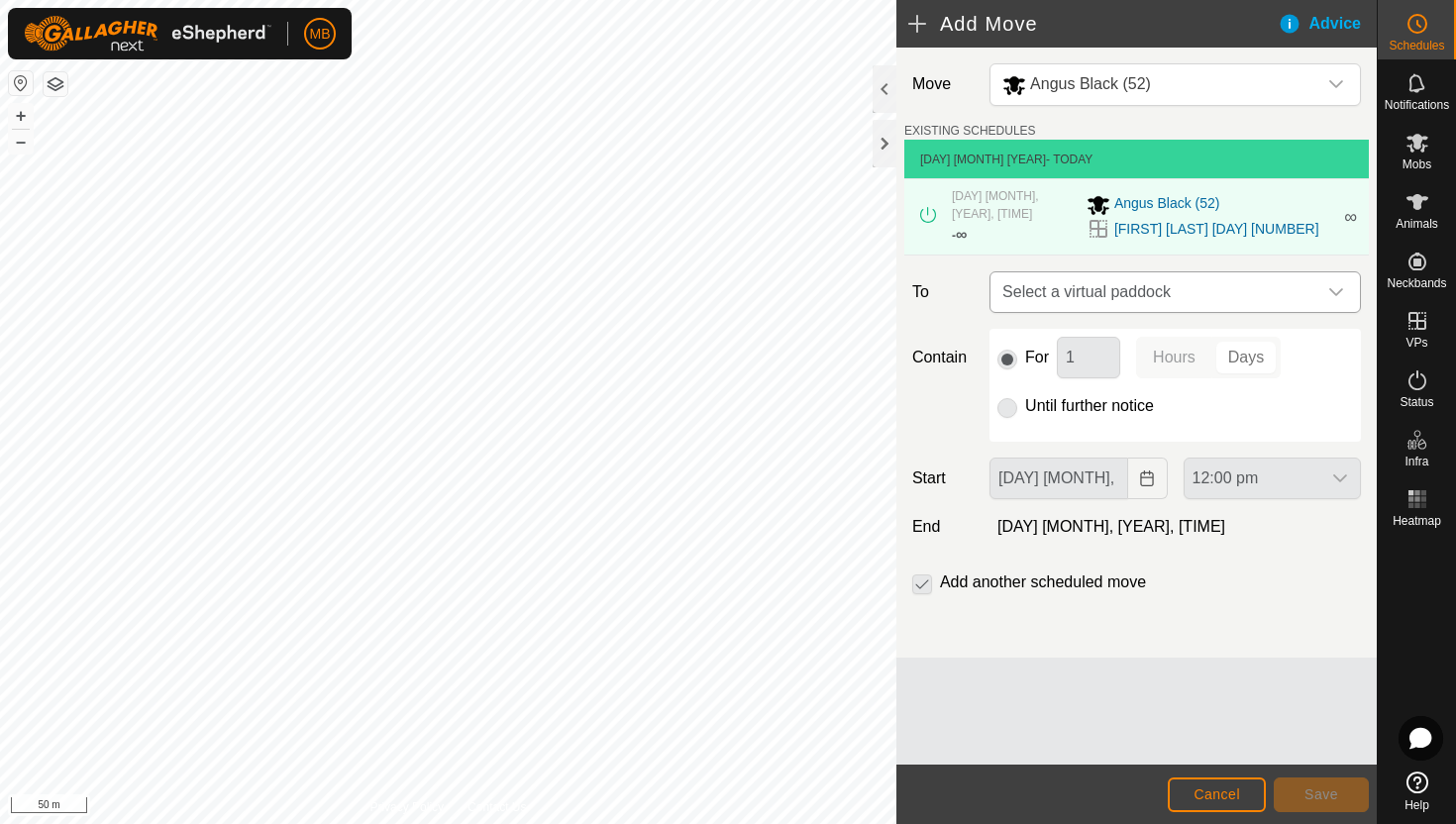 click 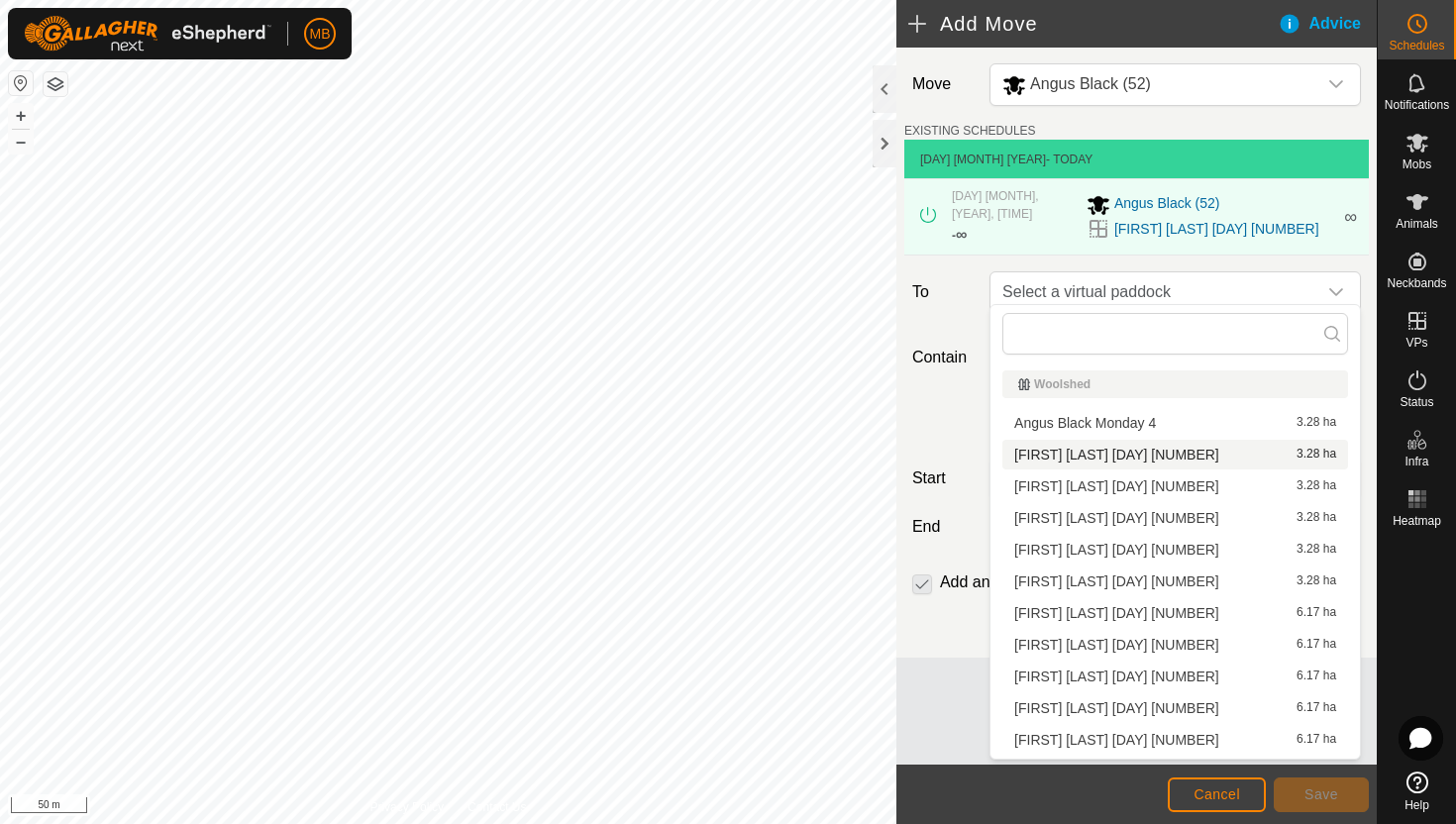 click on "[FIRST] [LAST] [DAY] [NUMBER] [NUMBER] ha" at bounding box center [1175, 455] 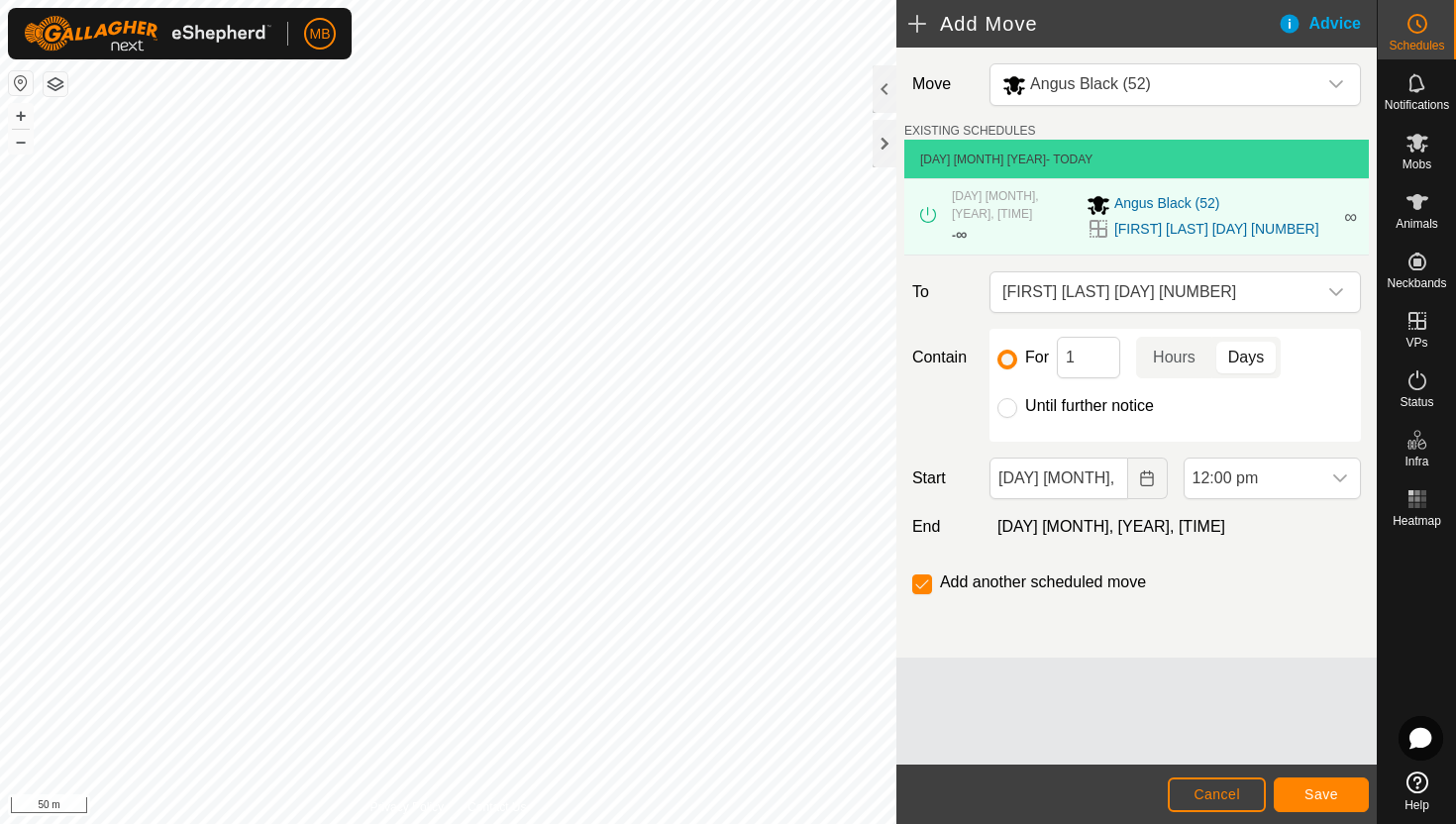 click on "Until further notice" 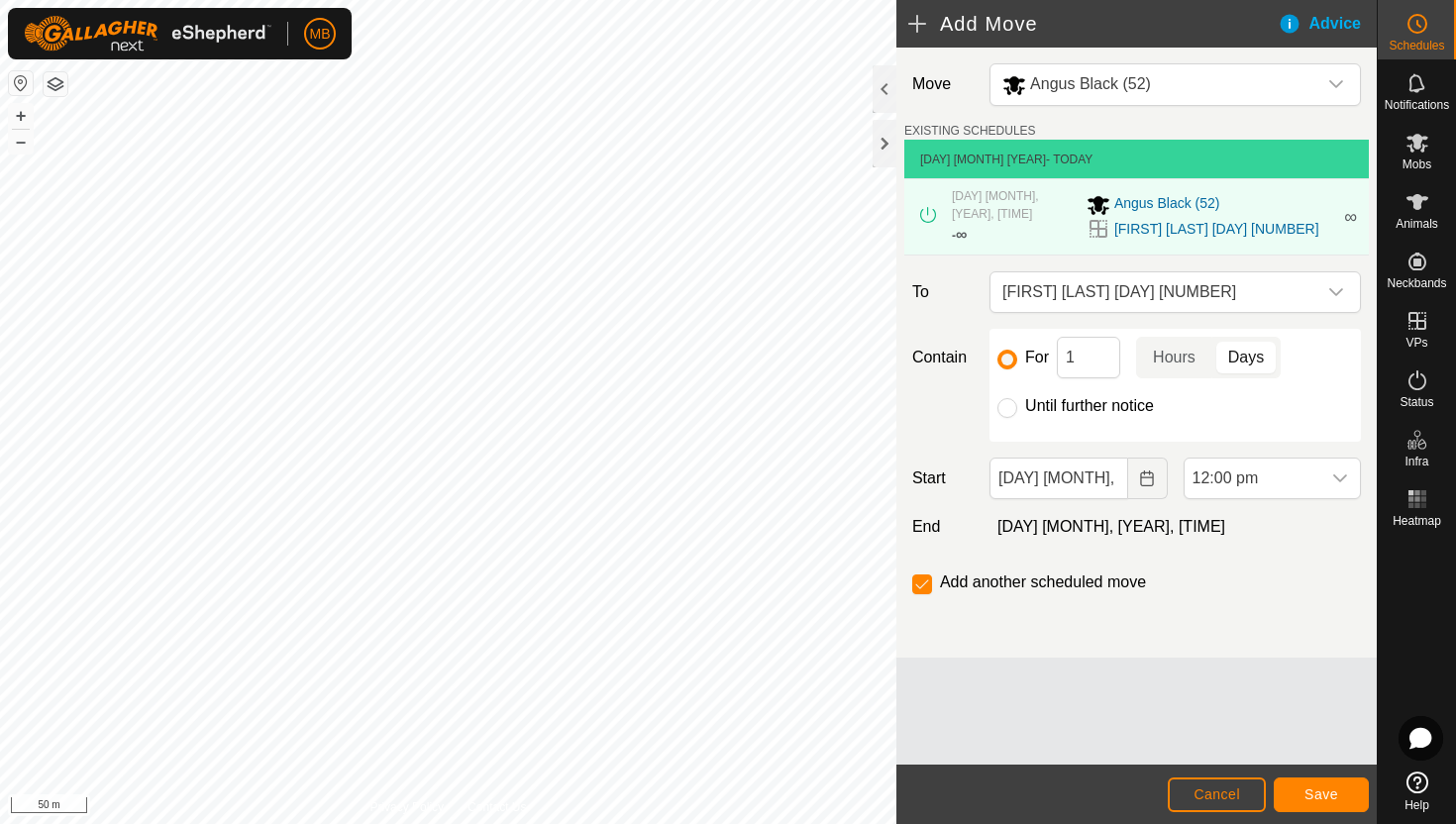 click on "Until further notice" at bounding box center [1007, 408] 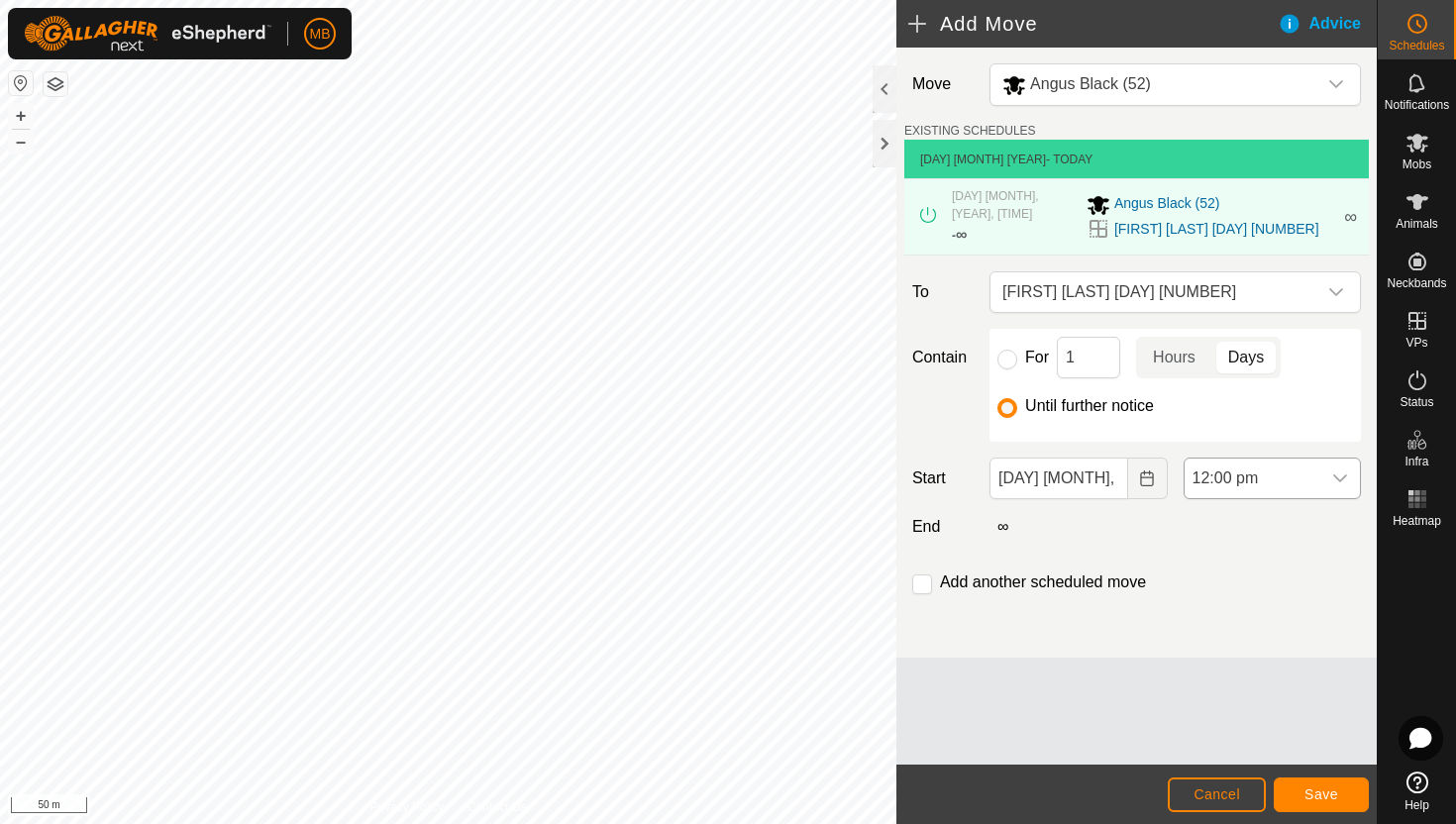 click on "12:00 pm" at bounding box center (1252, 478) 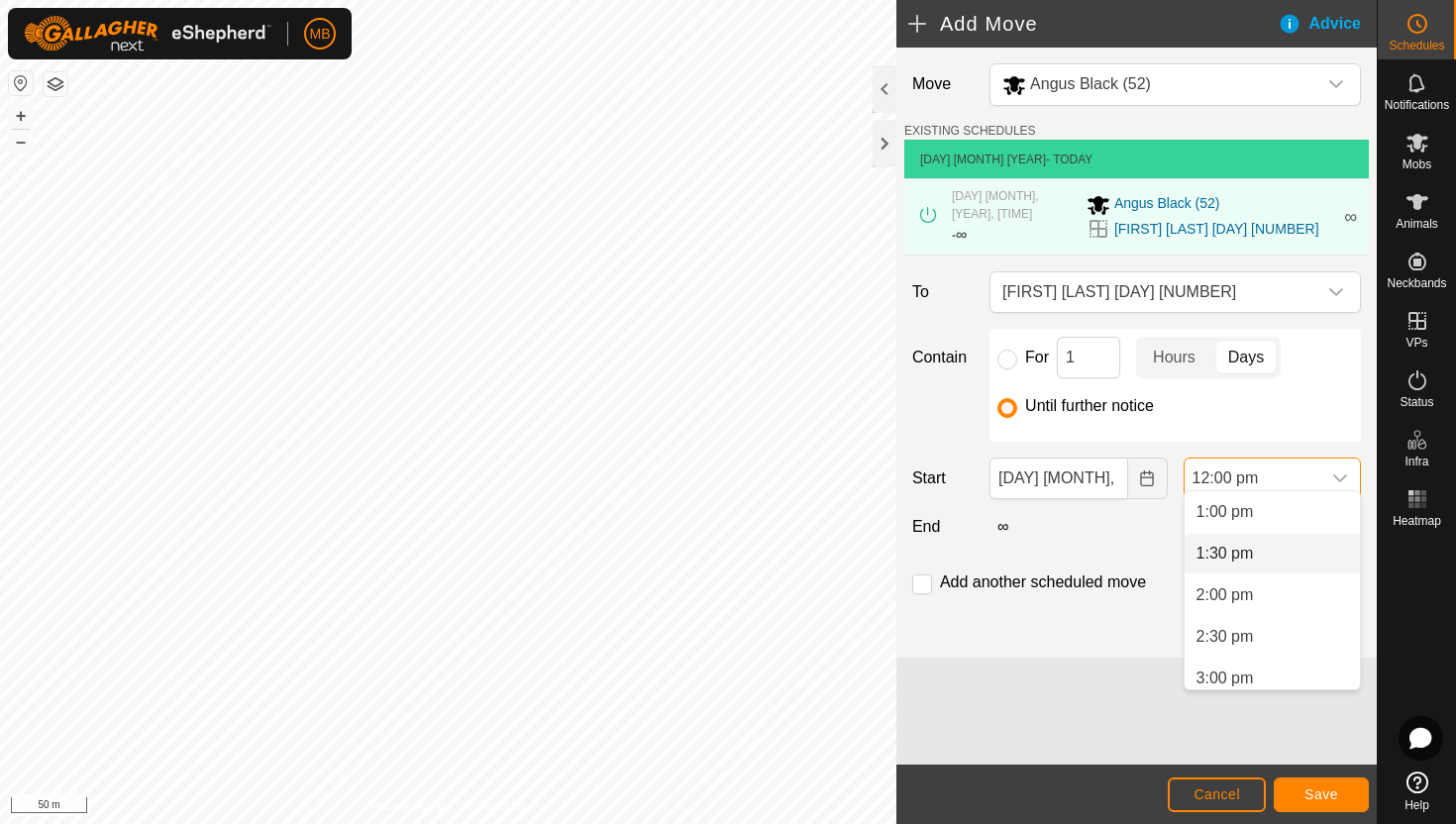 scroll, scrollTop: 1082, scrollLeft: 0, axis: vertical 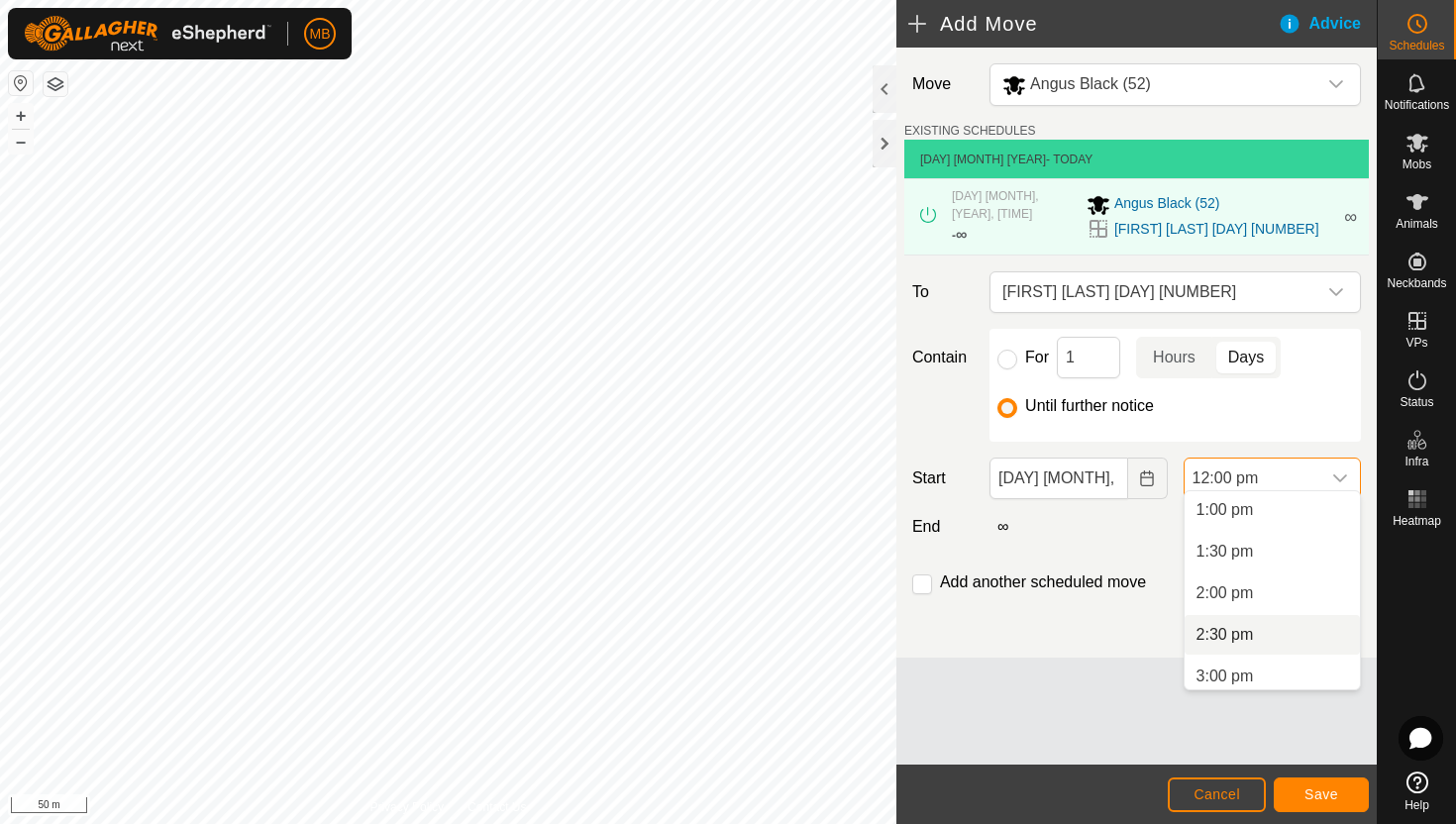 click on "2:30 pm" at bounding box center (1272, 635) 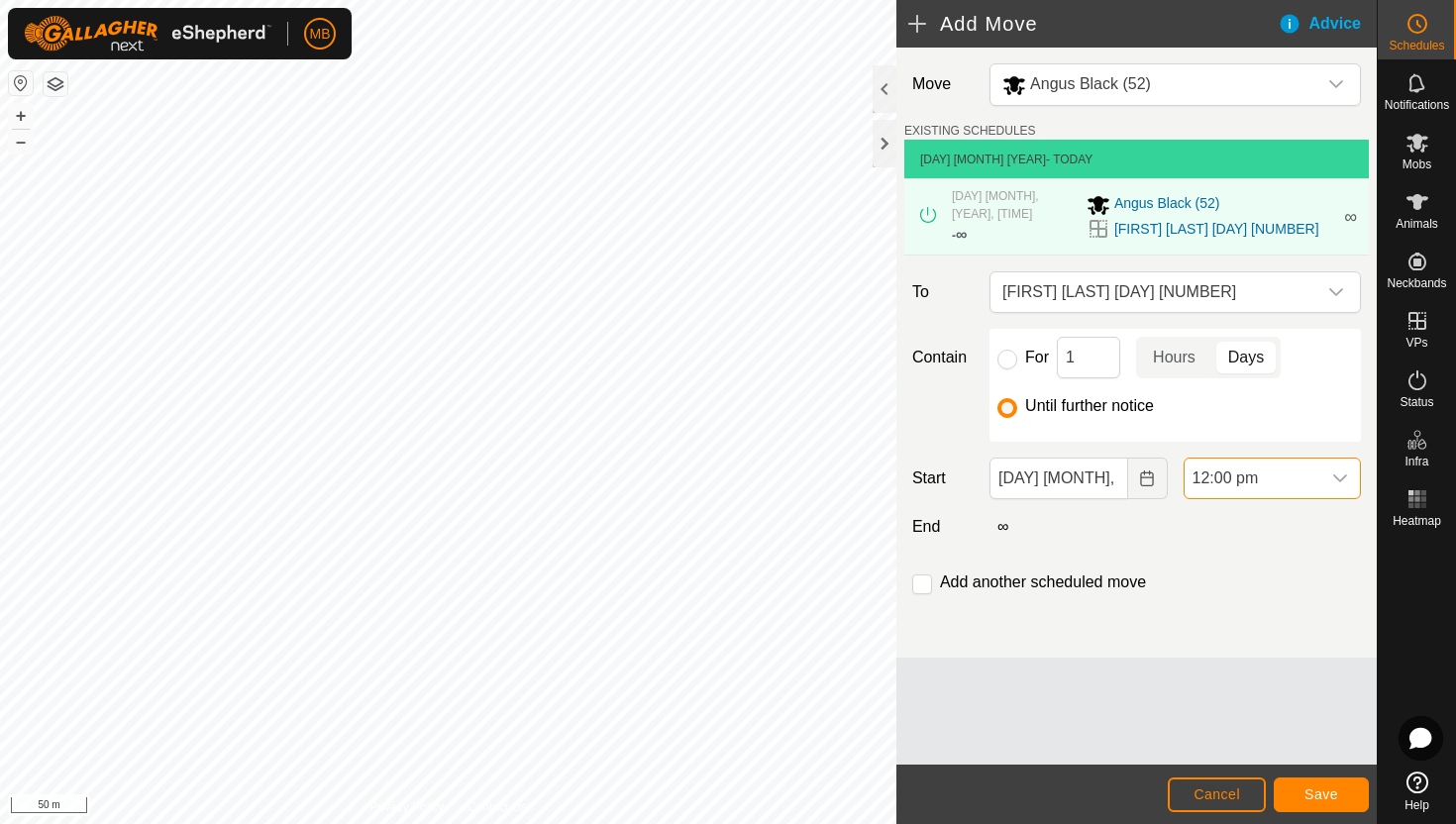 scroll, scrollTop: 998, scrollLeft: 0, axis: vertical 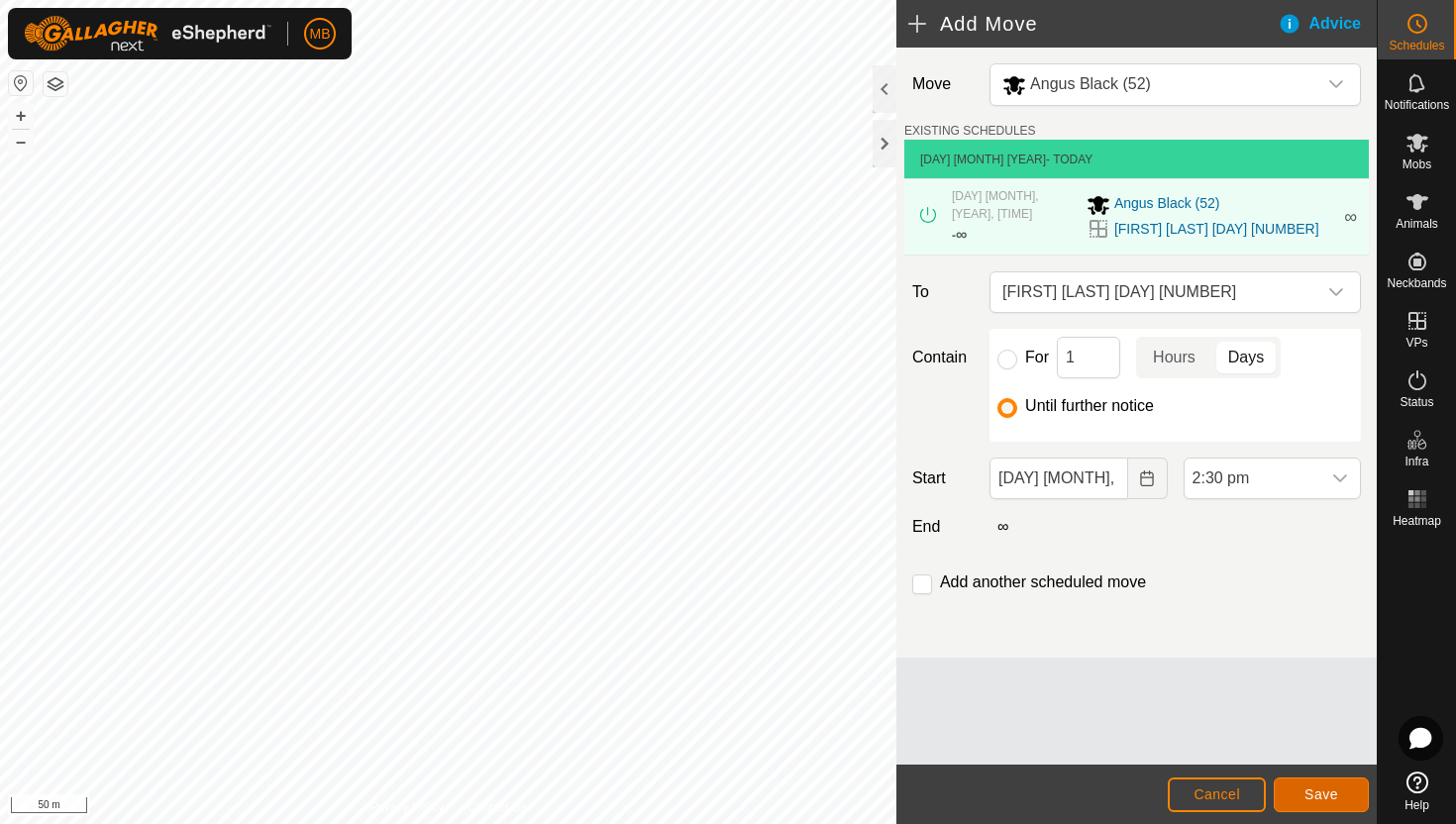 click on "Save" 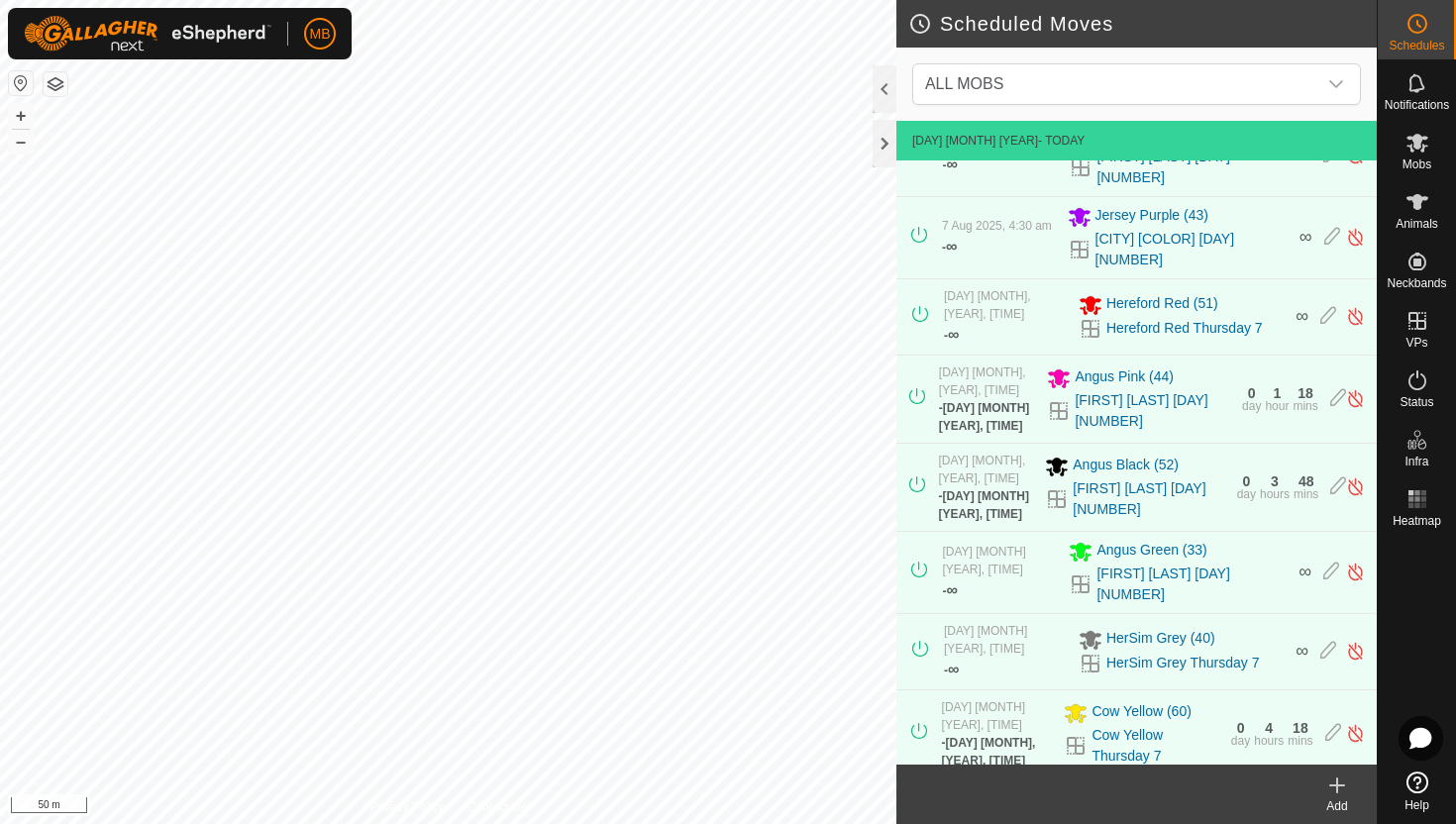 scroll, scrollTop: 380, scrollLeft: 0, axis: vertical 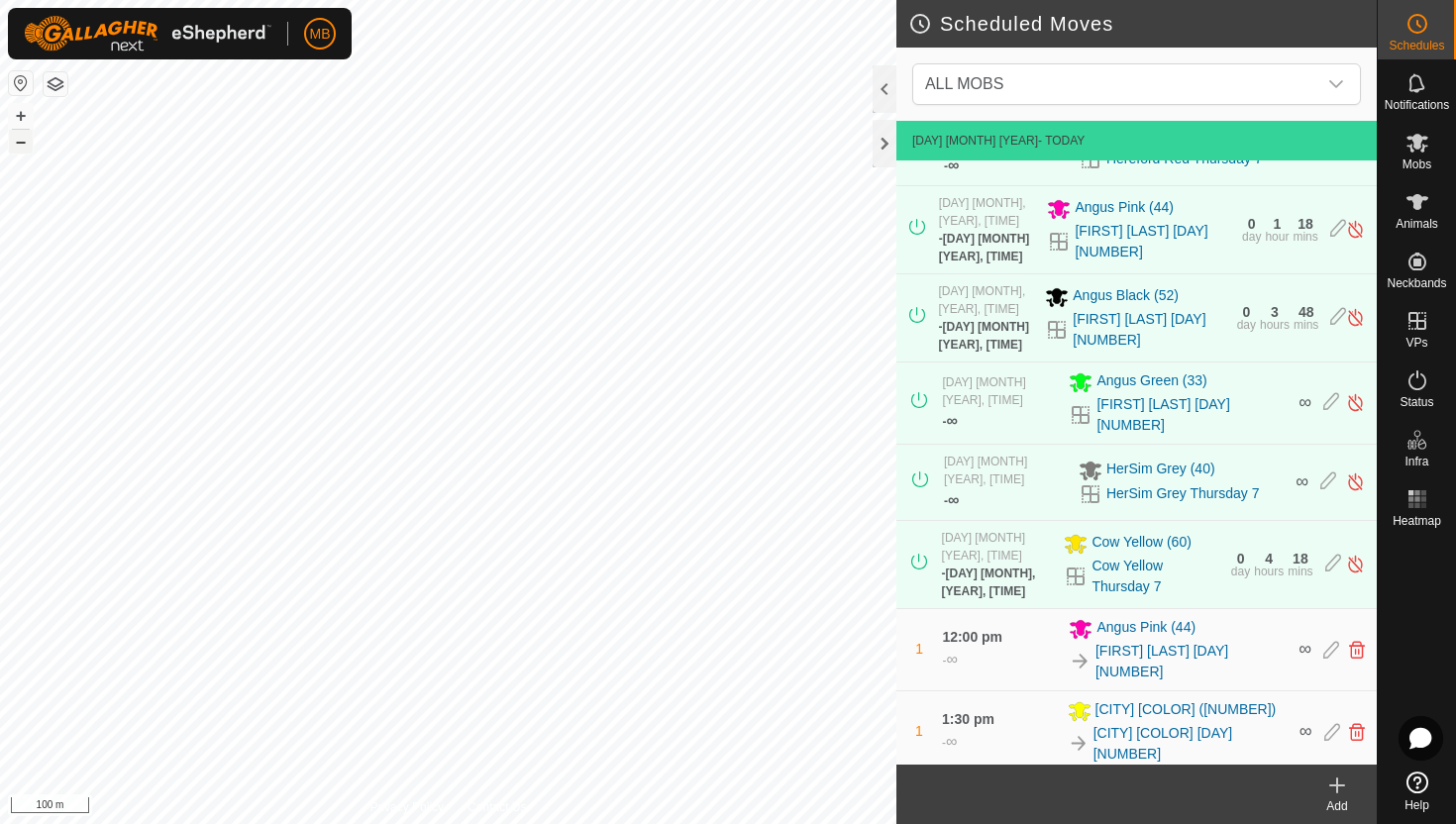 click on "–" at bounding box center (21, 142) 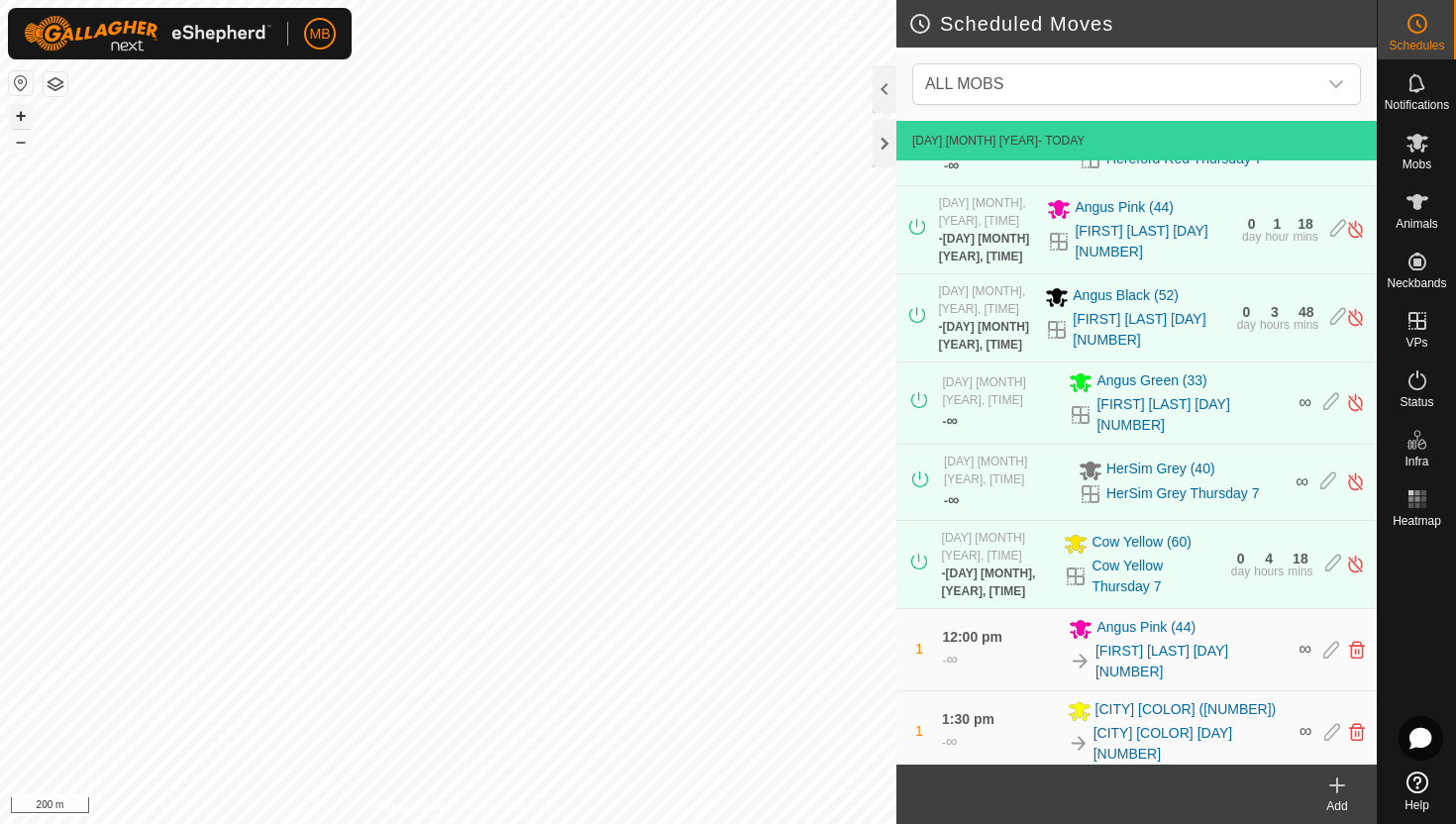click on "+" at bounding box center [21, 116] 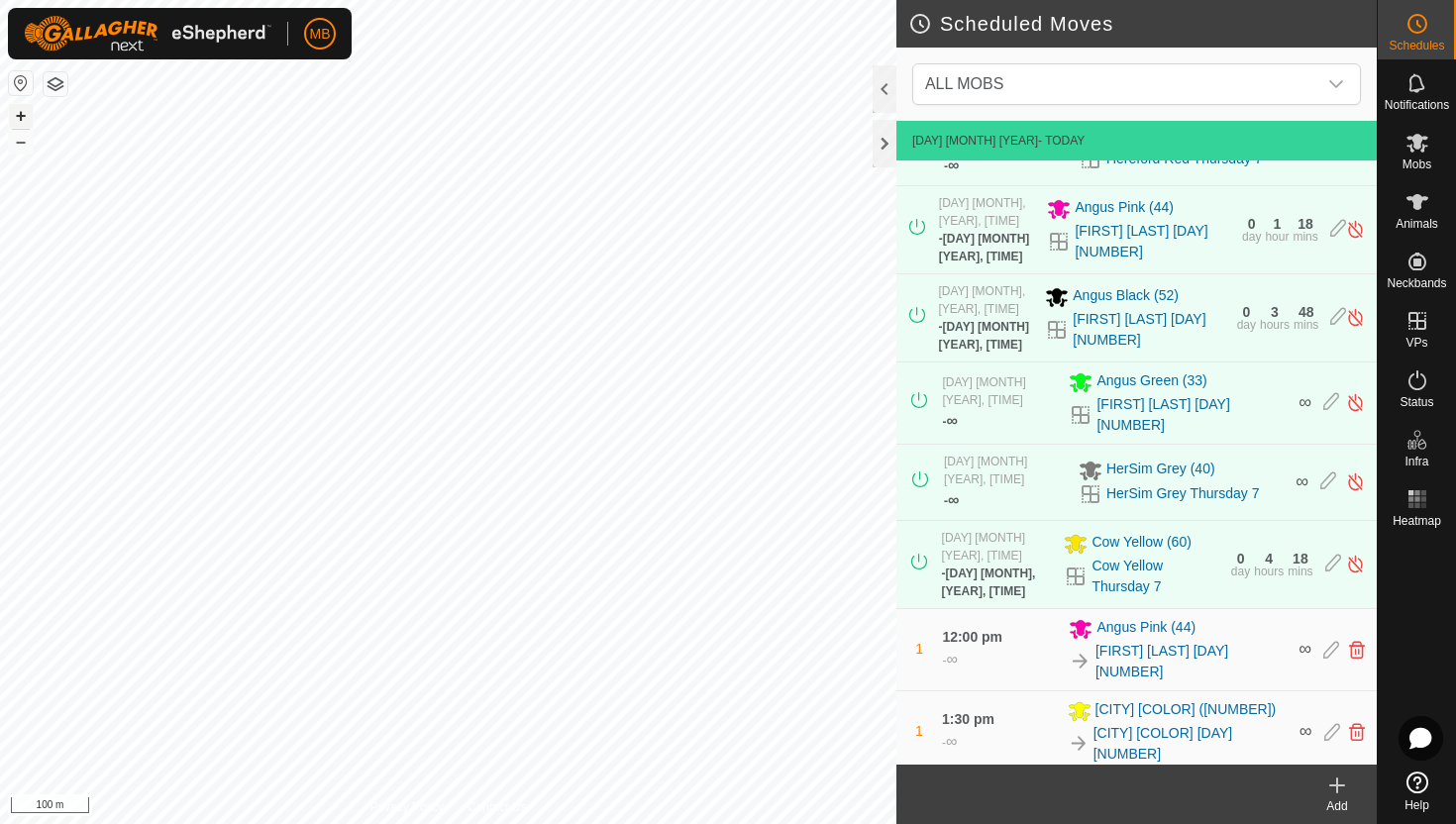 click on "+" at bounding box center [21, 116] 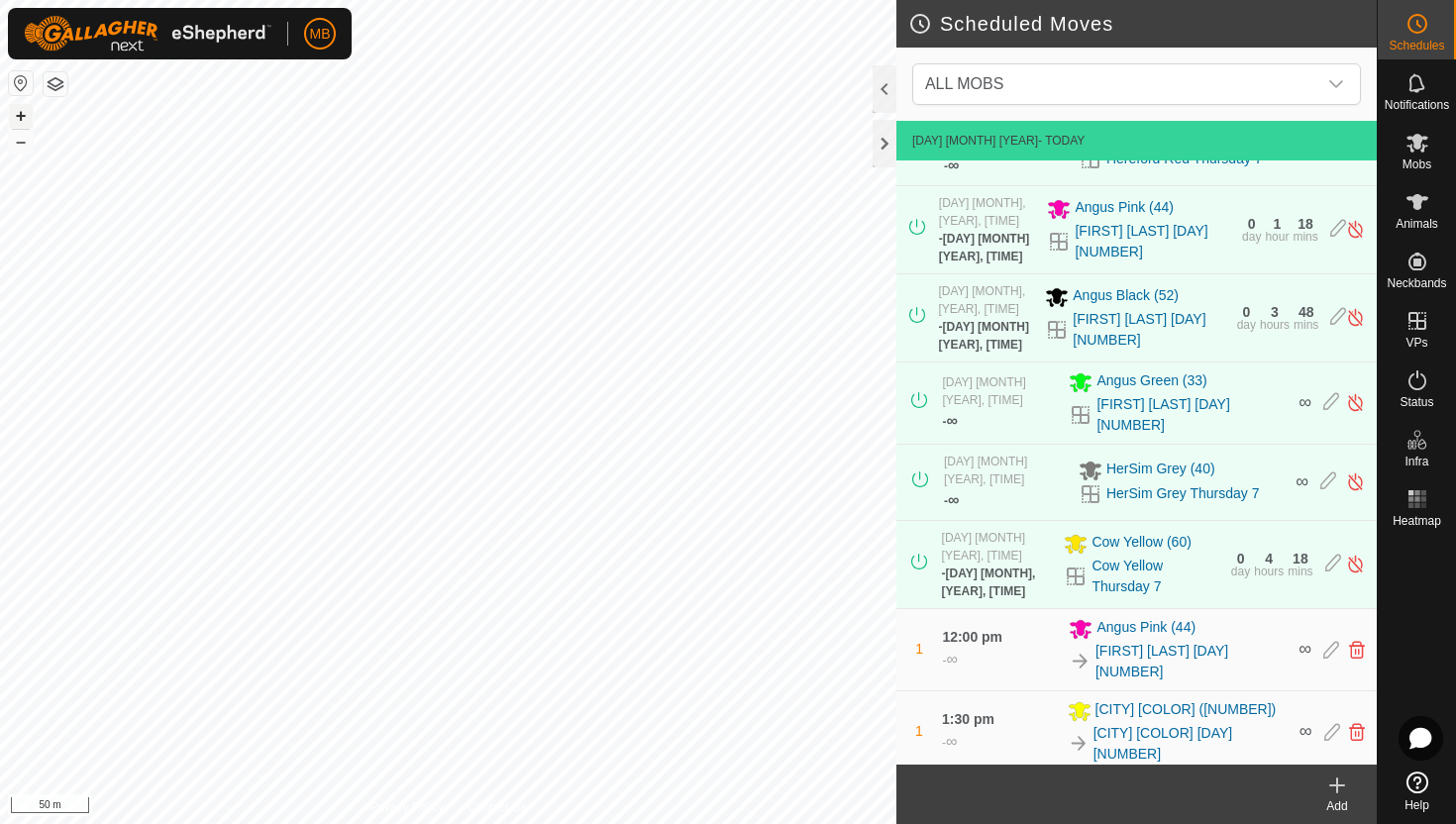 click on "+" at bounding box center [21, 116] 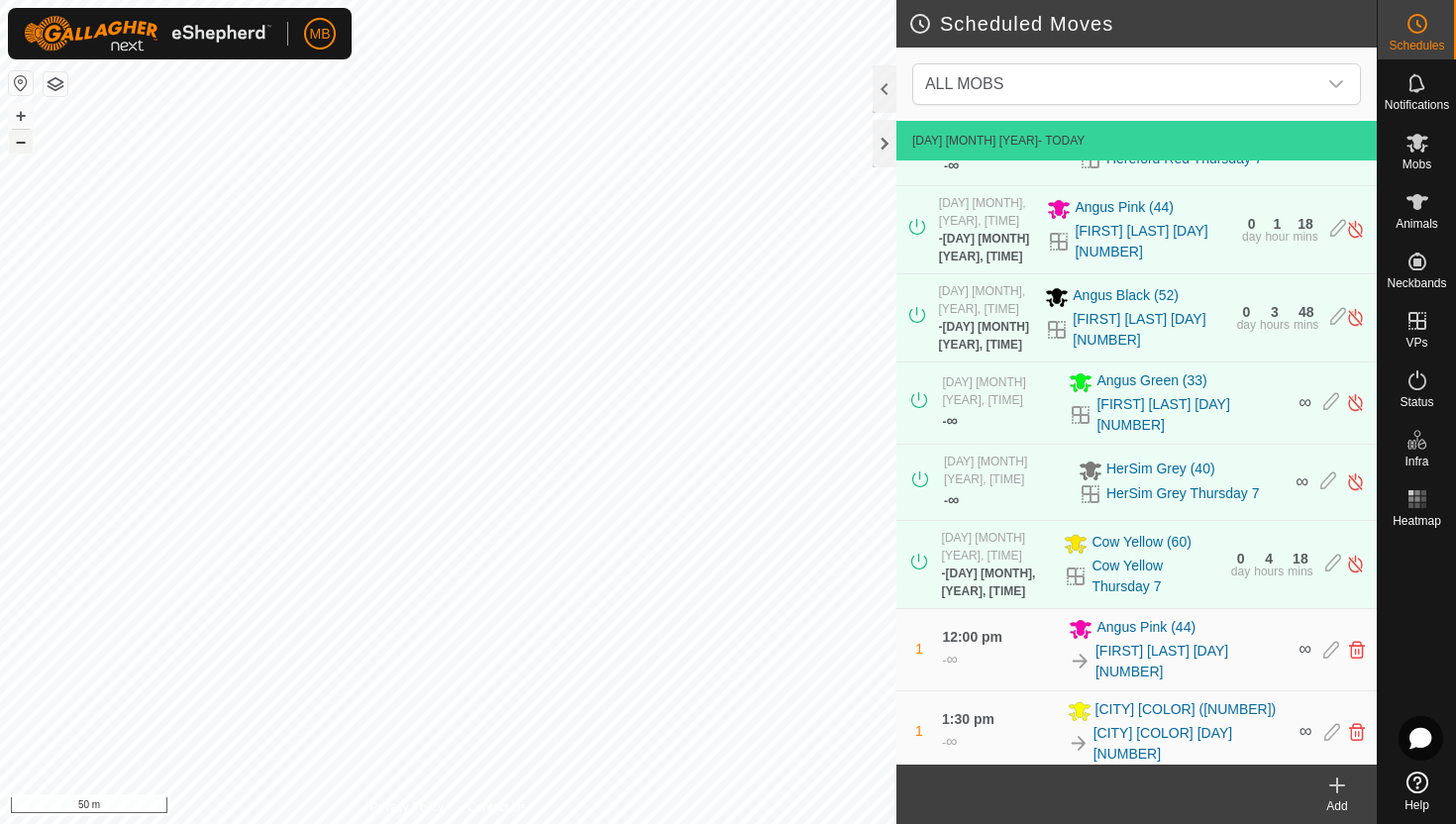 click on "–" at bounding box center [21, 142] 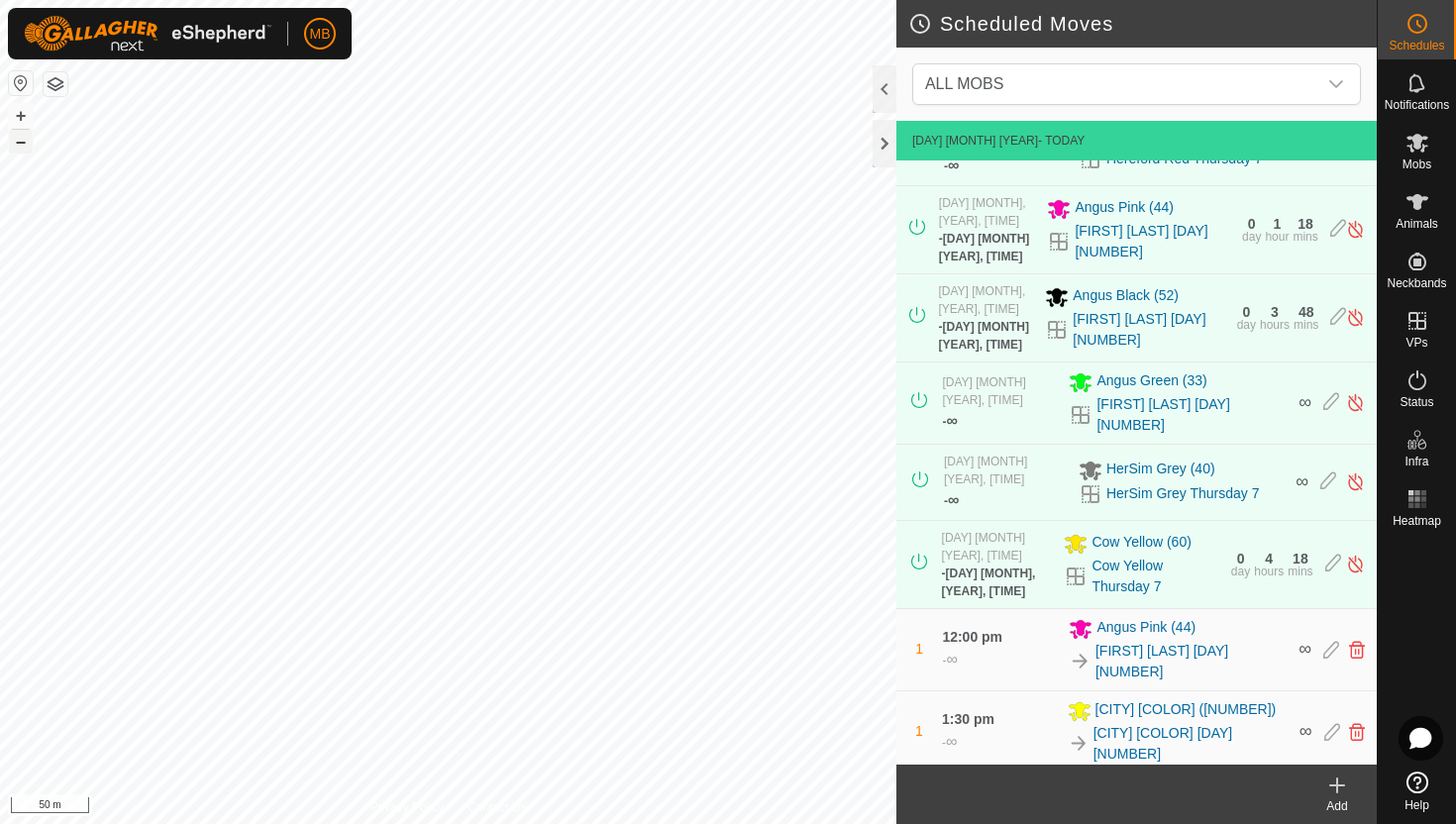 click on "–" at bounding box center [21, 142] 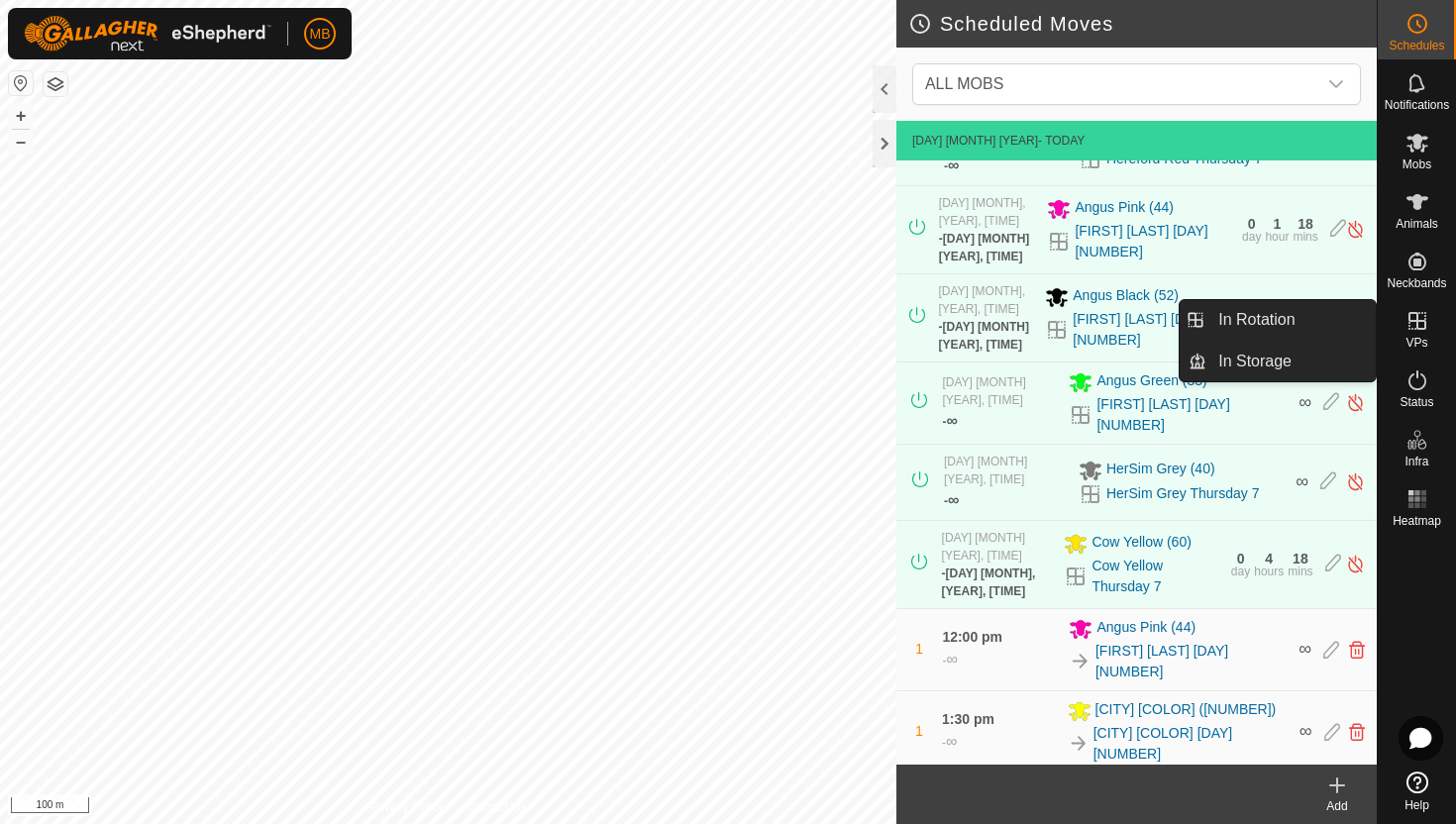 click 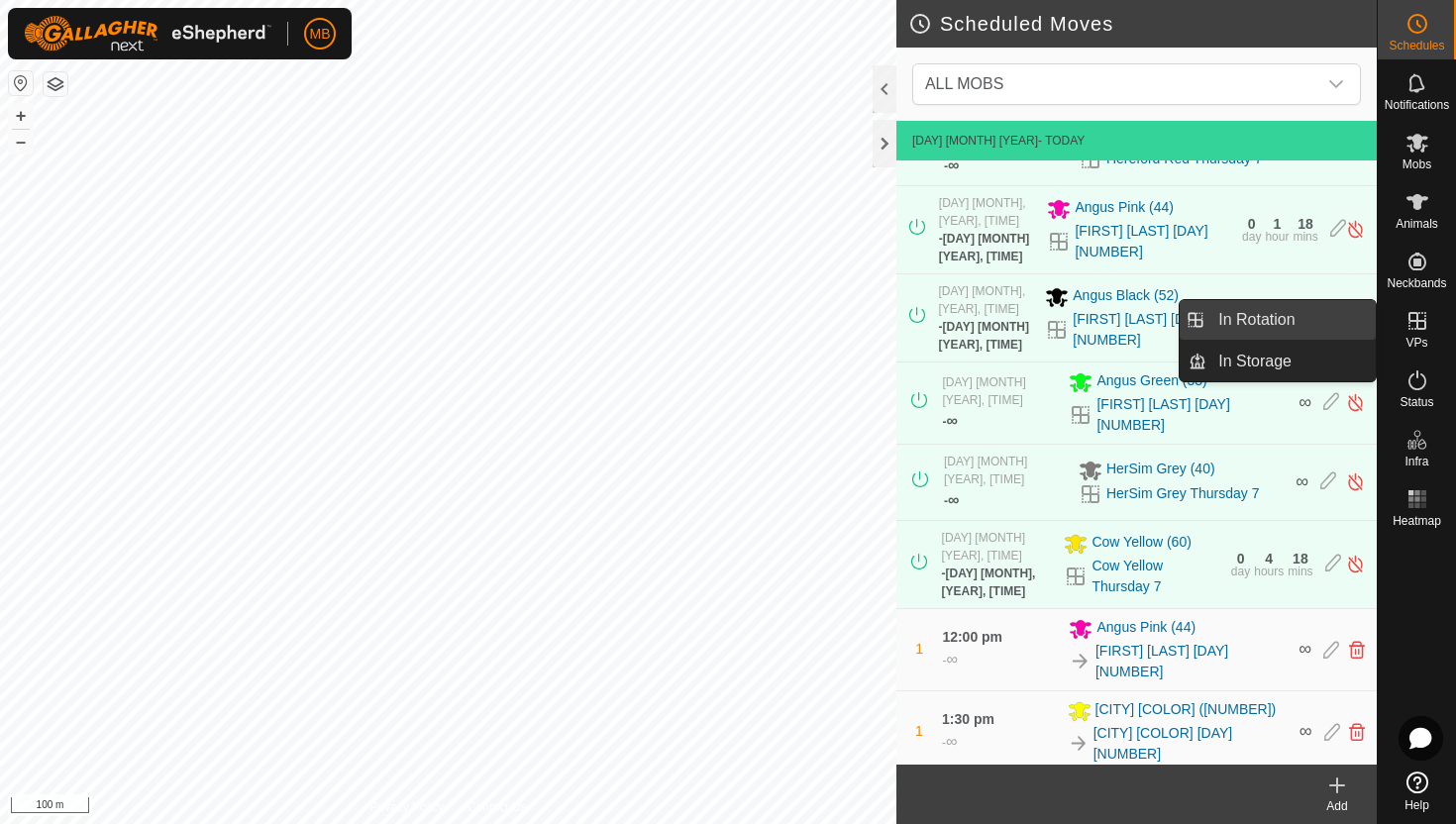 click on "In Rotation" at bounding box center [1291, 320] 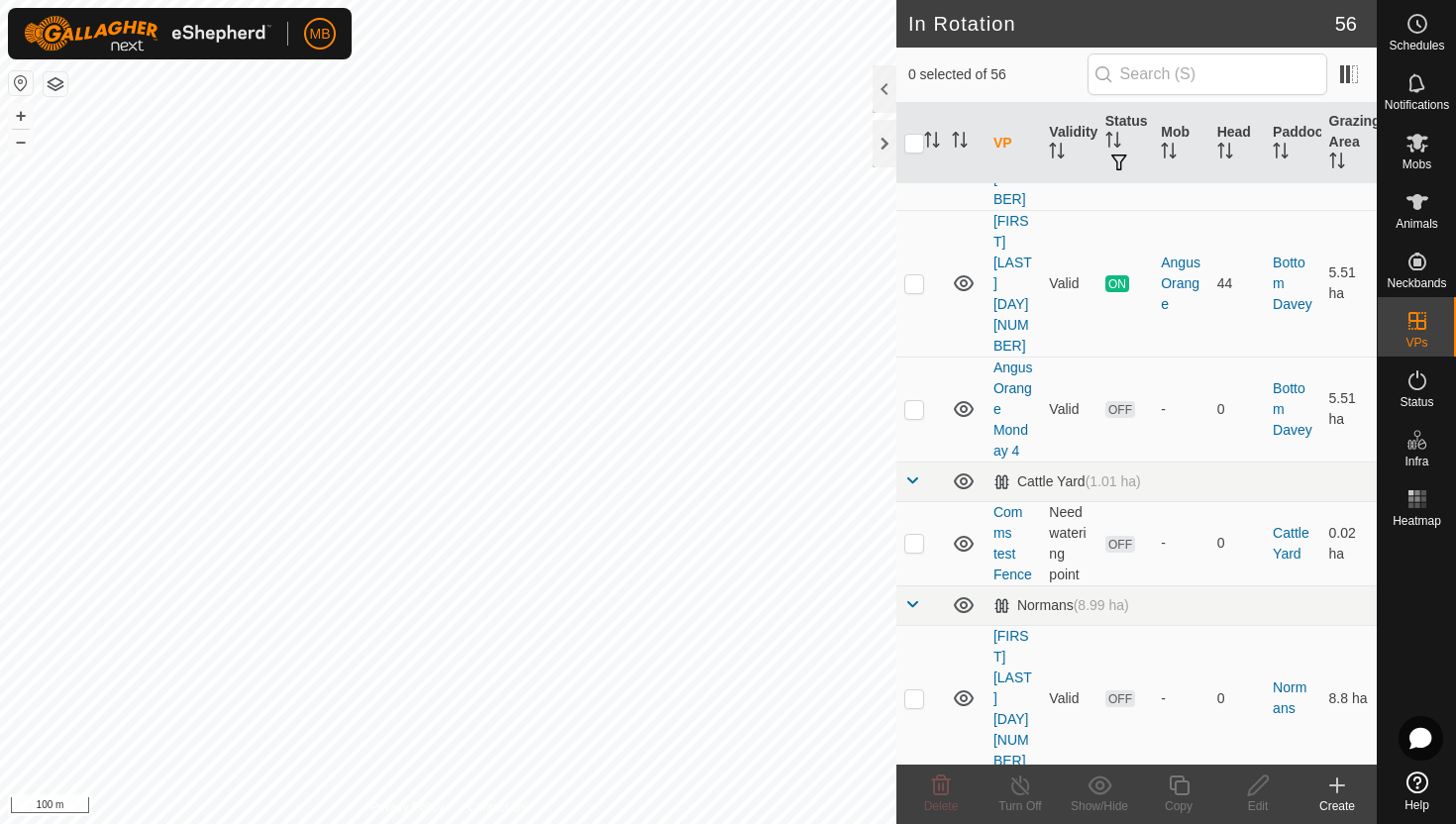 scroll, scrollTop: 987, scrollLeft: 0, axis: vertical 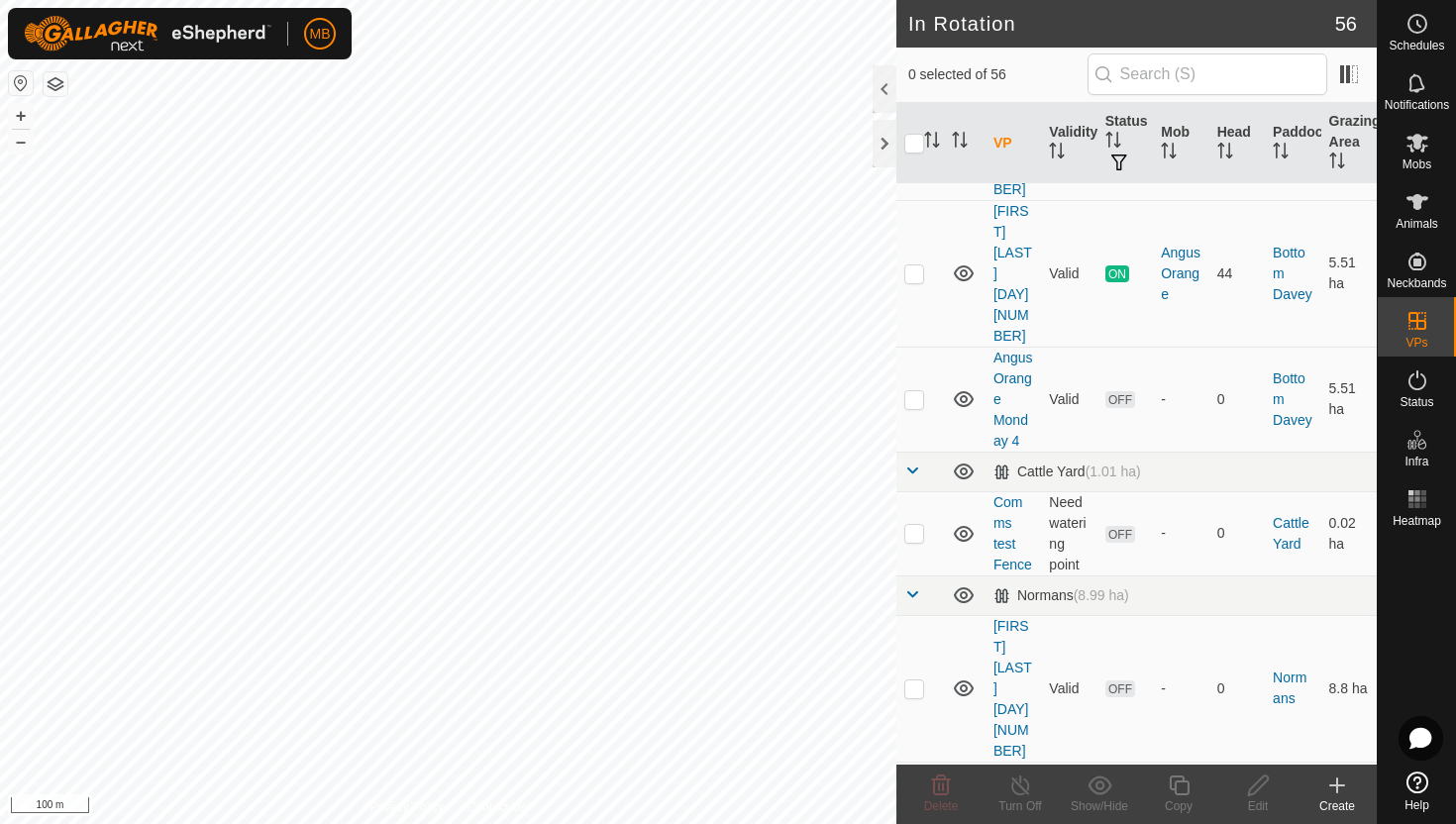 click at bounding box center [914, 981] 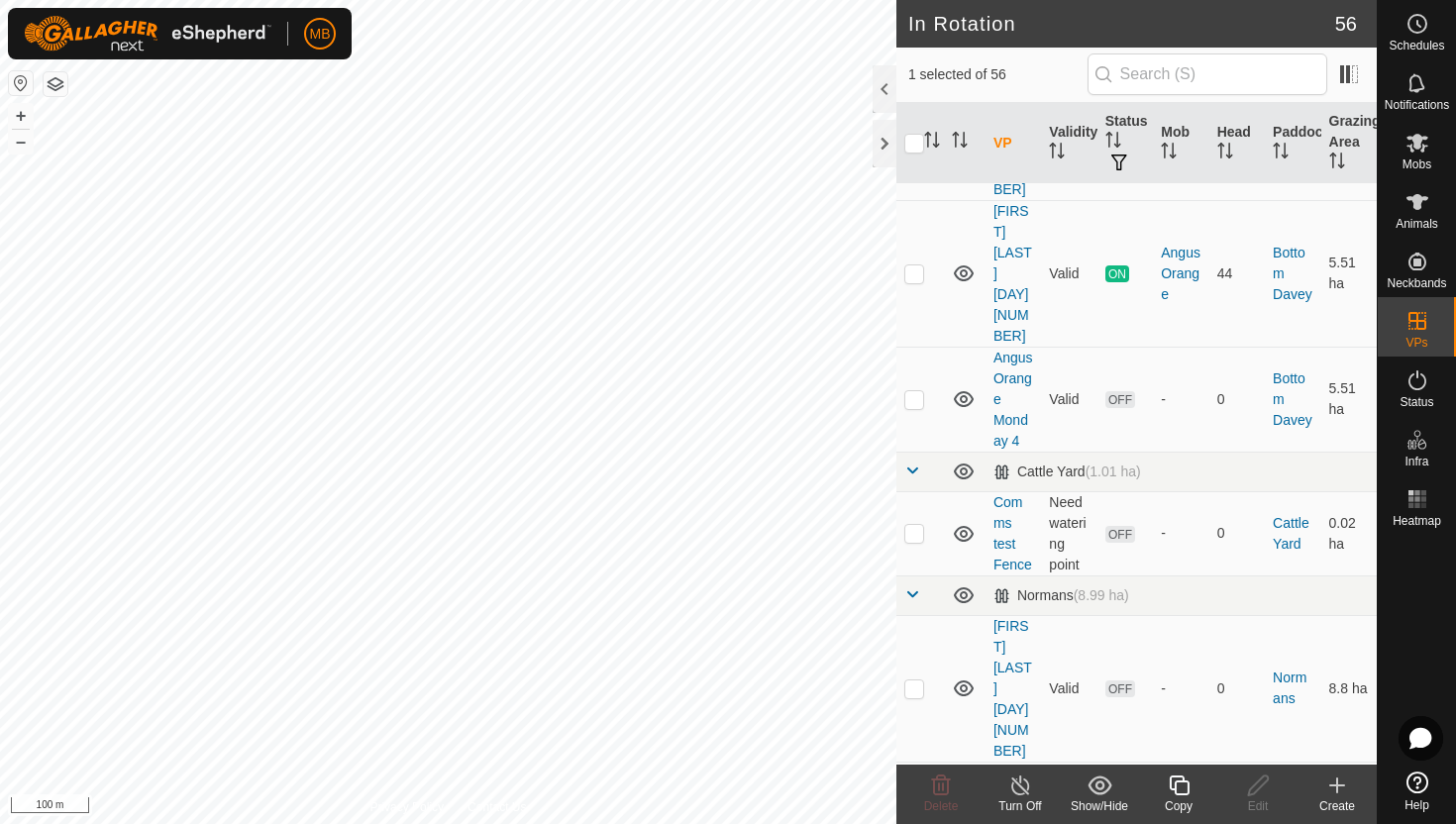 click 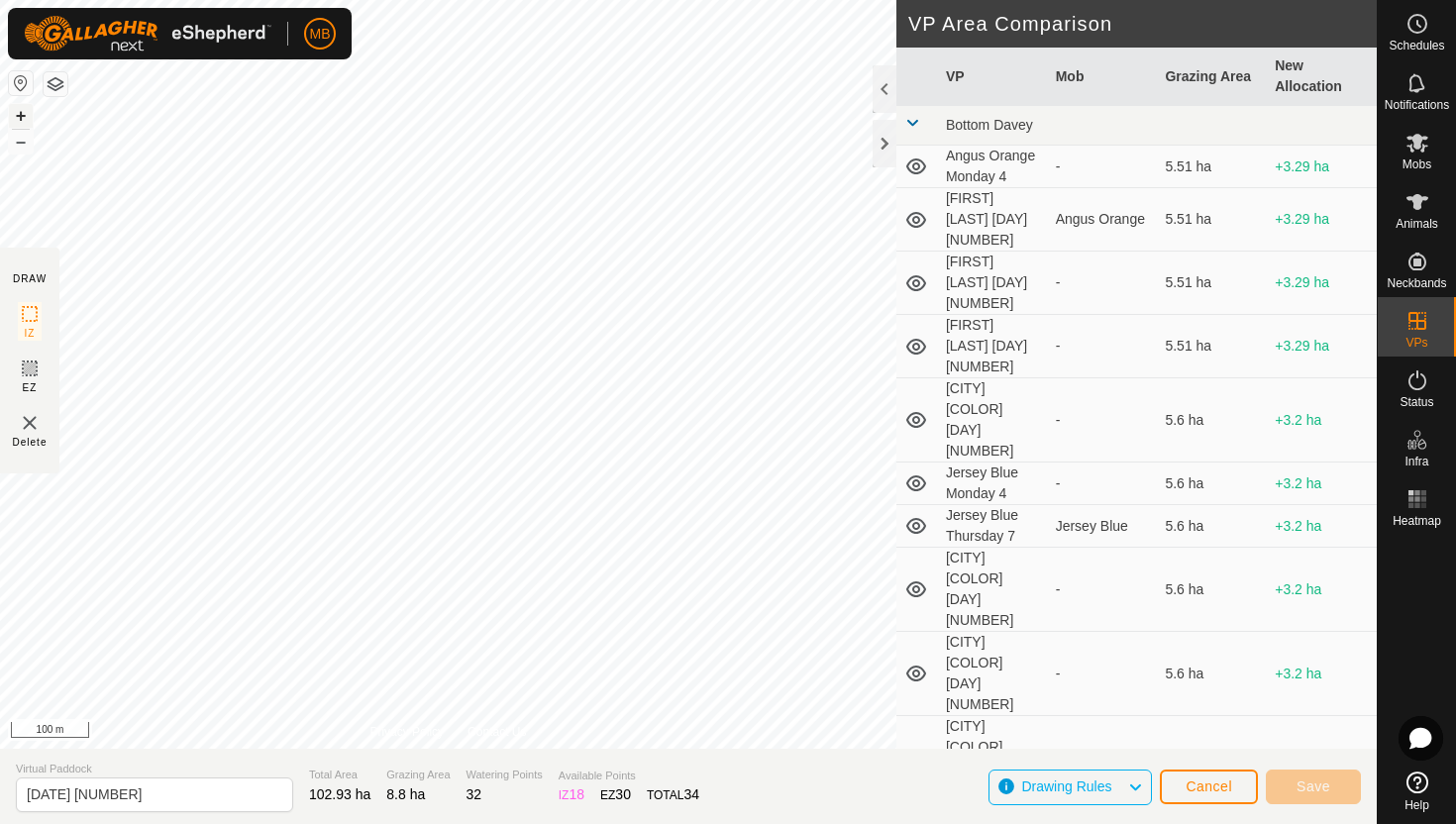 click on "+" at bounding box center [21, 116] 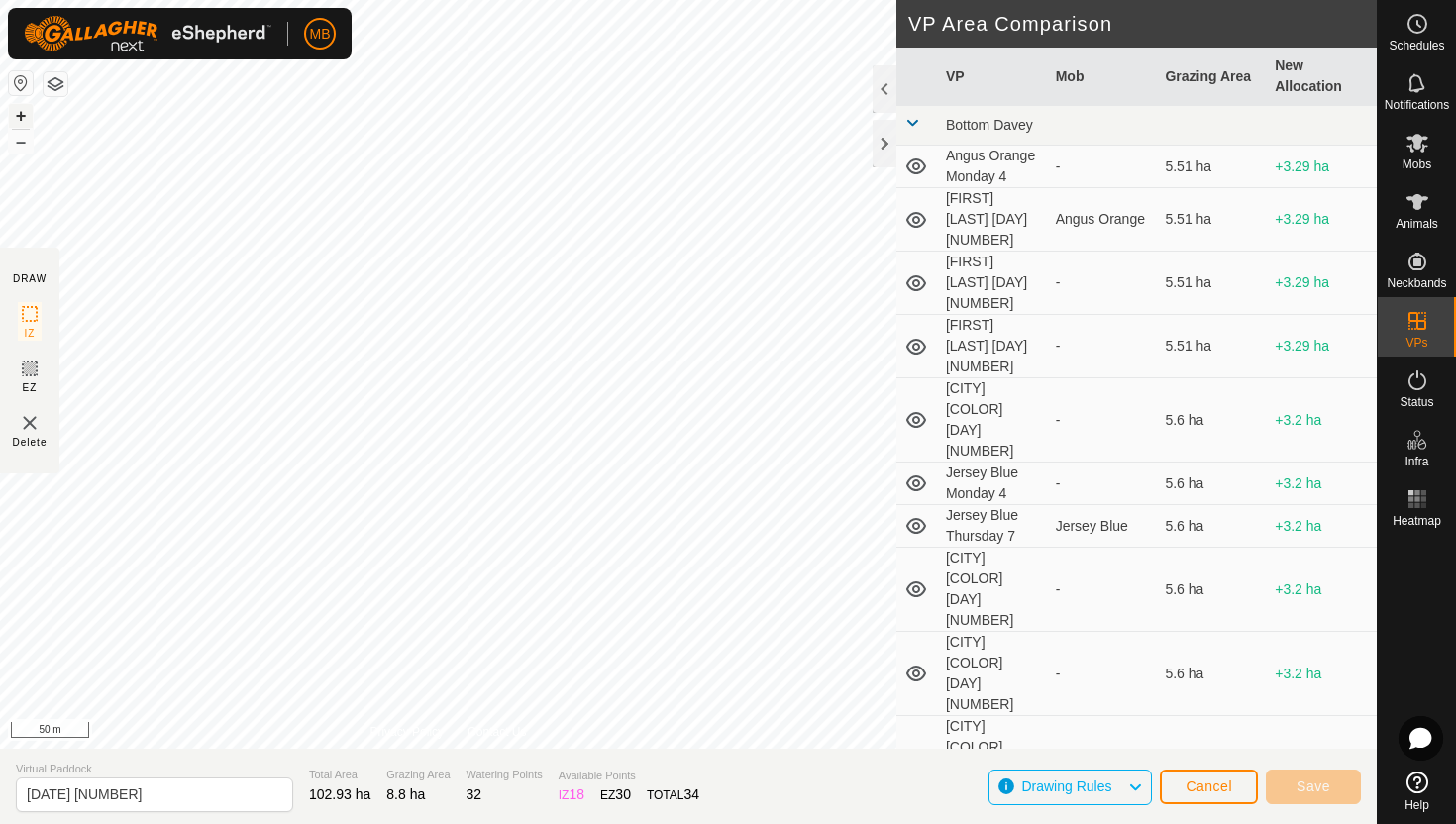 click on "+" at bounding box center (21, 116) 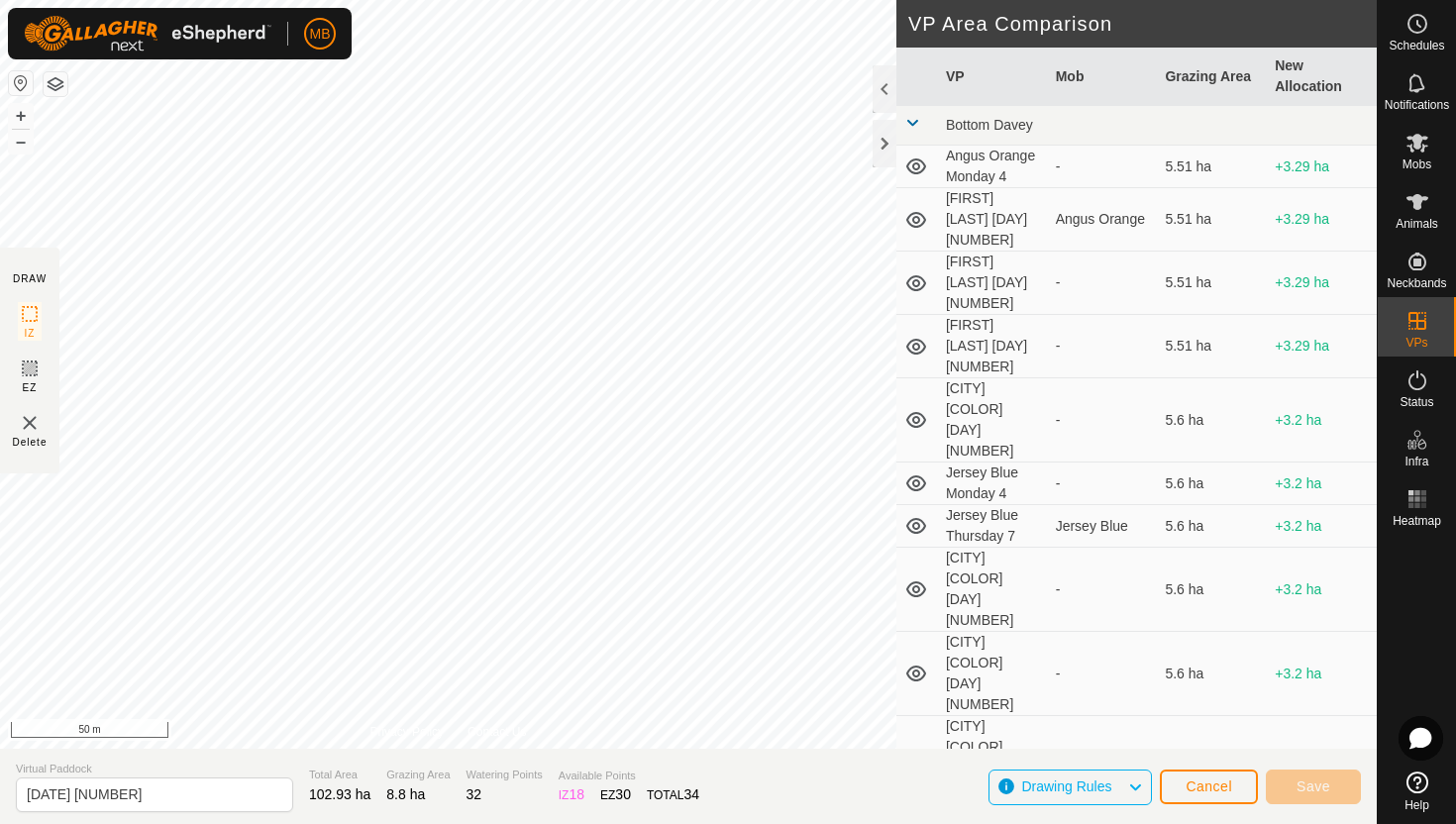 click on "DRAW EZ Delete Privacy Policy Contact Us + – ⇧ i 50 m VP Area Comparison     VP   Mob   Grazing Area   New Allocation  Bottom Davey  Angus Orange Monday 4  -  5.51 ha  +3.29 ha  Angus Orange Thursday 7   Angus Orange   5.51 ha  +3.29 ha  Angus Orange Tuesday 5  -  5.51 ha  +3.29 ha  Angus Orange Wednesday 6  -  5.51 ha  +3.29 ha  Jersey Blue Friday 8  -  5.6 ha  +3.2 ha  Jersey Blue Monday 4  -  5.6 ha  +3.2 ha  Jersey Blue Thursday 7   Jersey Blue   5.6 ha  +3.2 ha  Jersey Blue Tuesday 5  -  5.6 ha  +3.2 ha  Jersey Blue Tuesday 5.1  -  5.6 ha  +3.2 ha  Jersey Blue Wednesday 6  -  5.6 ha  +3.2 ha  Cattle Yard  Comms test Fence  -  0.02 ha  +8.78 ha  Normans  Angus Green Monday 4  -  8.8 ha   -   Angus Green Tuesday 5  -  8.8 ha   -   Angus Green Wednesday 6  -  8.8 ha   -  Ollies  Jersey Purple Monday 4  -  3.41 ha  +5.39 ha  Jersey Purple Thursday 7   Jersey Purple   3.41 ha  +5.39 ha  Jersey Purple Tuesday 5  -  3.41 ha  +5.39 ha  Jersey Purple Wednesday 6  -  3.41 ha  +5.39 ha  Techno  Comms Test VP  -" 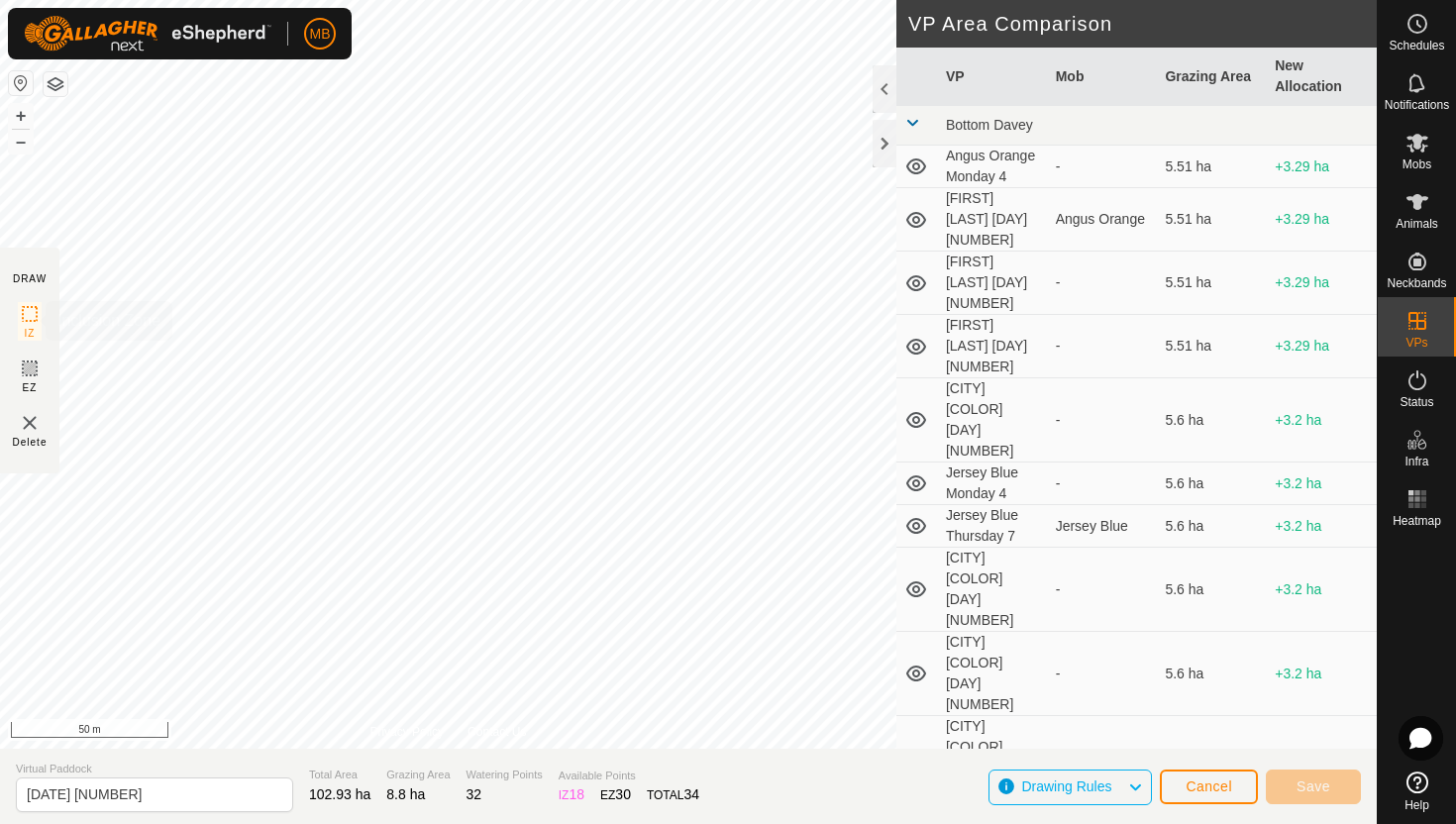 click on "DRAW EZ Delete Privacy Policy Contact Us + – ⇧ i 50 m VP Area Comparison     VP   Mob   Grazing Area   New Allocation  Bottom Davey  Angus Orange Monday 4  -  5.51 ha  +3.29 ha  Angus Orange Thursday 7   Angus Orange   5.51 ha  +3.29 ha  Angus Orange Tuesday 5  -  5.51 ha  +3.29 ha  Angus Orange Wednesday 6  -  5.51 ha  +3.29 ha  Jersey Blue Friday 8  -  5.6 ha  +3.2 ha  Jersey Blue Monday 4  -  5.6 ha  +3.2 ha  Jersey Blue Thursday 7   Jersey Blue   5.6 ha  +3.2 ha  Jersey Blue Tuesday 5  -  5.6 ha  +3.2 ha  Jersey Blue Tuesday 5.1  -  5.6 ha  +3.2 ha  Jersey Blue Wednesday 6  -  5.6 ha  +3.2 ha  Cattle Yard  Comms test Fence  -  0.02 ha  +8.78 ha  Normans  Angus Green Monday 4  -  8.8 ha   -   Angus Green Tuesday 5  -  8.8 ha   -   Angus Green Wednesday 6  -  8.8 ha   -  Ollies  Jersey Purple Monday 4  -  3.41 ha  +5.39 ha  Jersey Purple Thursday 7   Jersey Purple   3.41 ha  +5.39 ha  Jersey Purple Tuesday 5  -  3.41 ha  +5.39 ha  Jersey Purple Wednesday 6  -  3.41 ha  +5.39 ha  Techno  Comms Test VP  -" 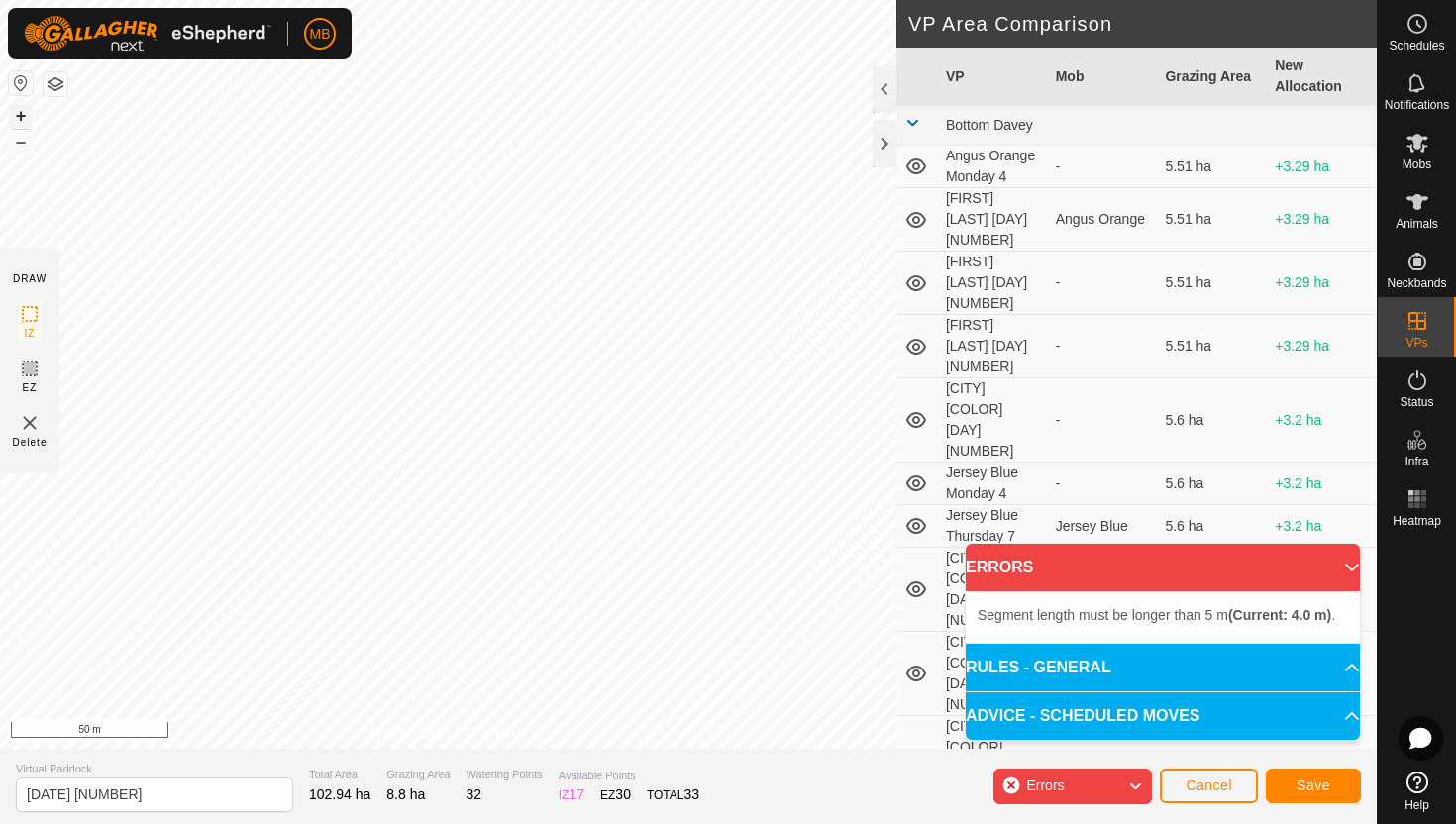 click on "+" at bounding box center (21, 116) 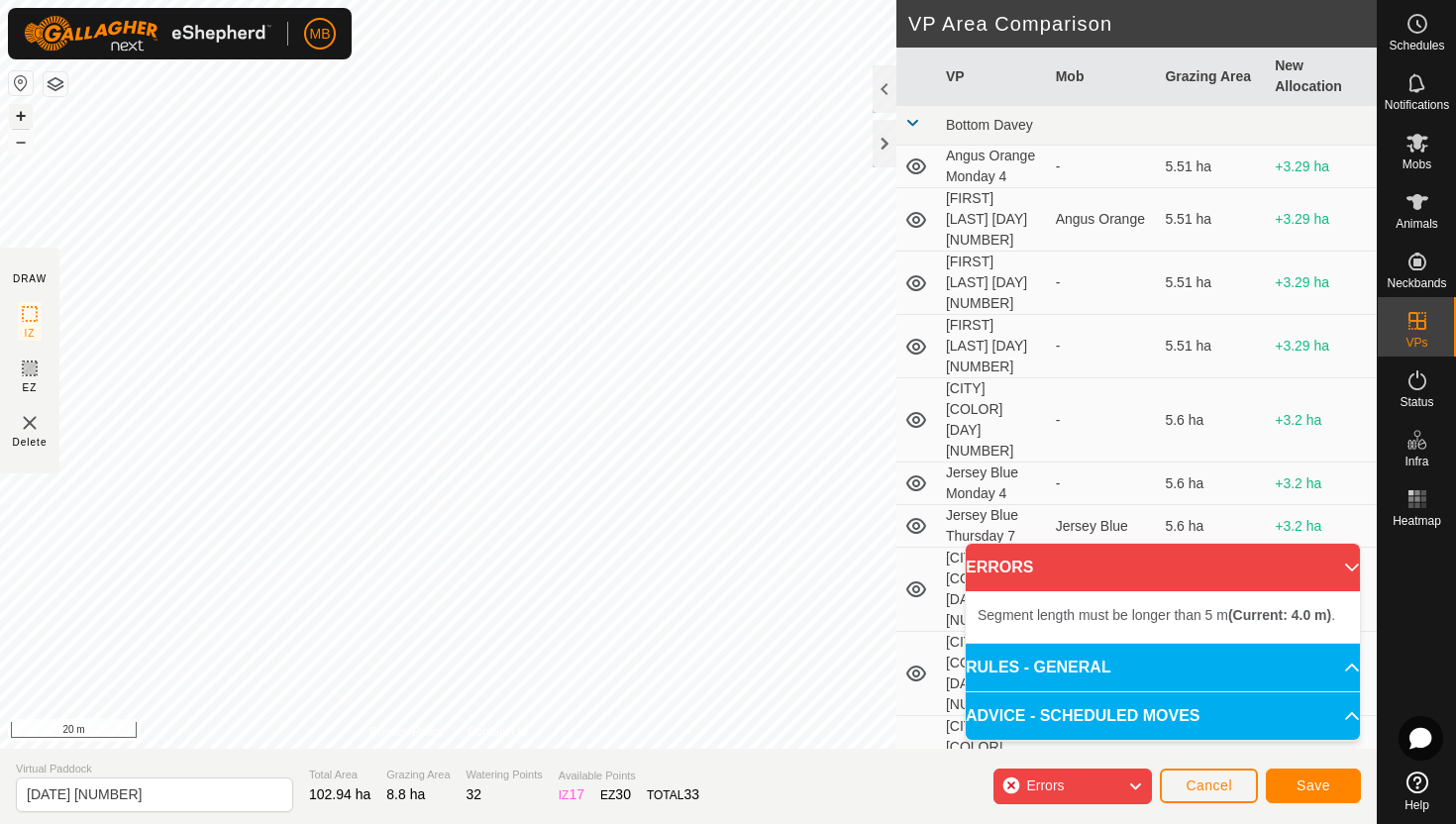 click on "+" at bounding box center (21, 116) 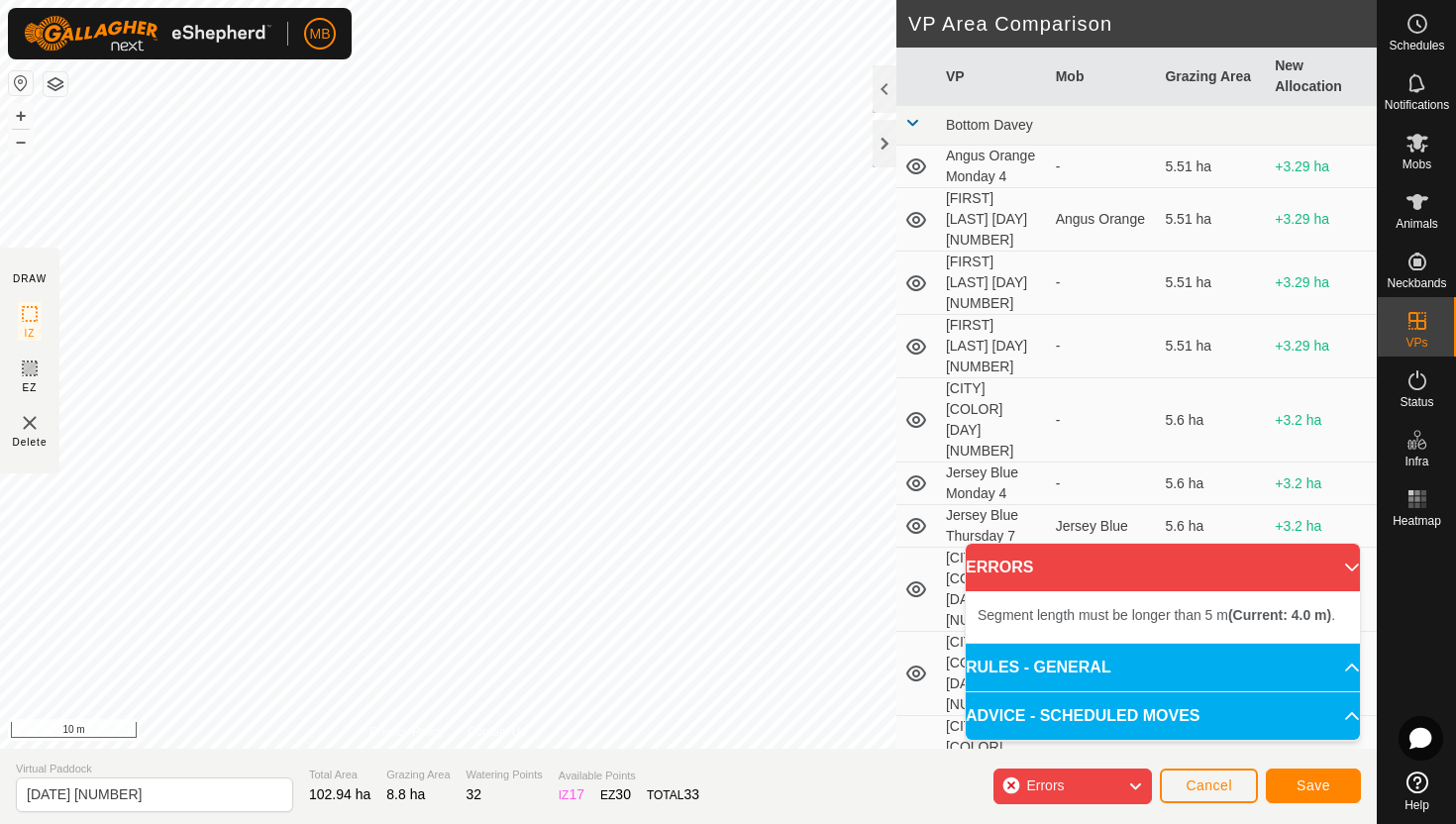 click on "Segment length must be longer than 5 m  (Current: 4.0 m) . + – ⇧ i 10 m" at bounding box center (448, 374) 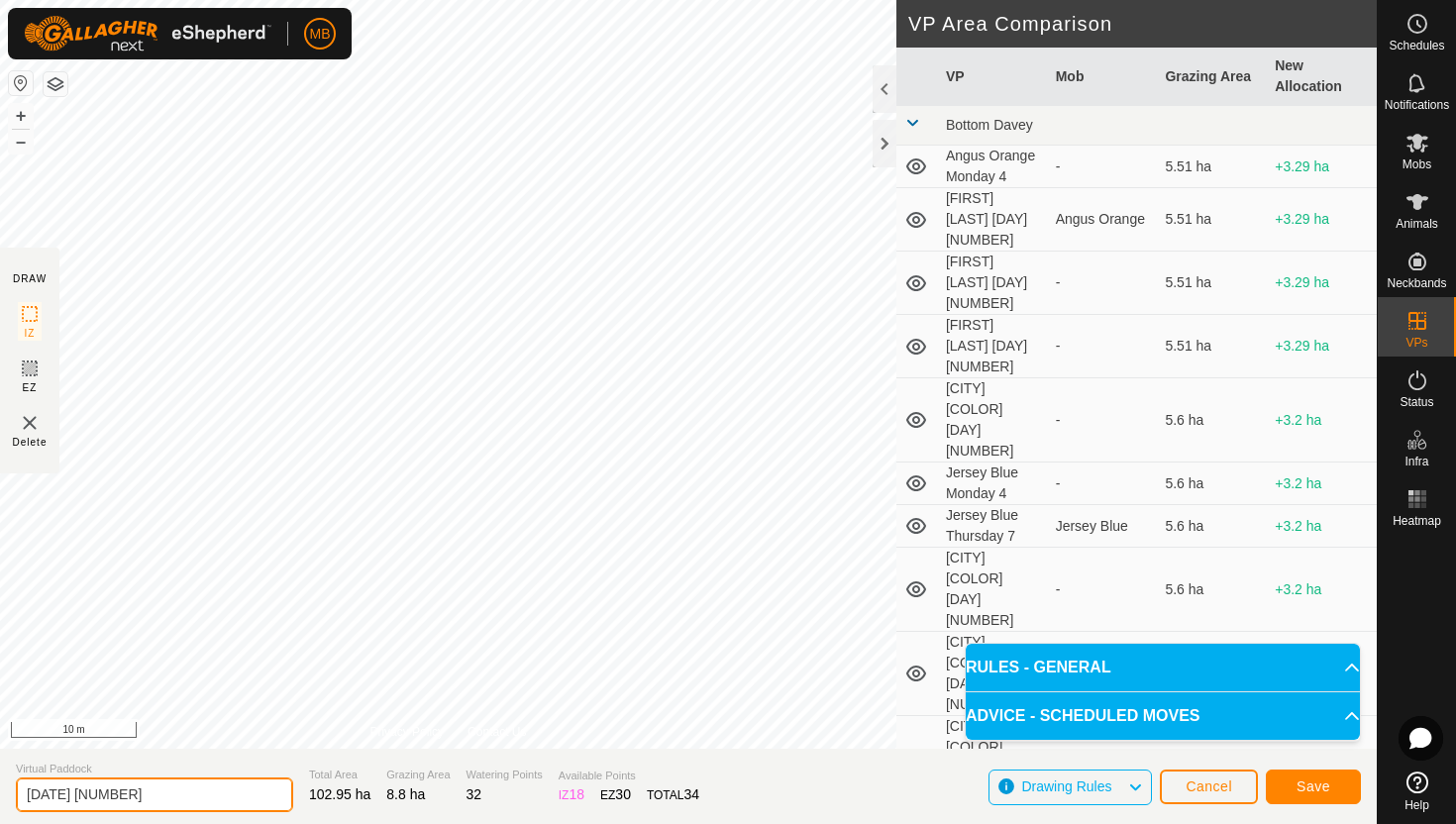 click on "[DATE] [NUMBER]" 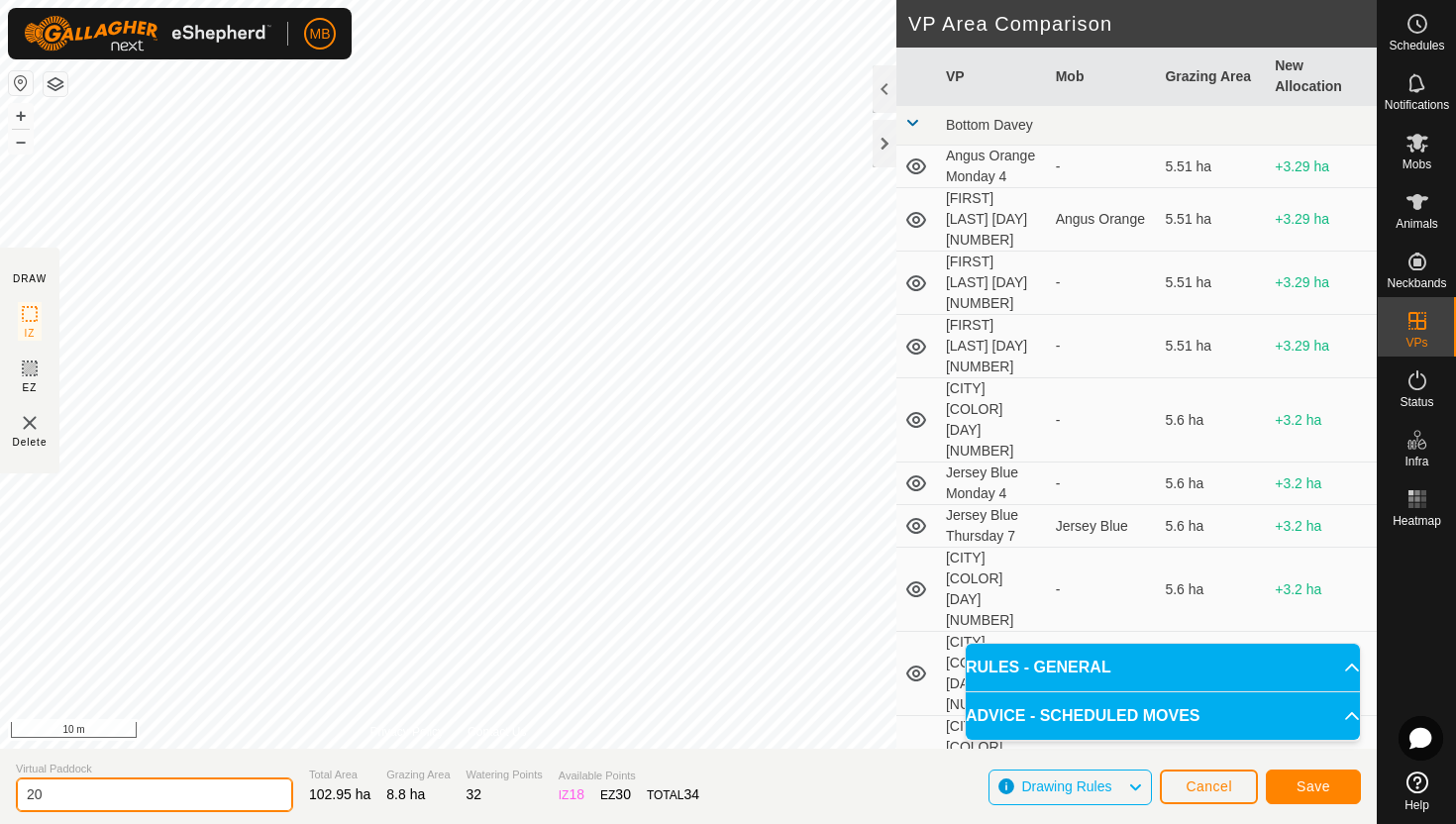 type on "2" 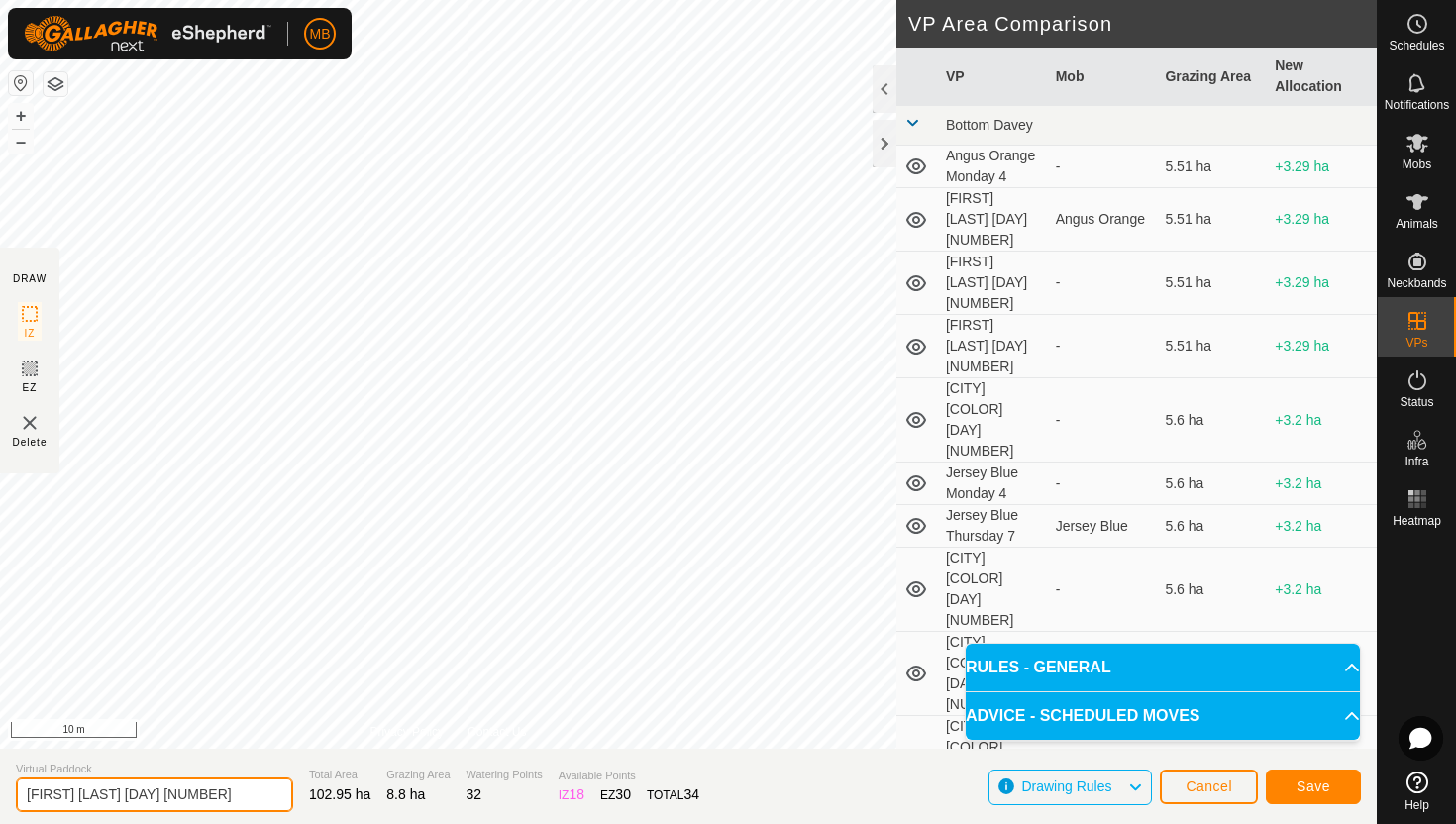 type on "[FIRST] [LAST] [DAY] [NUMBER]" 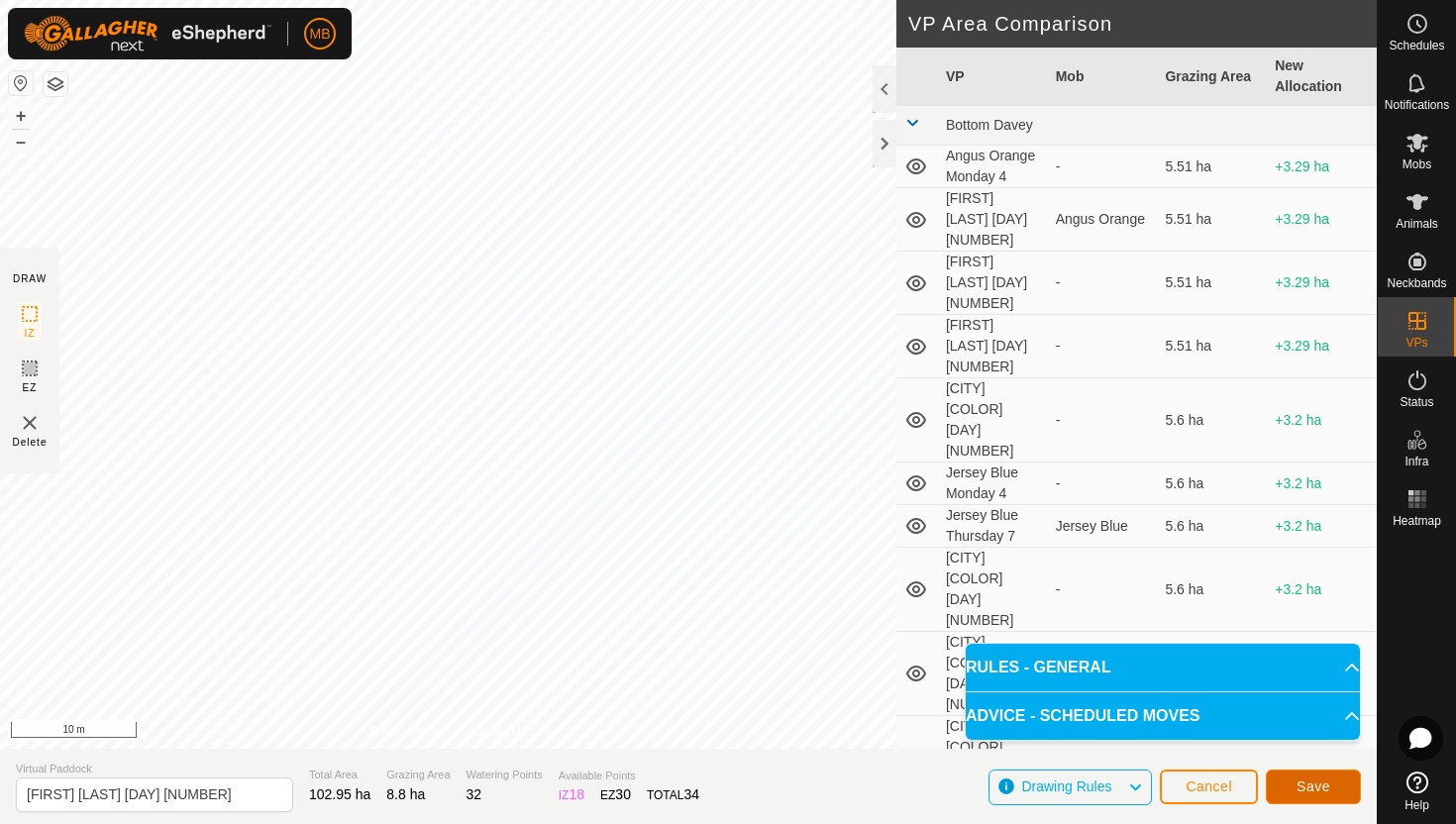 click on "Save" 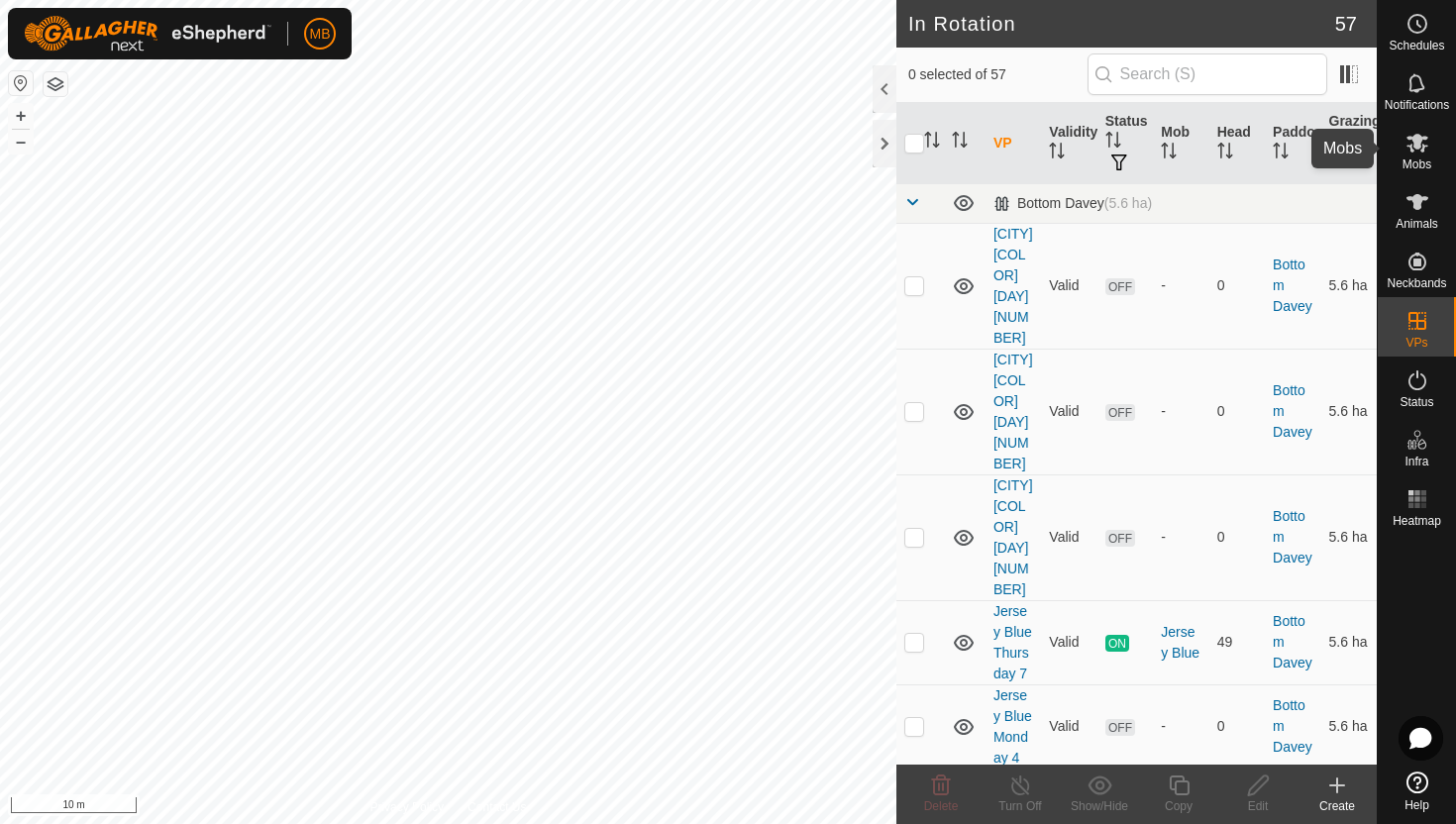 click 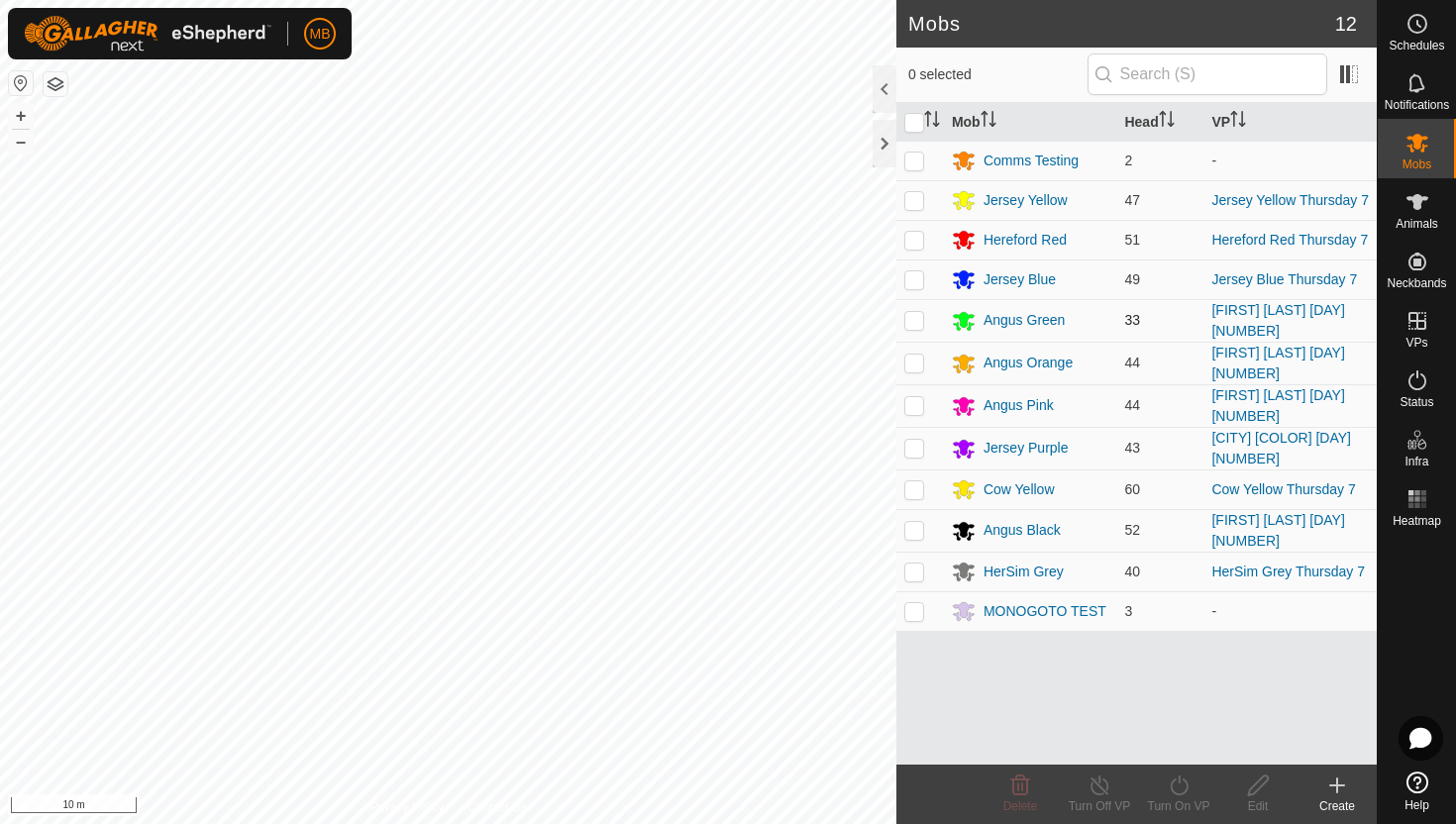 click at bounding box center [914, 320] 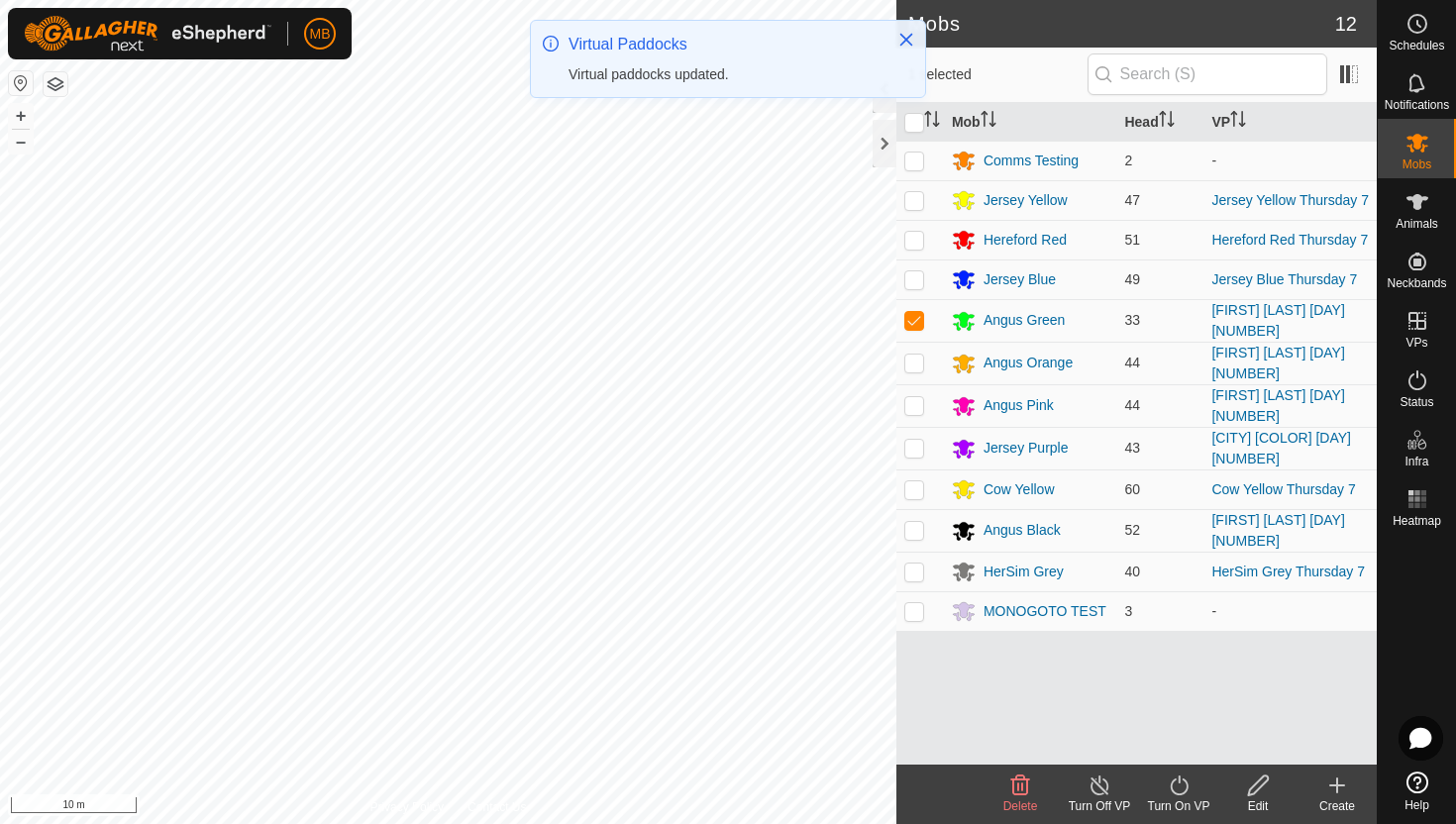 click 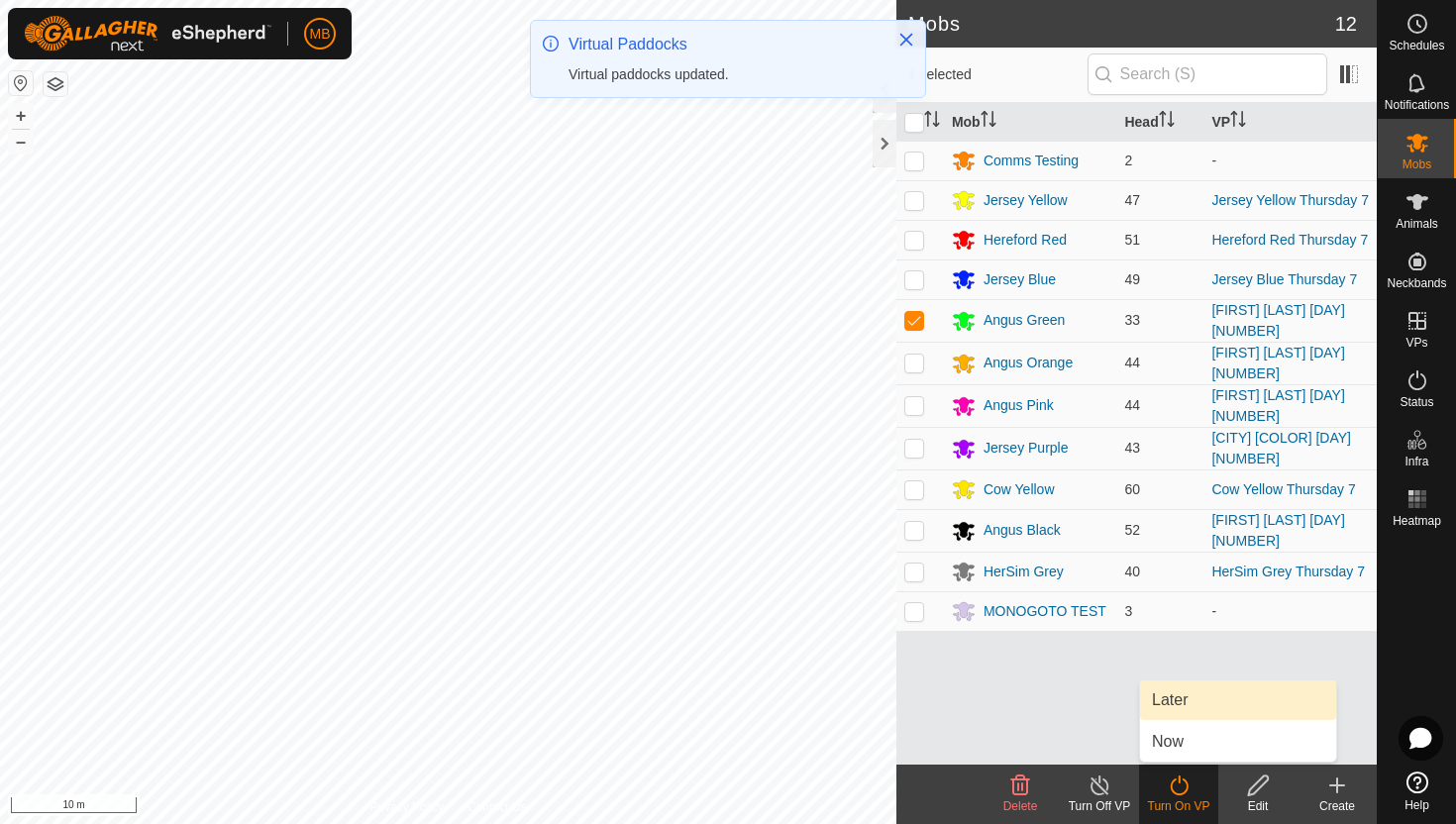 click on "Later" at bounding box center (1238, 700) 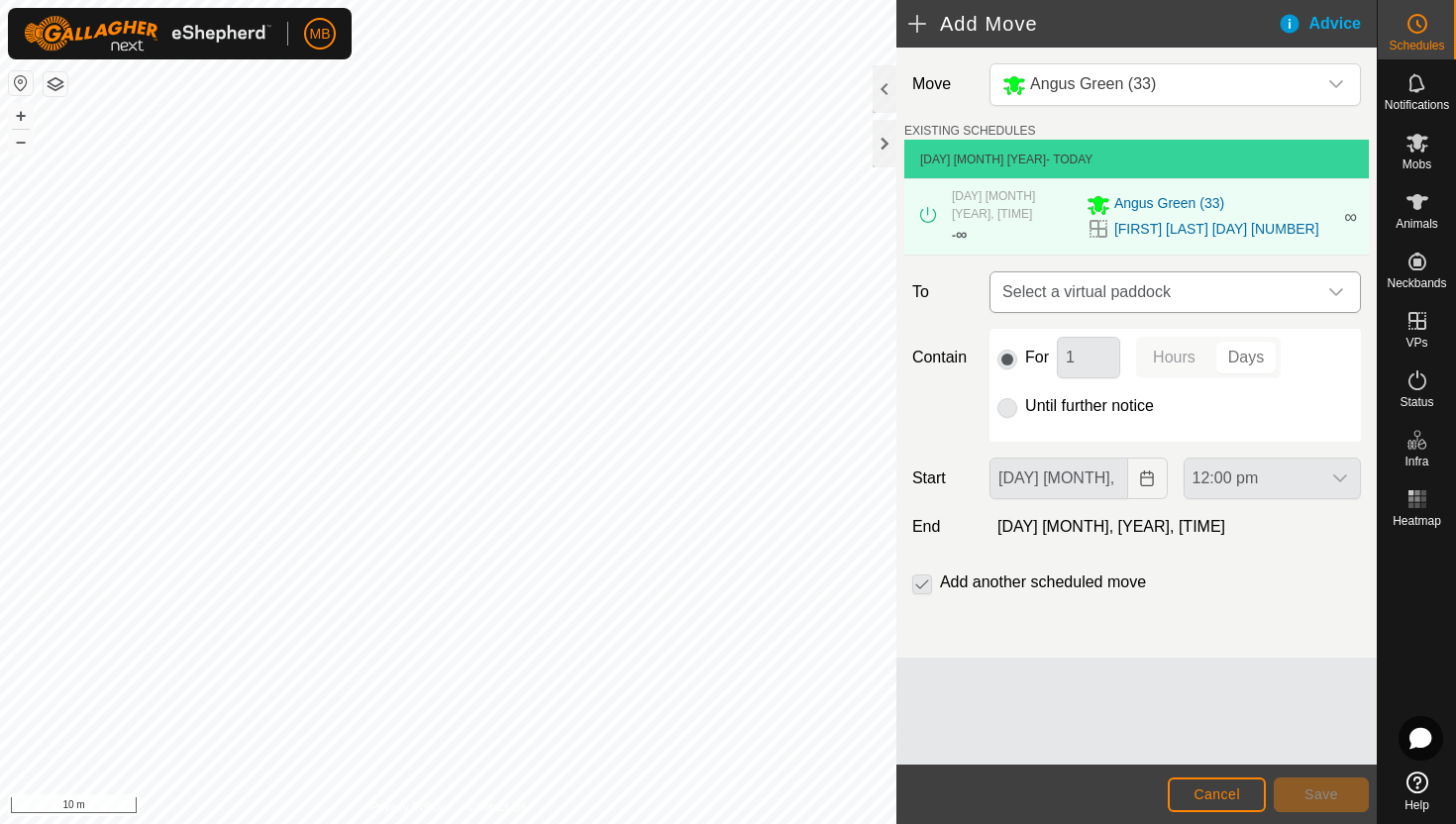 click 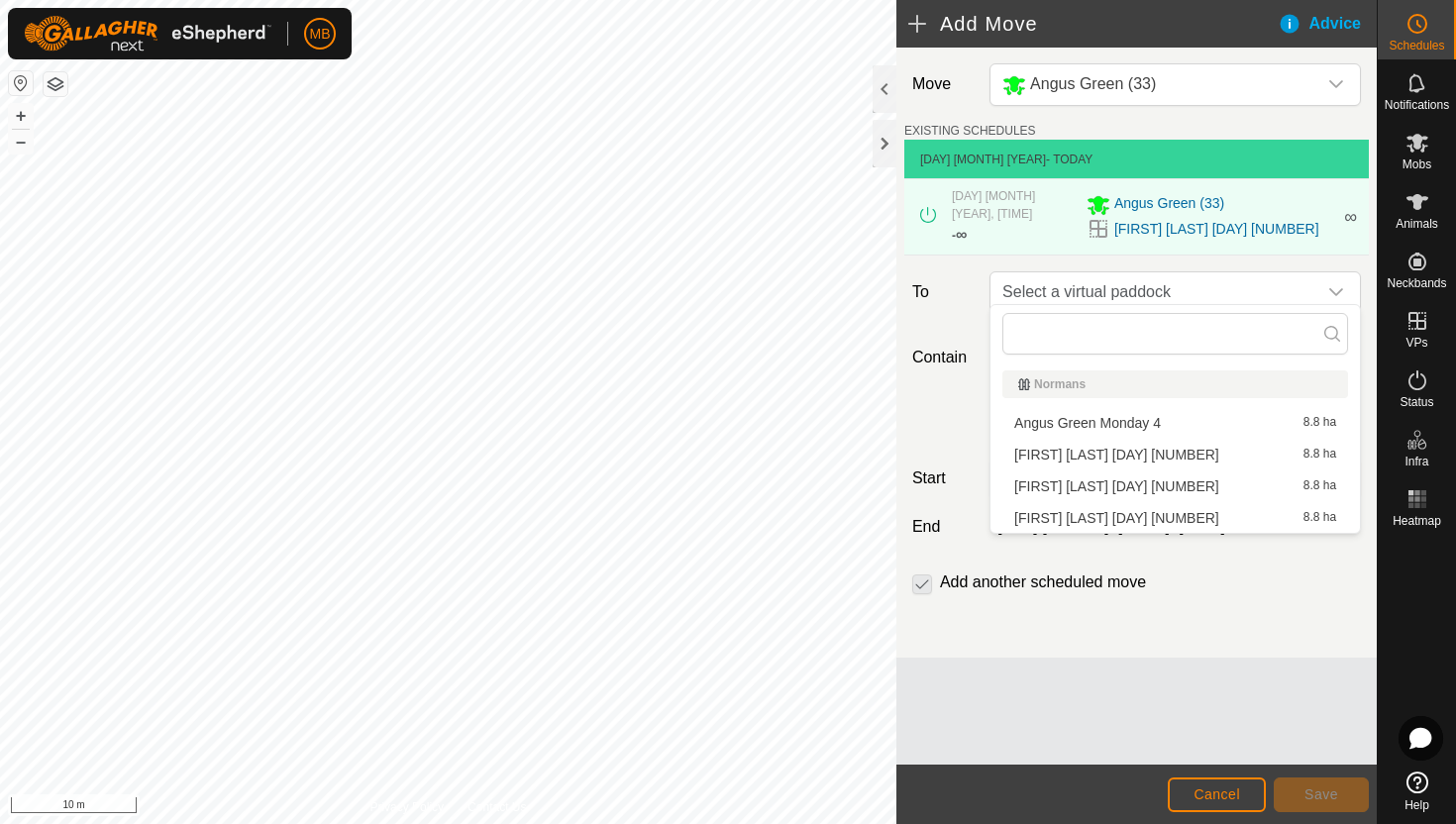 click on "[FIRST] [LAST] [DAY] [NUMBER] [NUMBER] ha" at bounding box center [1175, 455] 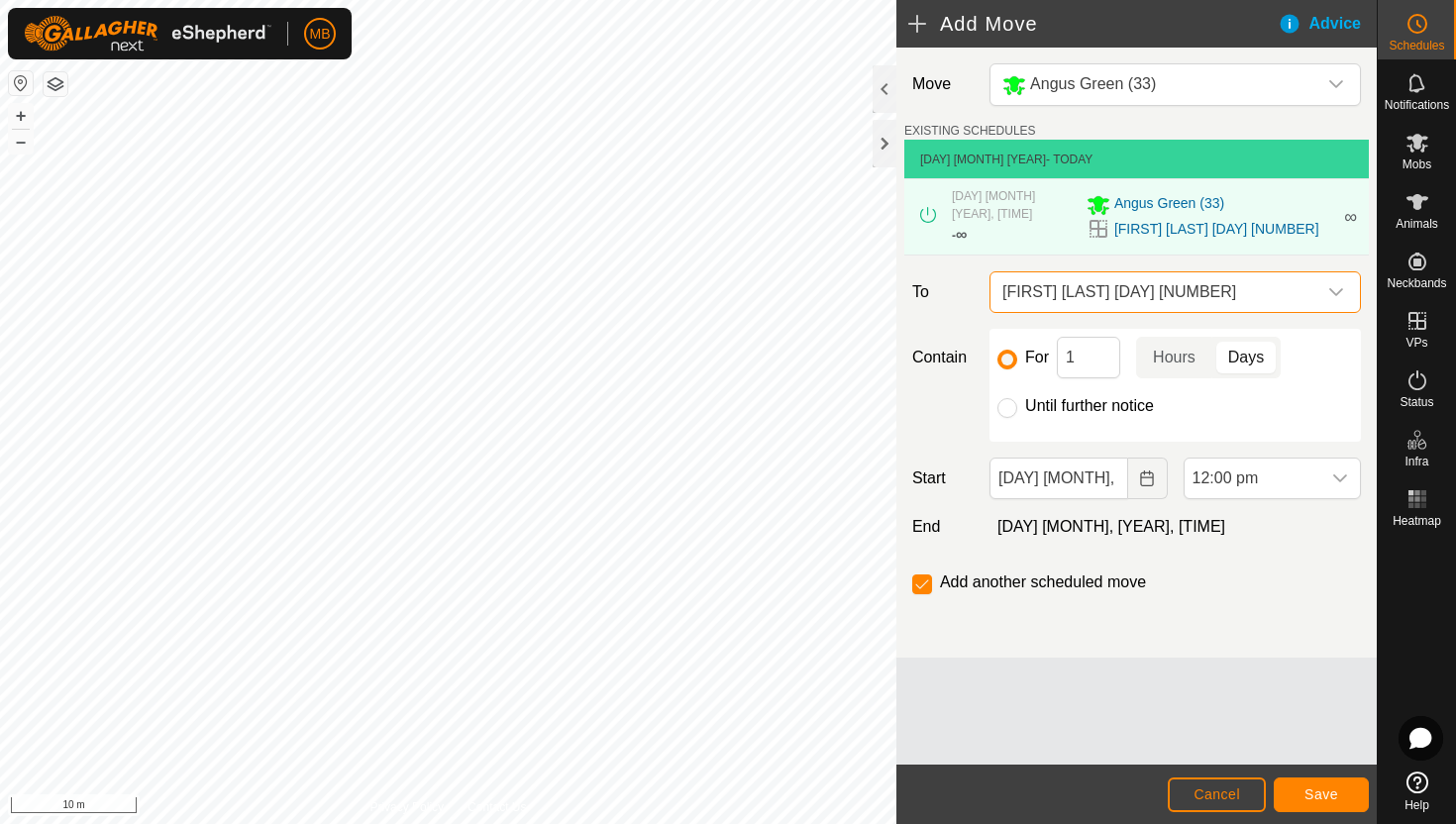 click on "Until further notice" 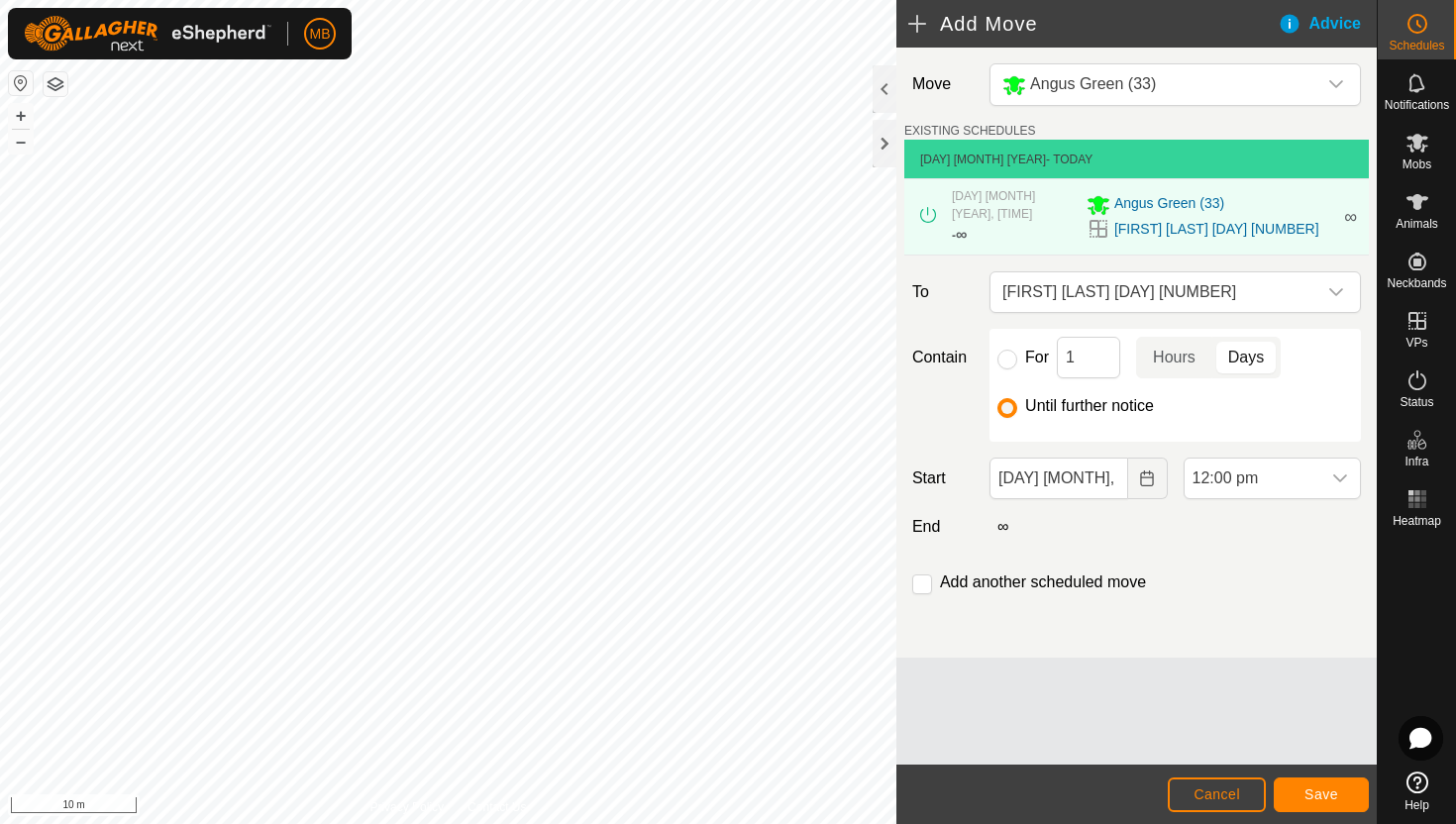 checkbox on "false" 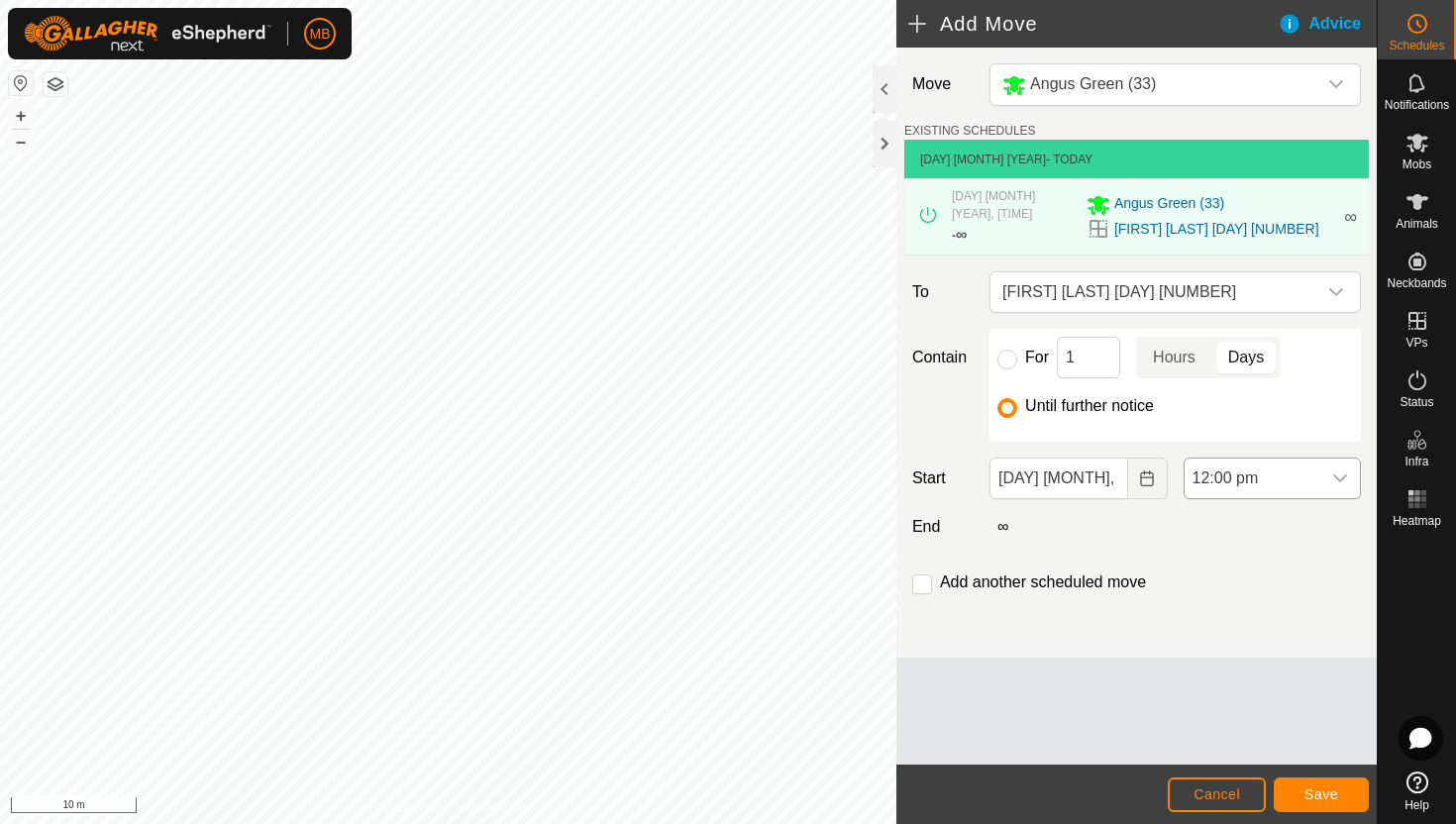click on "12:00 pm" at bounding box center [1252, 478] 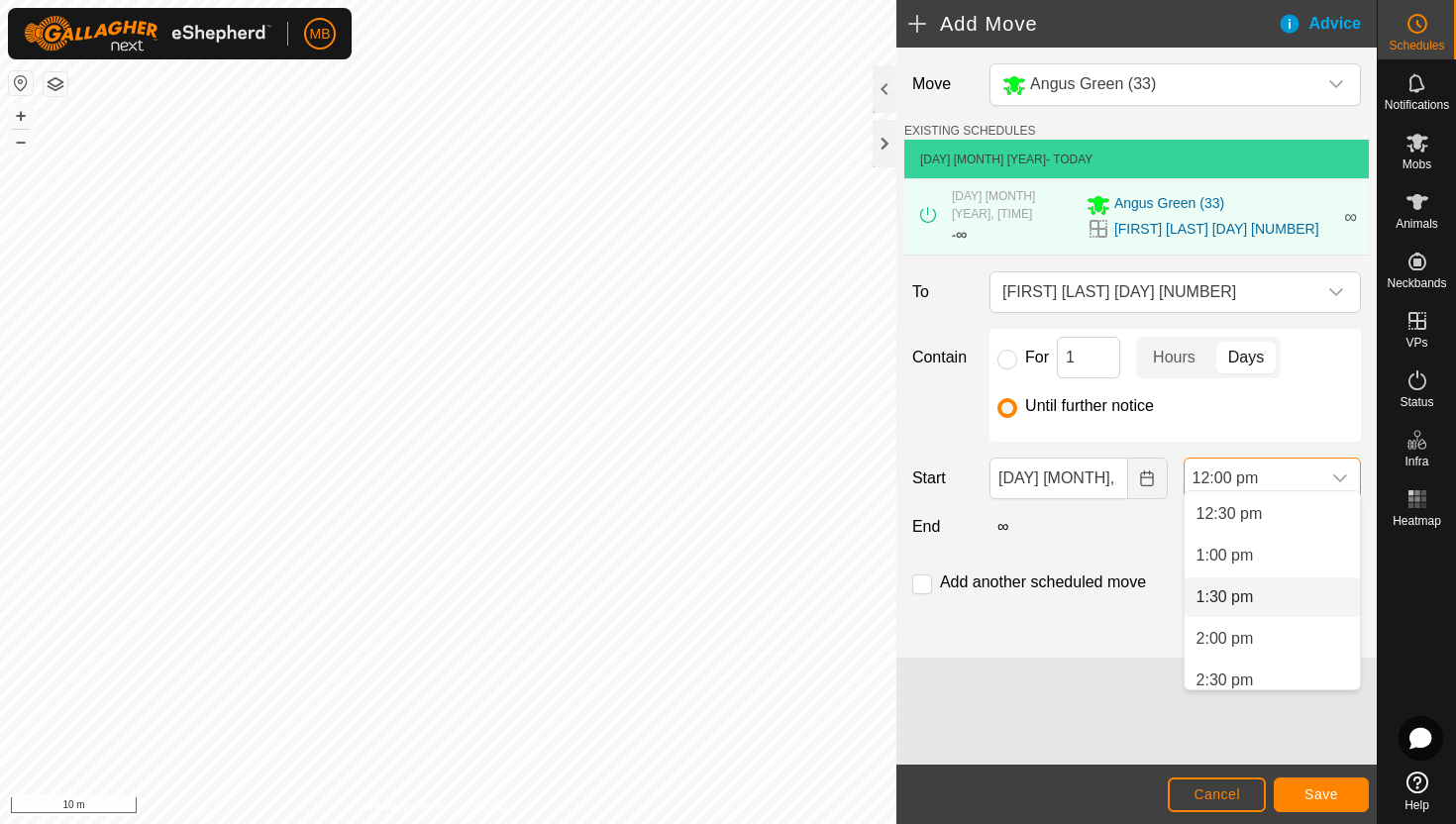 scroll, scrollTop: 1045, scrollLeft: 0, axis: vertical 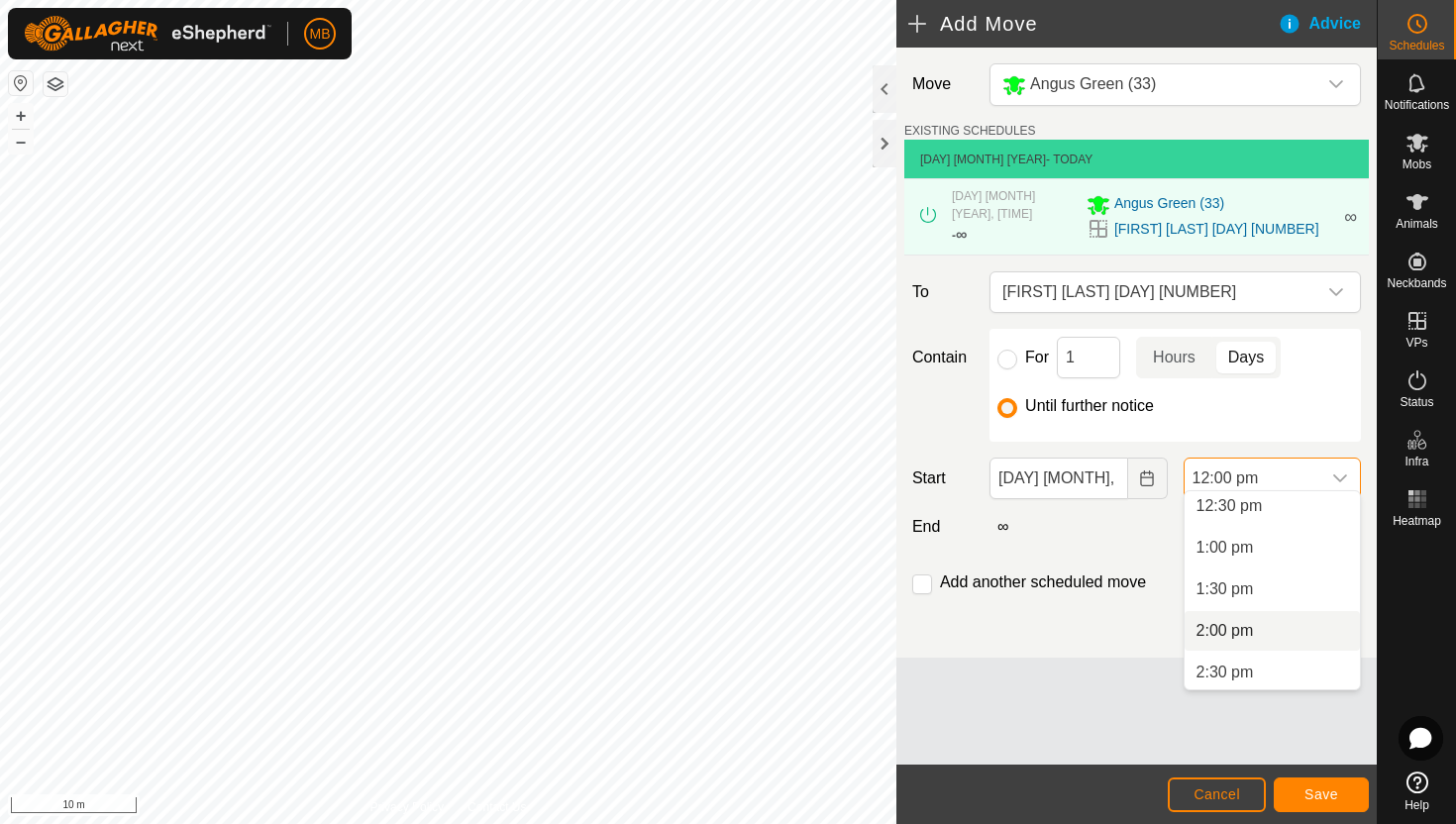 click on "2:00 pm" at bounding box center [1272, 631] 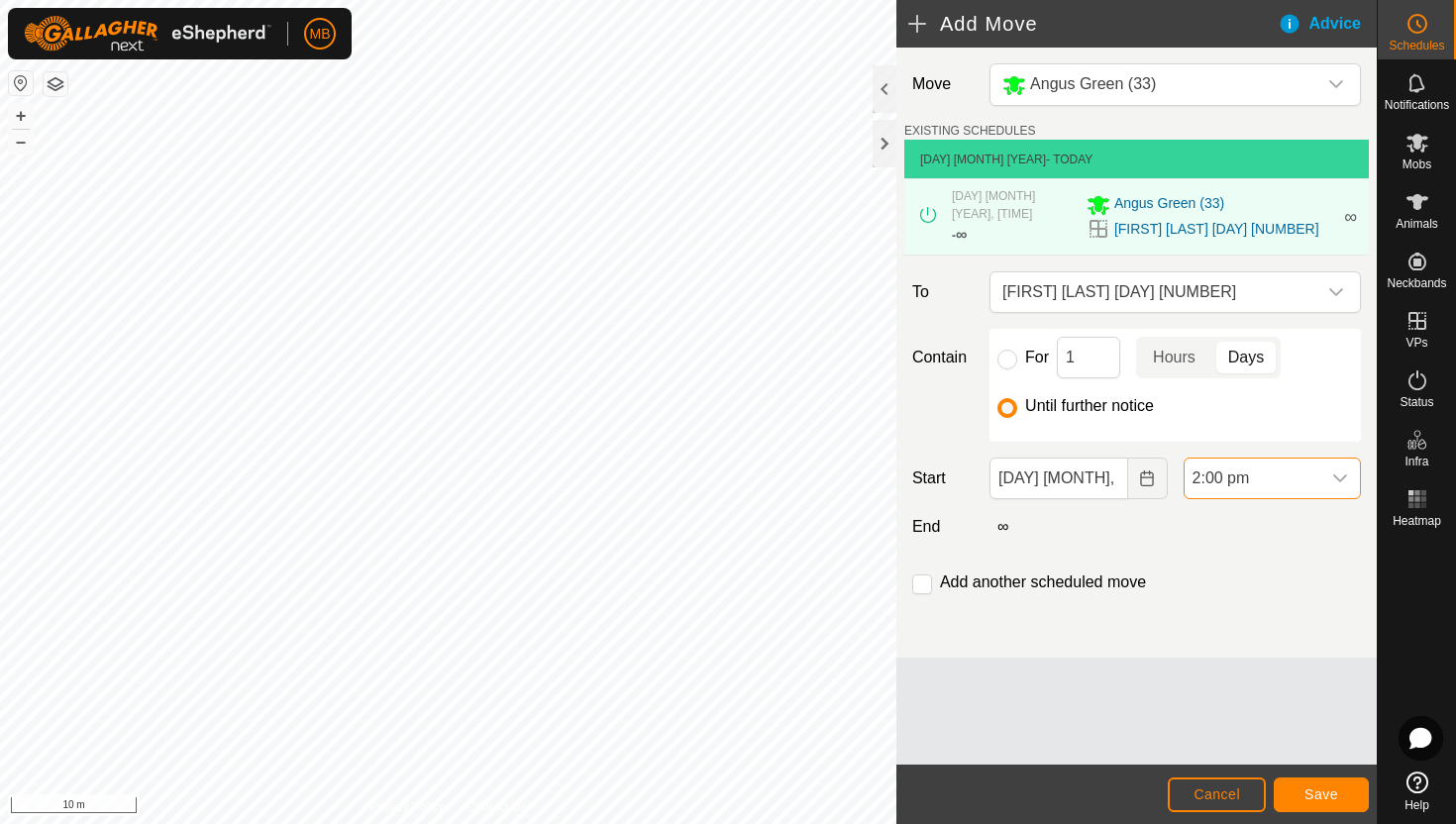 scroll, scrollTop: 998, scrollLeft: 0, axis: vertical 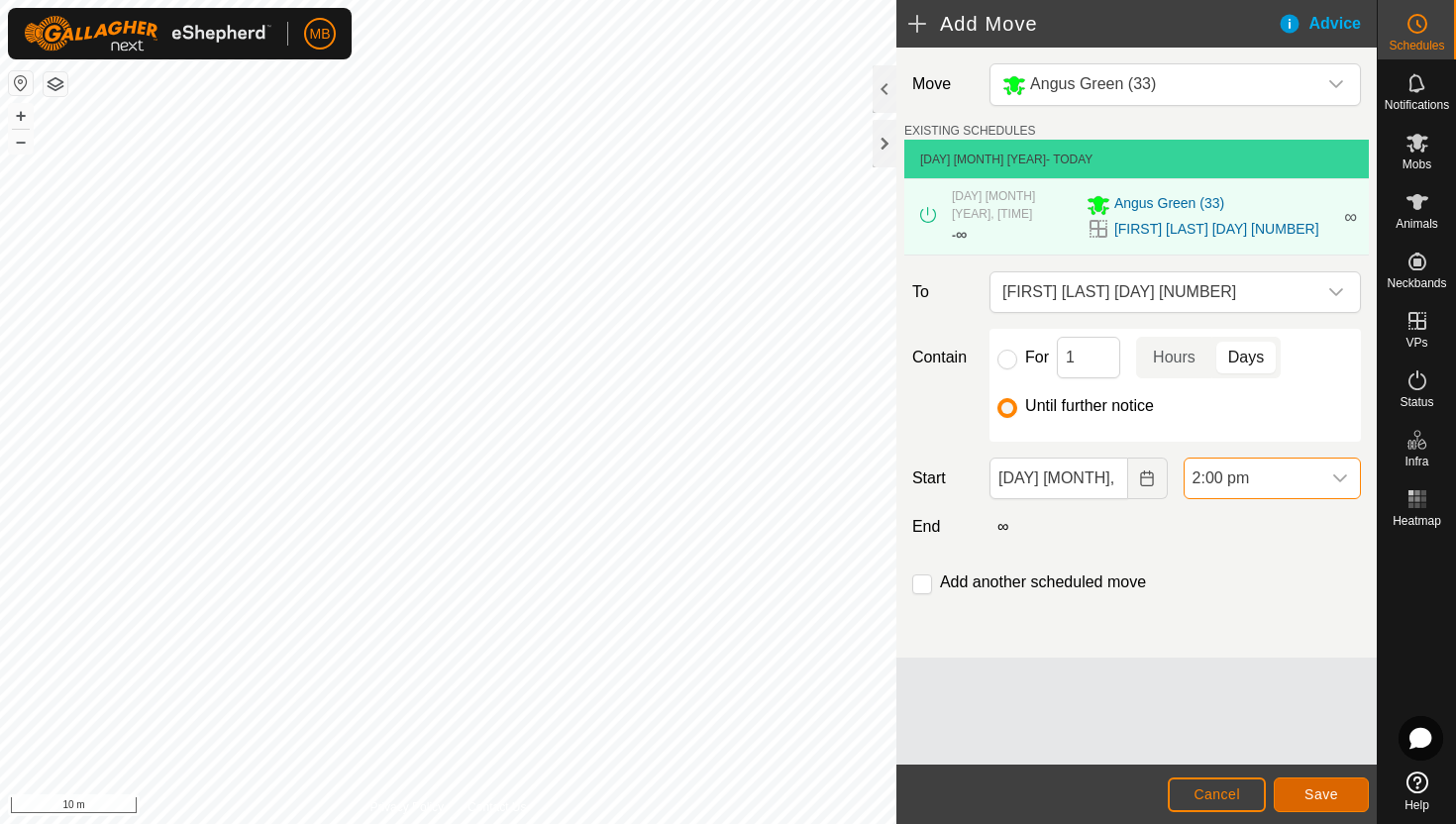 click on "Save" 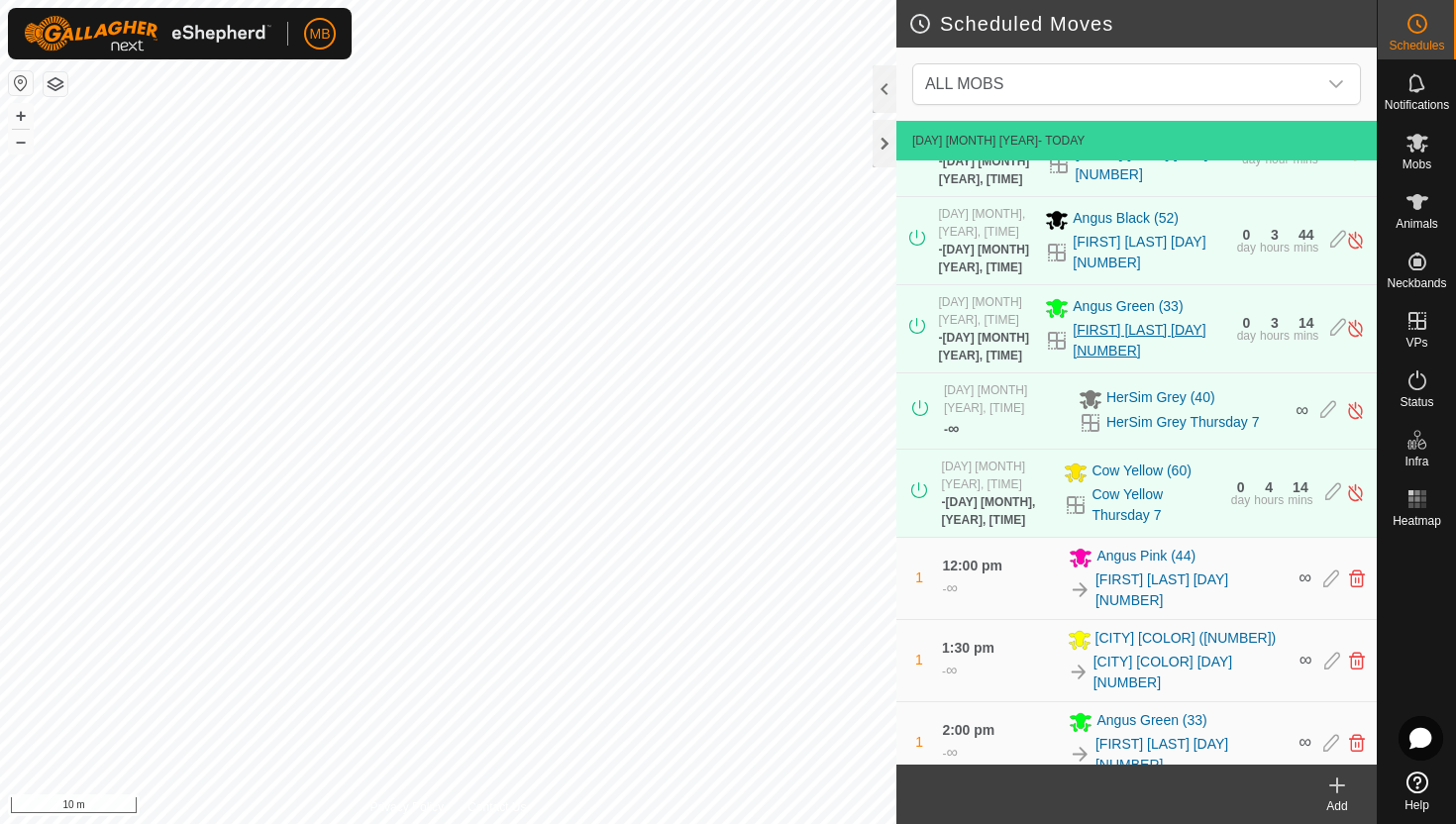 scroll, scrollTop: 468, scrollLeft: 0, axis: vertical 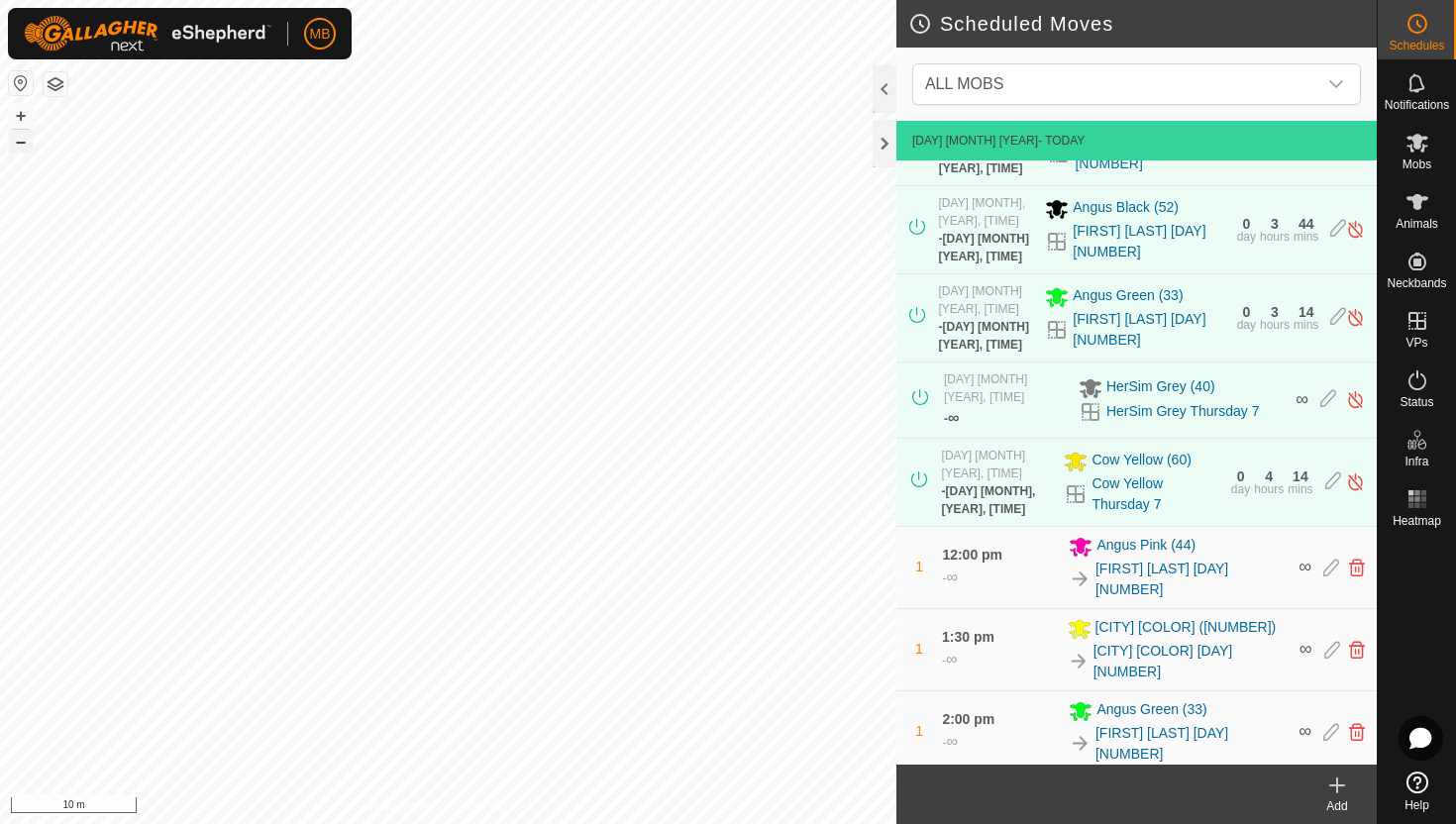 click on "–" at bounding box center (21, 142) 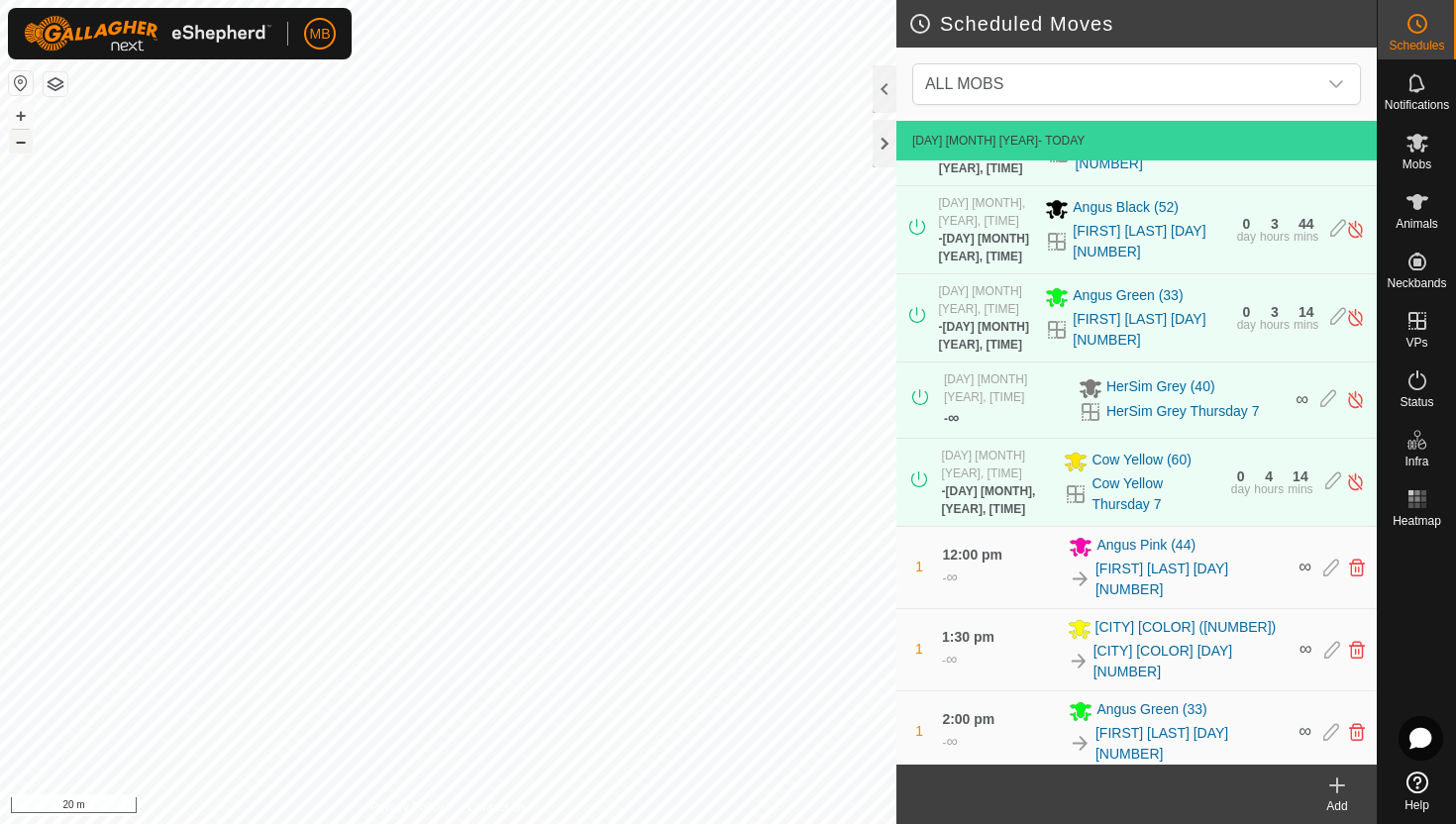 click on "–" at bounding box center (21, 142) 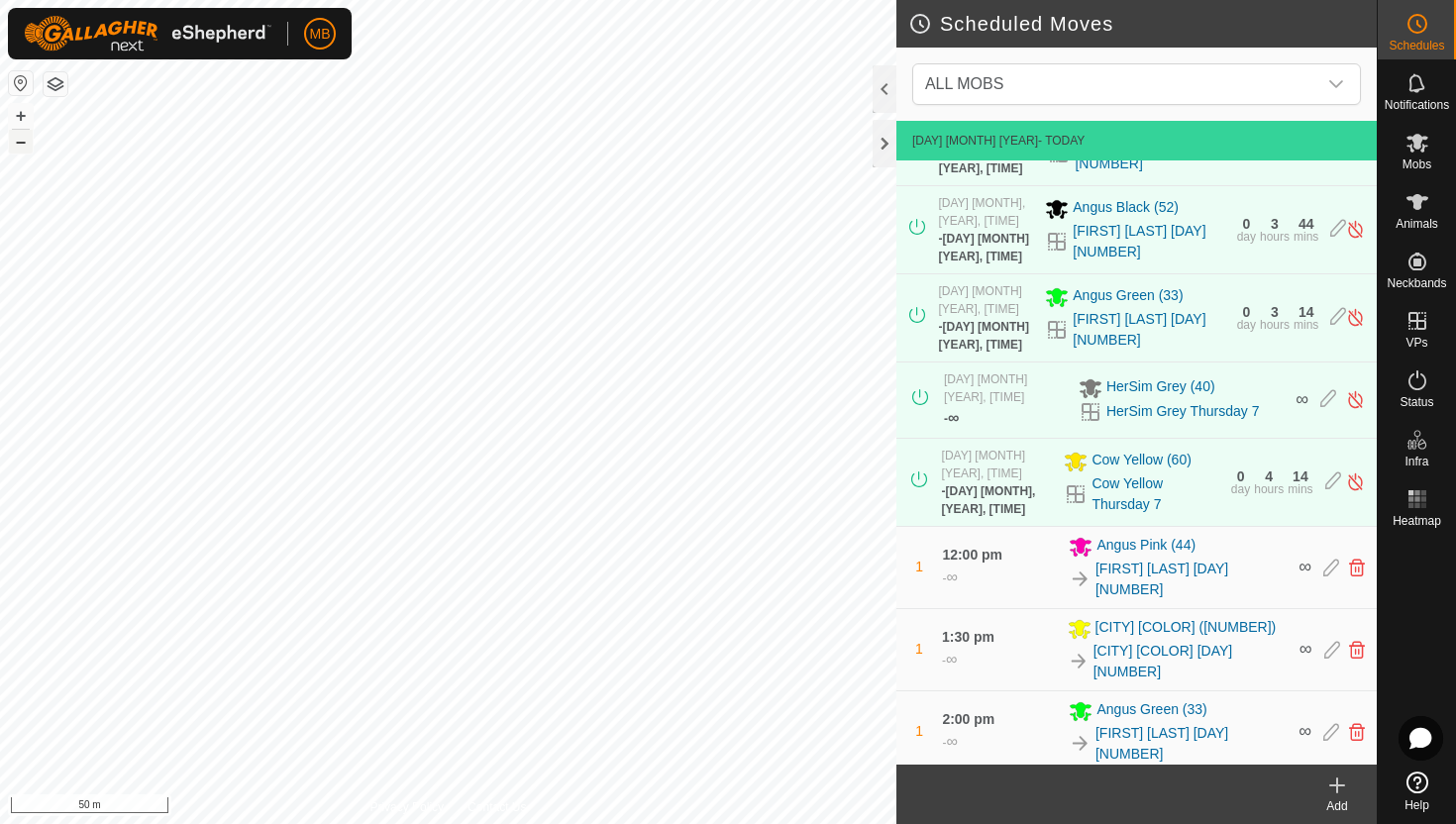 click on "–" at bounding box center (21, 142) 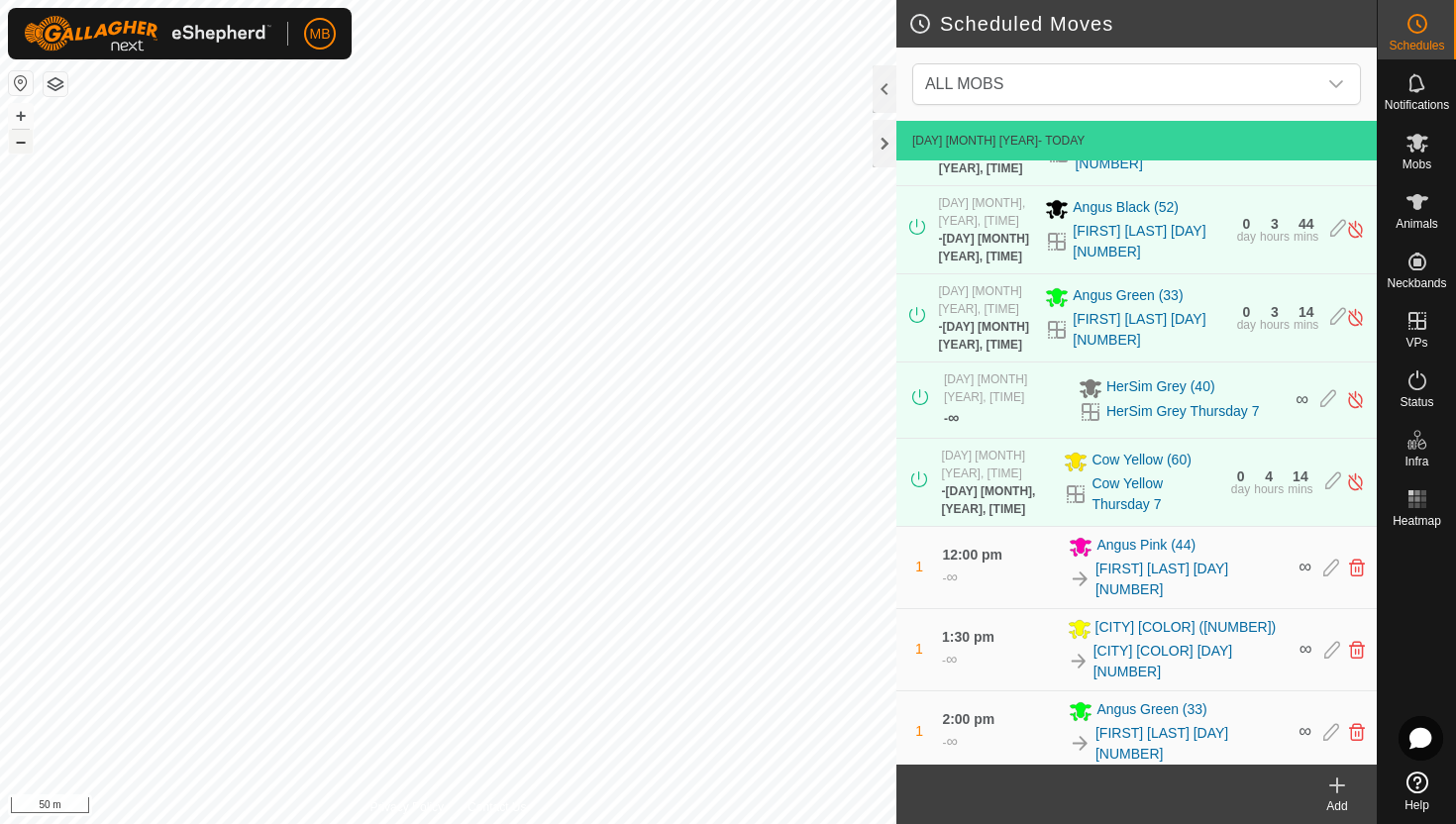 click on "–" at bounding box center [21, 142] 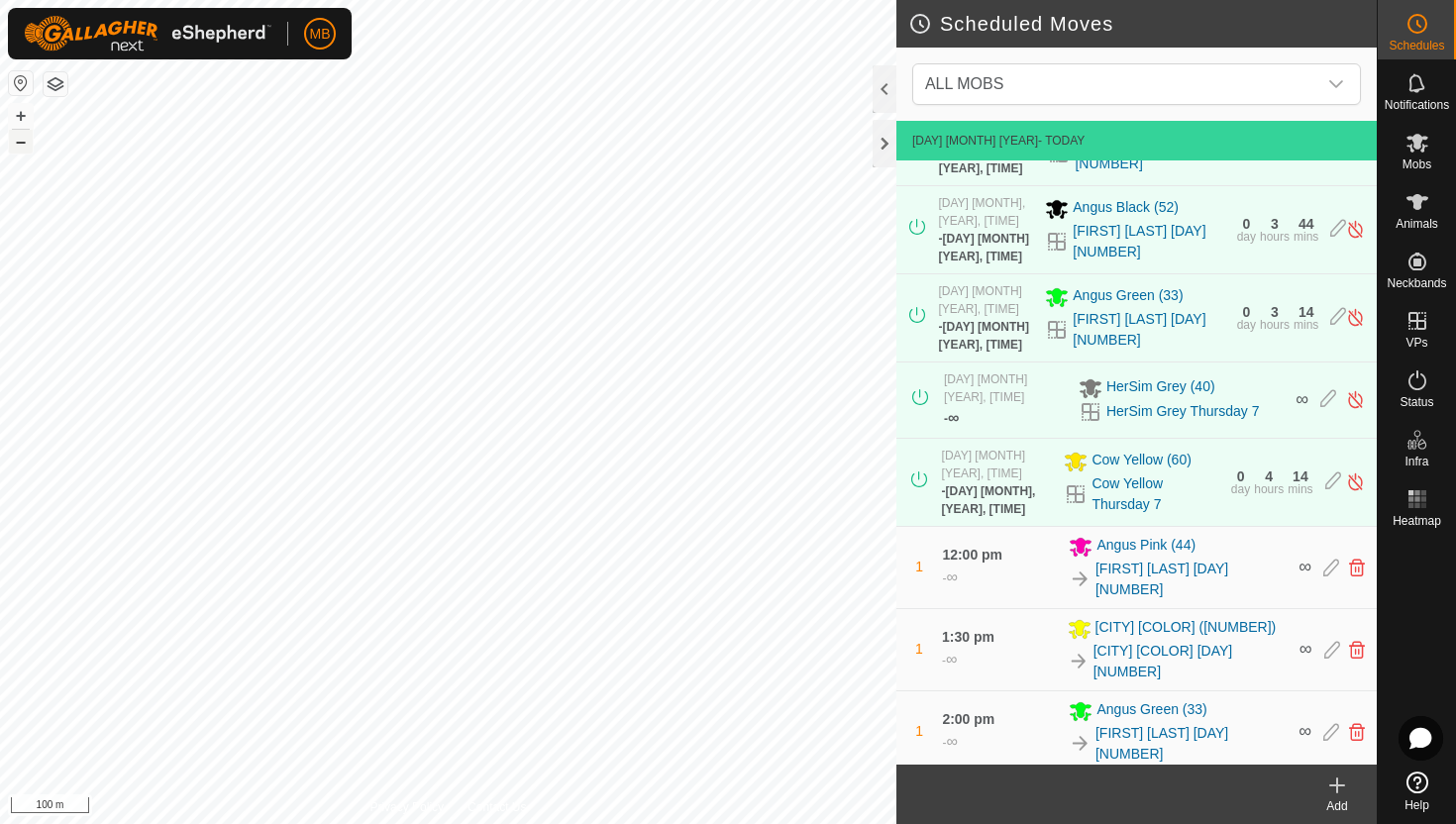 click on "–" at bounding box center [21, 142] 